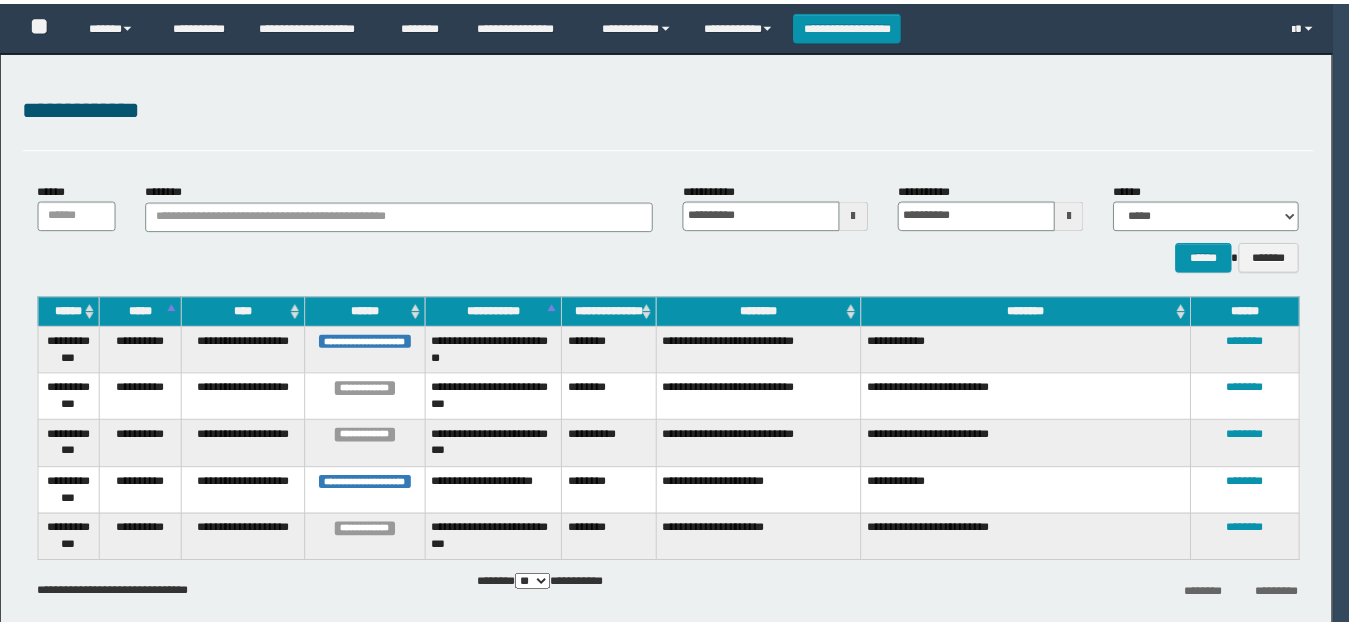 scroll, scrollTop: 0, scrollLeft: 0, axis: both 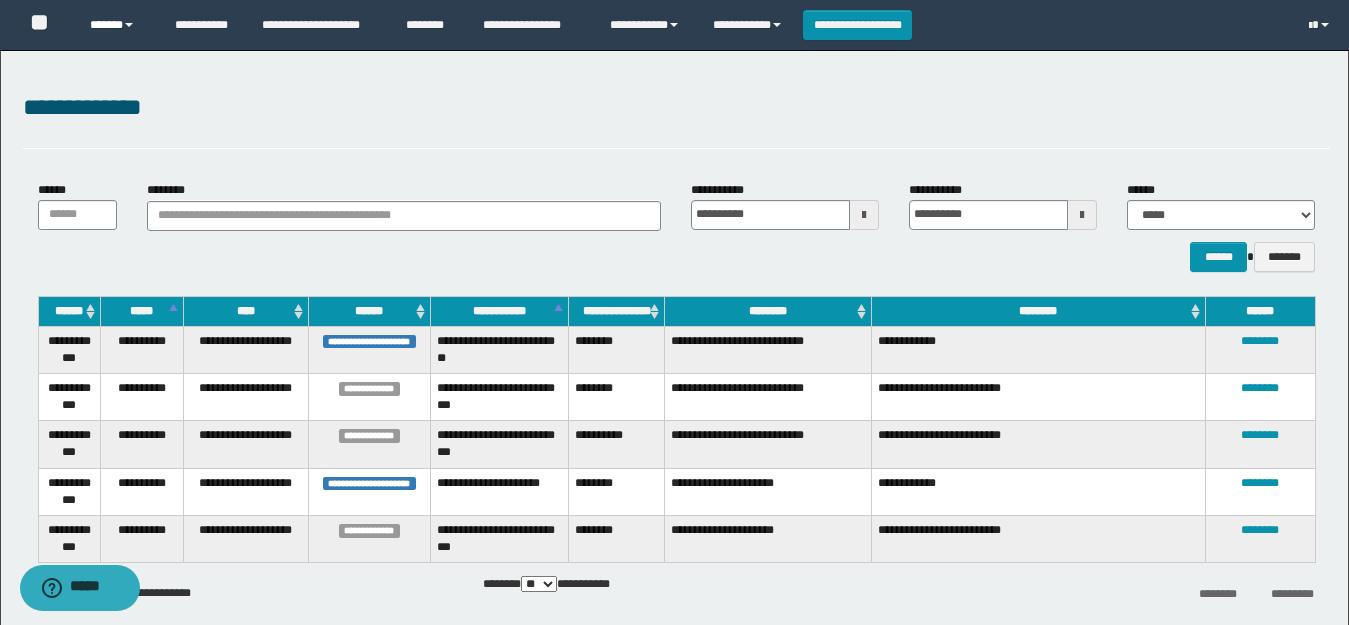 click on "******" at bounding box center [117, 25] 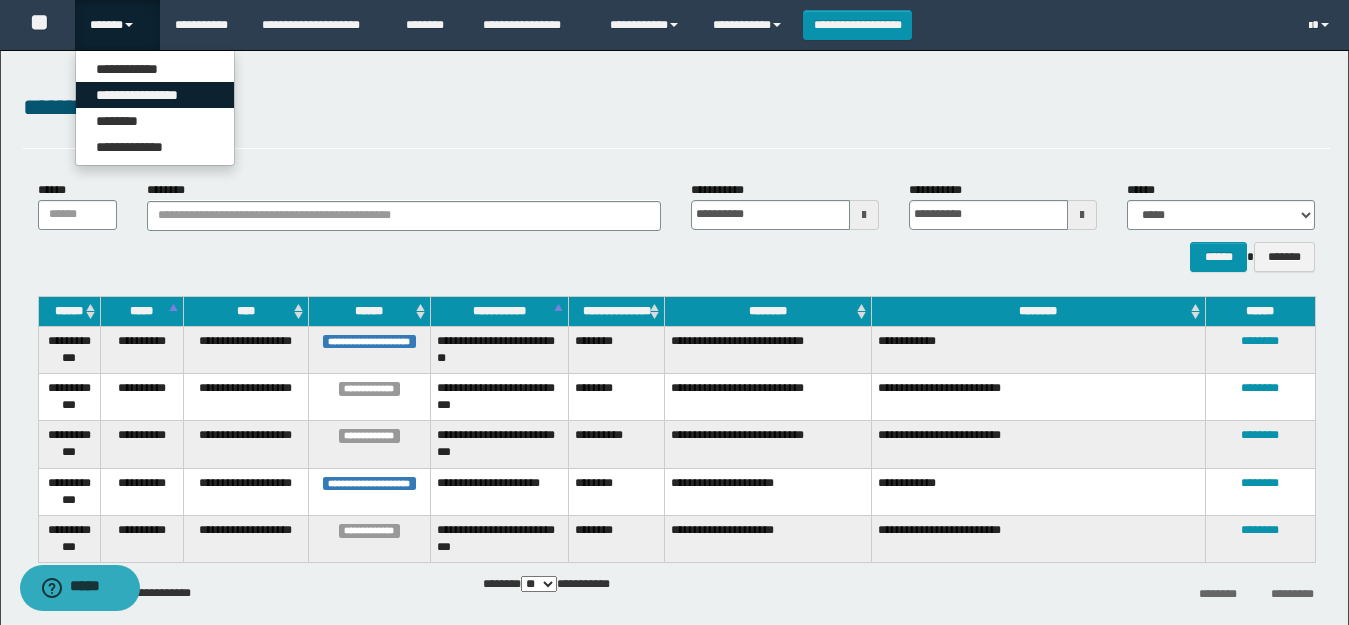 click on "**********" at bounding box center (155, 95) 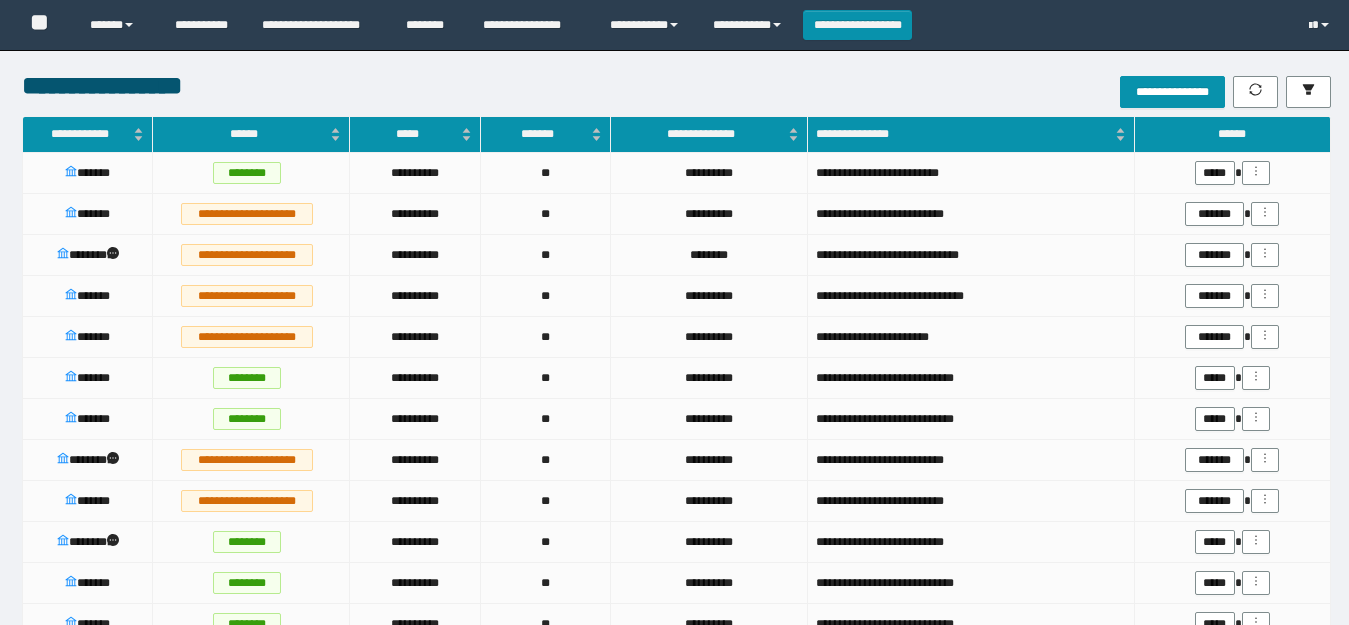 scroll, scrollTop: 1765, scrollLeft: 0, axis: vertical 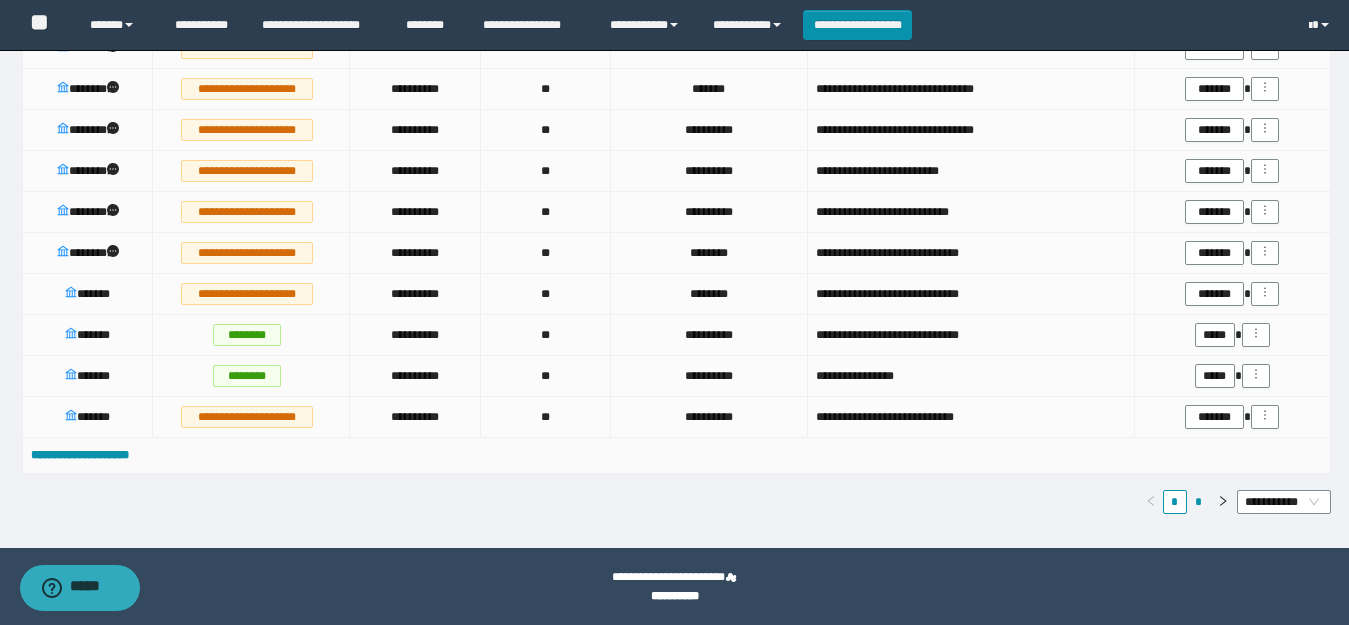 click on "*" at bounding box center [1199, 502] 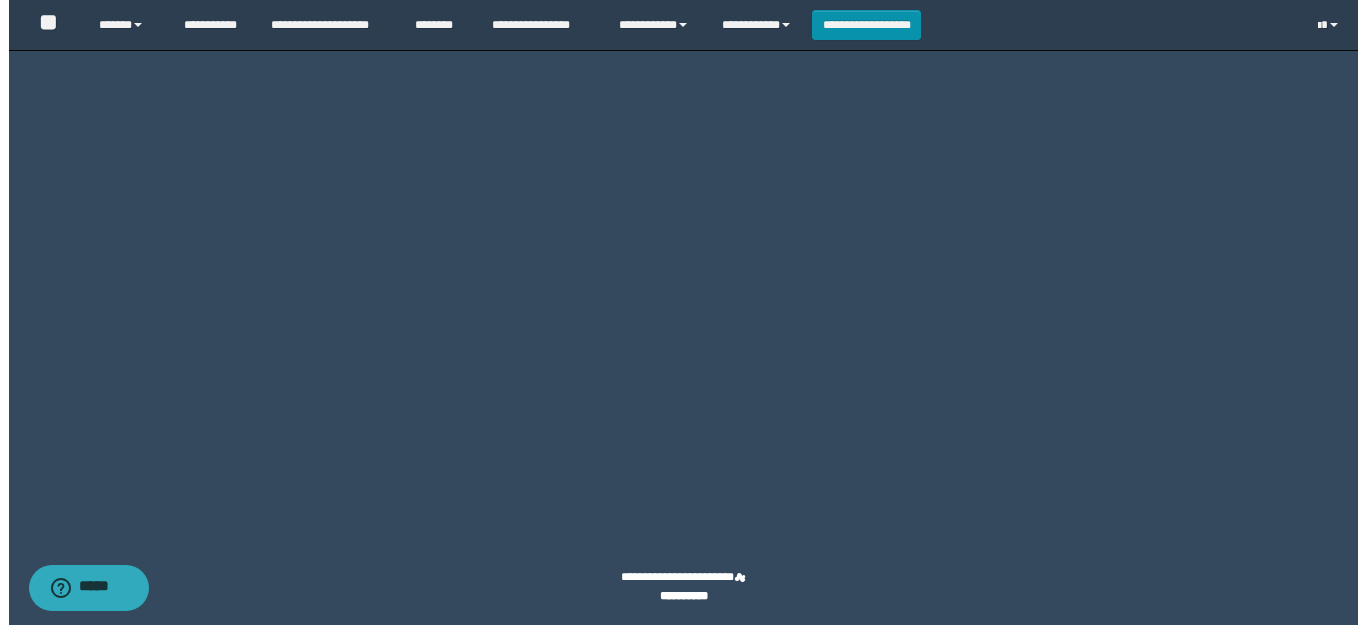 scroll, scrollTop: 1232, scrollLeft: 0, axis: vertical 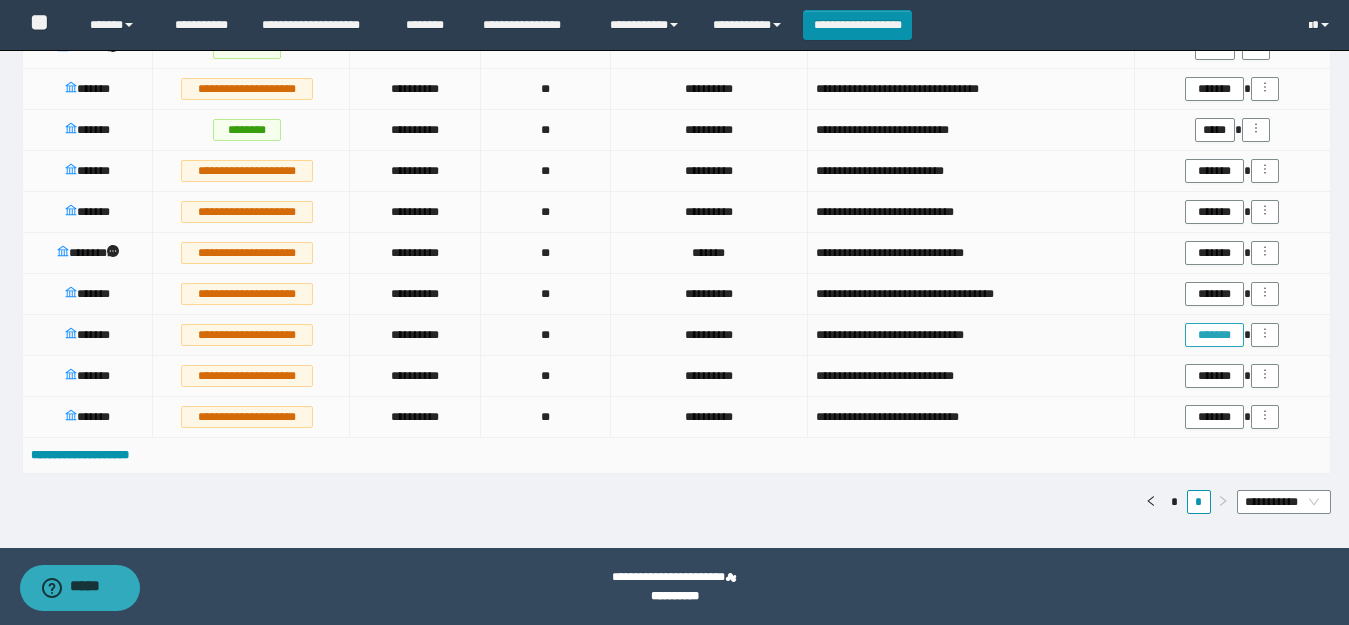 click on "*******" at bounding box center [1214, 335] 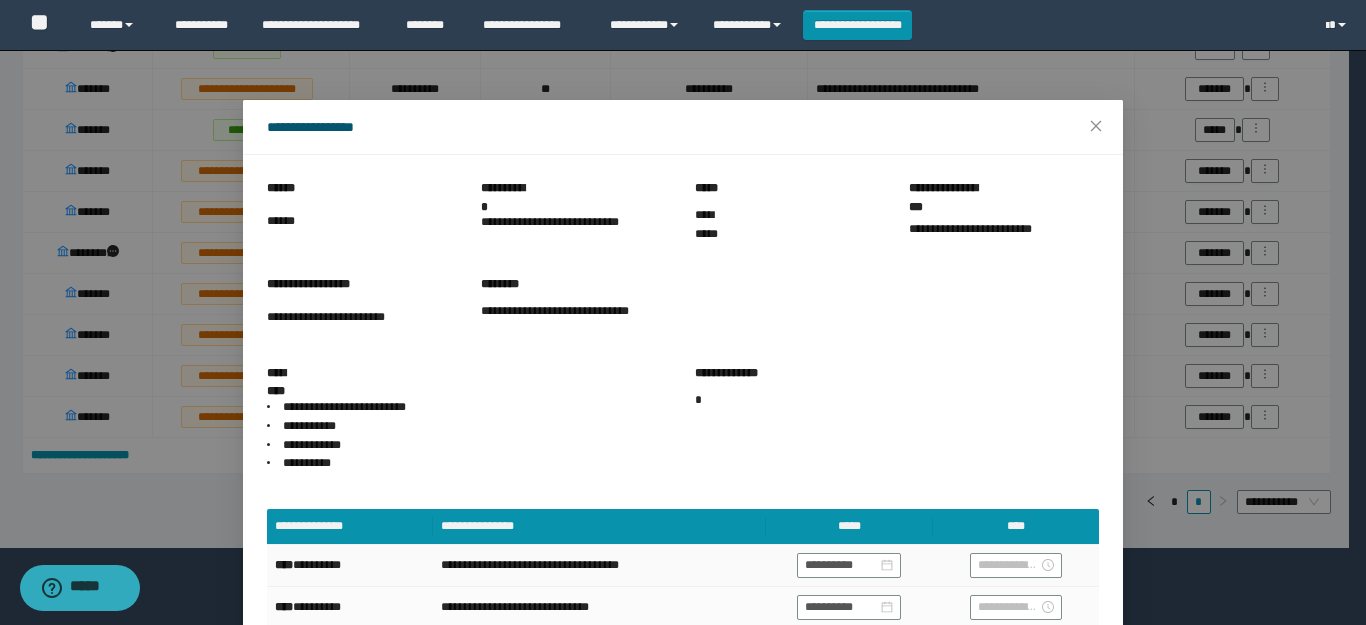 scroll, scrollTop: 90, scrollLeft: 0, axis: vertical 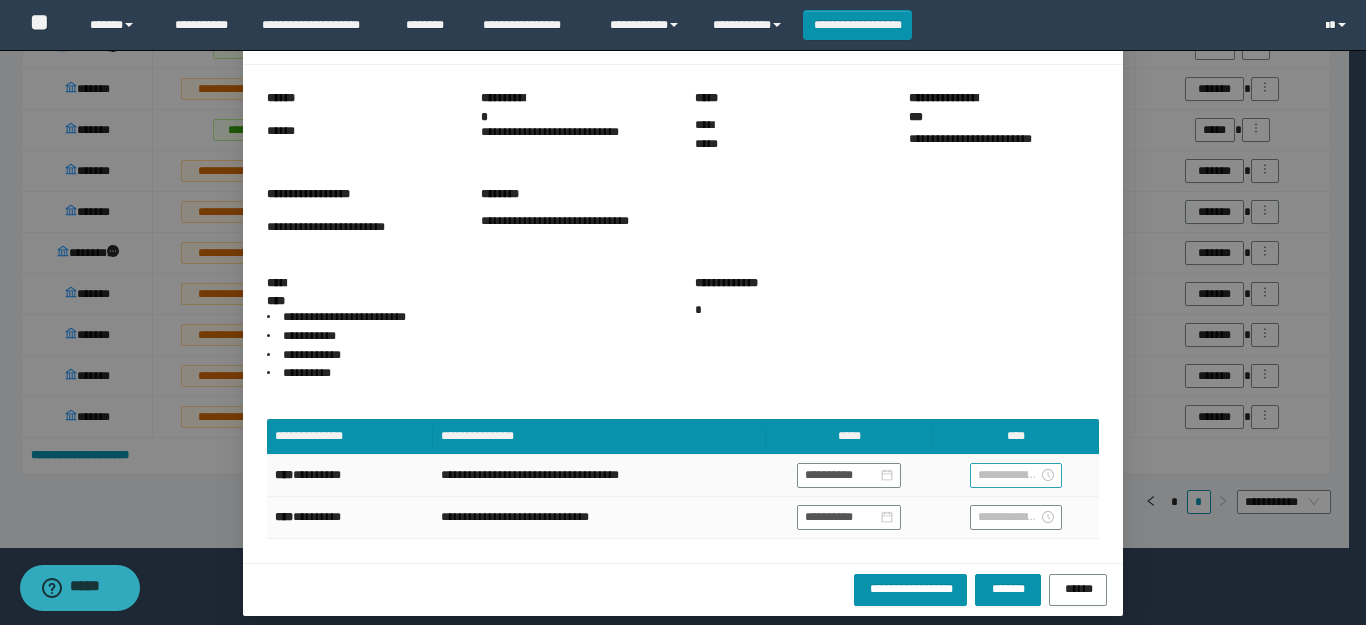 click at bounding box center (1008, 475) 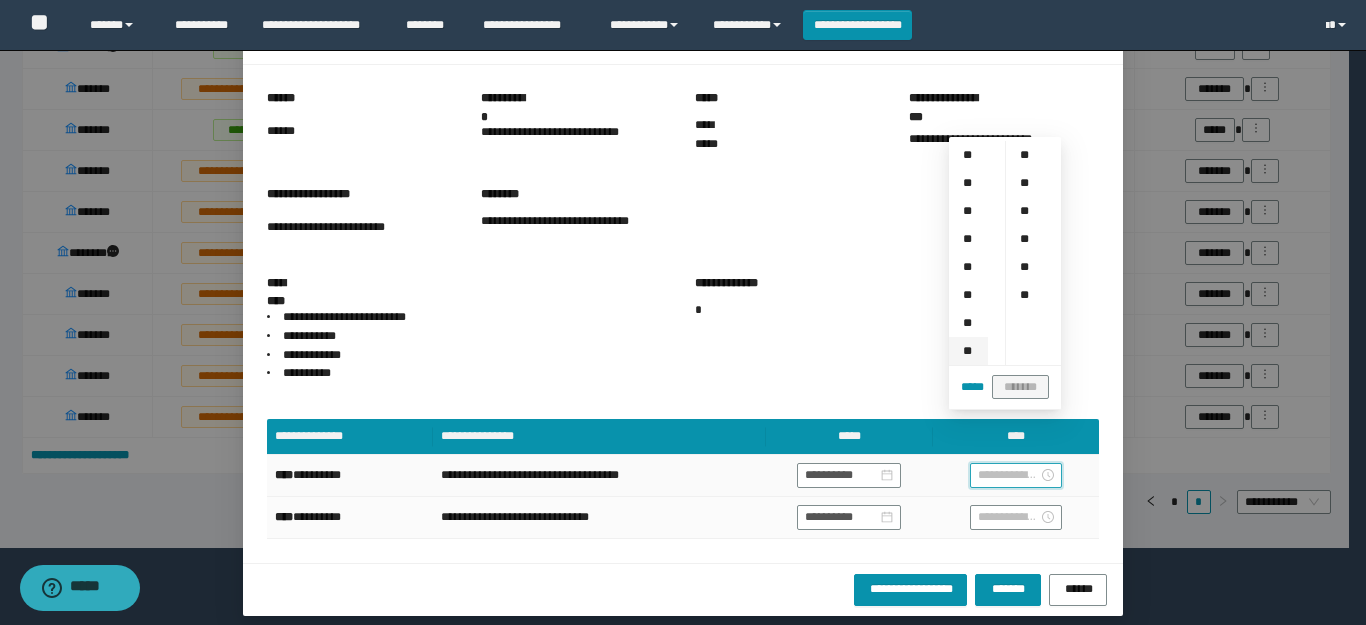 click on "**" at bounding box center (968, 351) 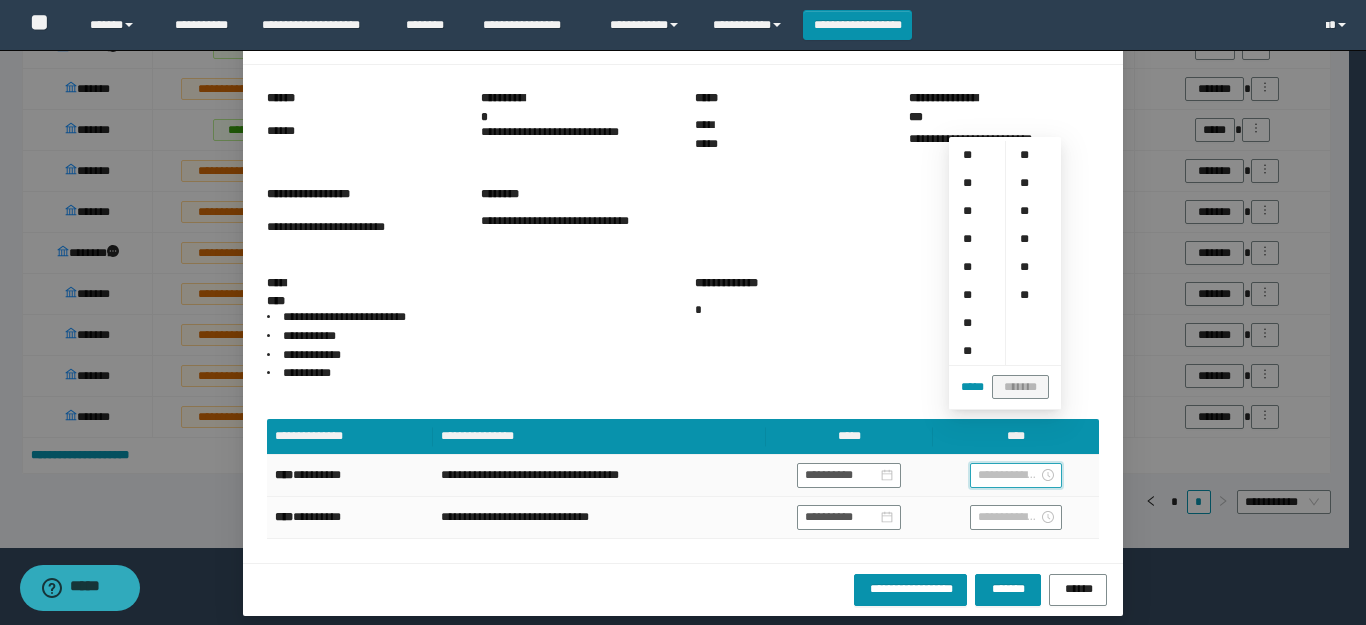 type on "****" 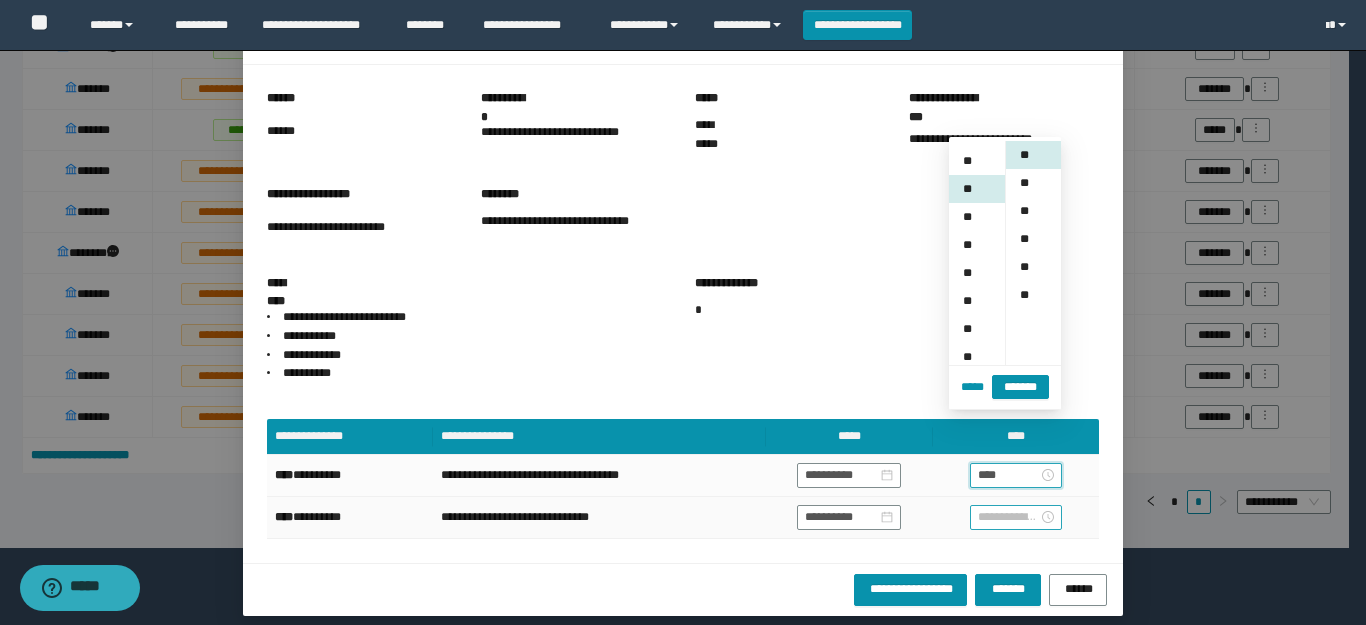 scroll, scrollTop: 196, scrollLeft: 0, axis: vertical 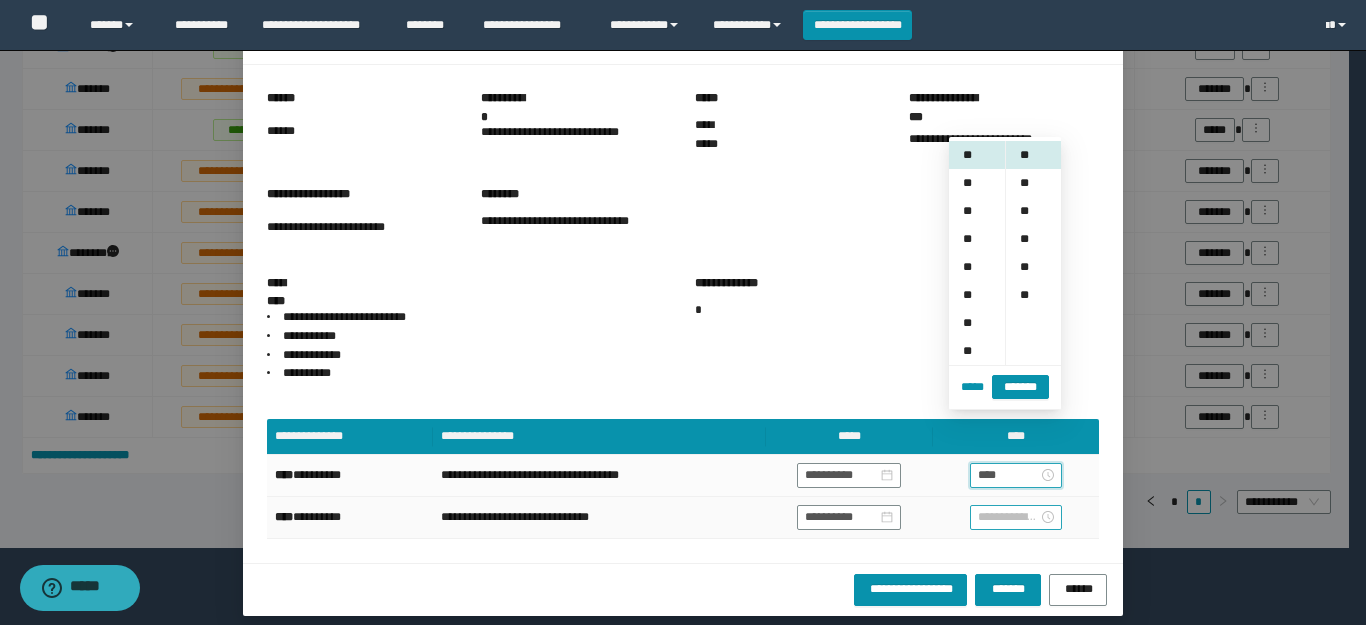 click at bounding box center [1008, 517] 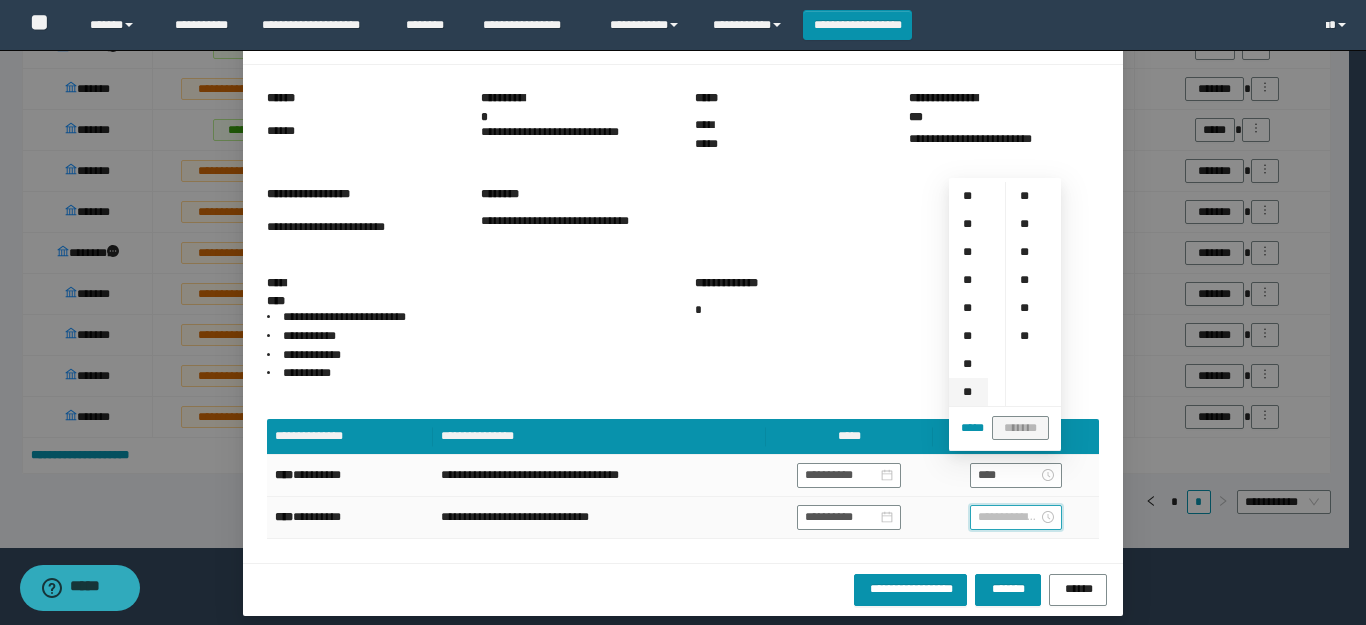 click on "**" at bounding box center (968, 392) 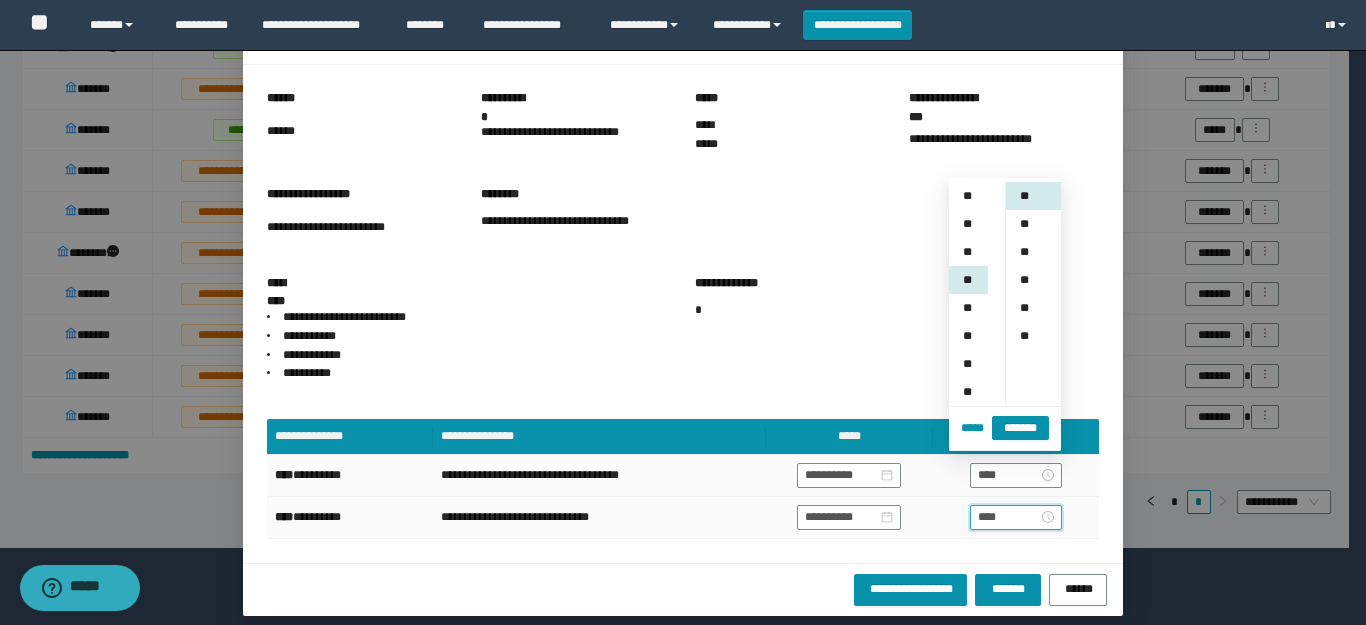 scroll, scrollTop: 196, scrollLeft: 0, axis: vertical 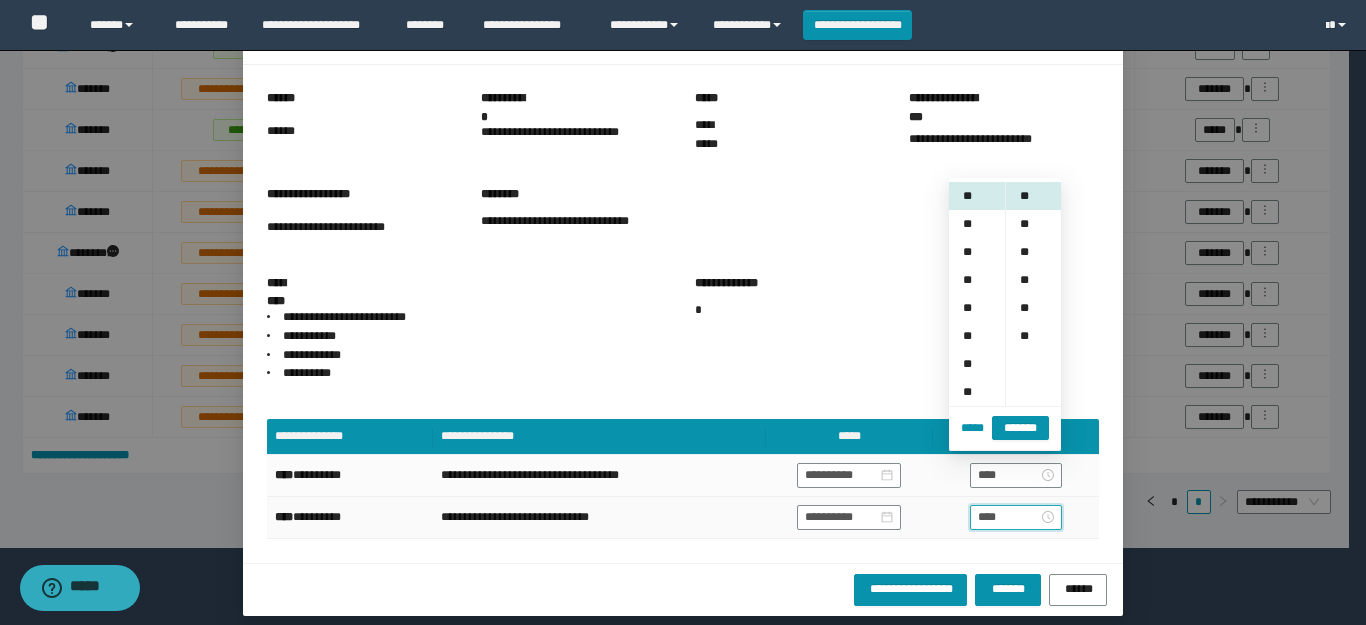 click on "****" at bounding box center (1016, 518) 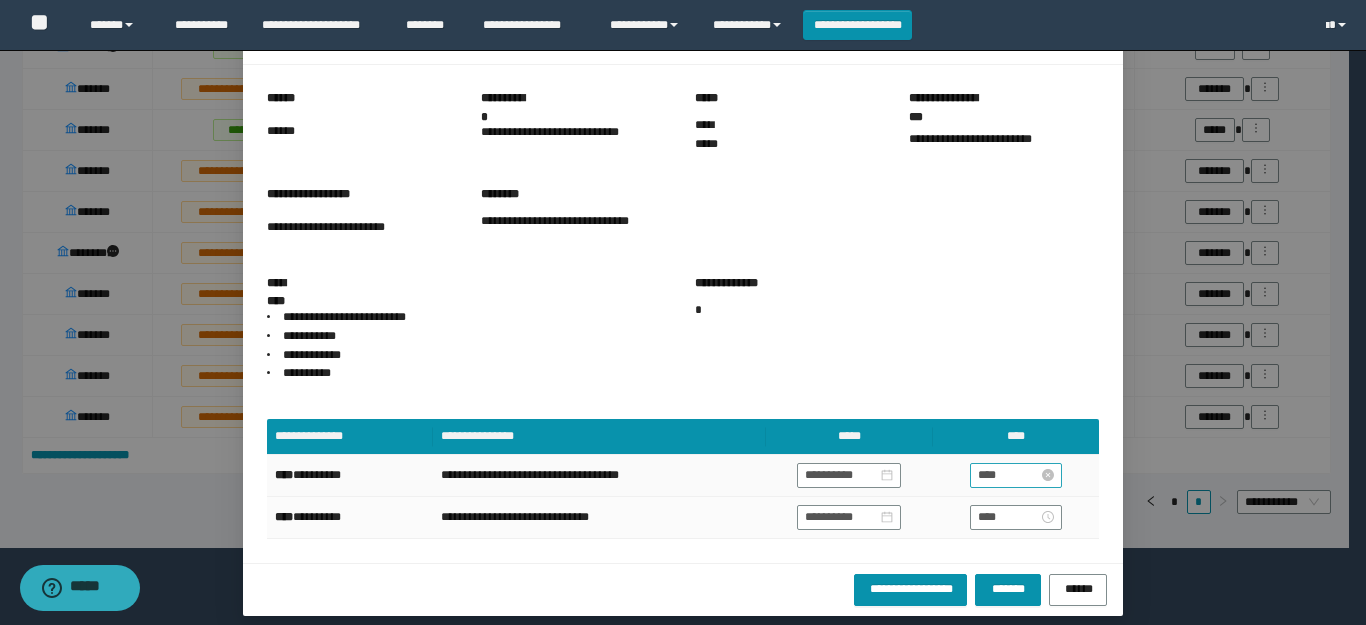 click on "****" at bounding box center [1008, 475] 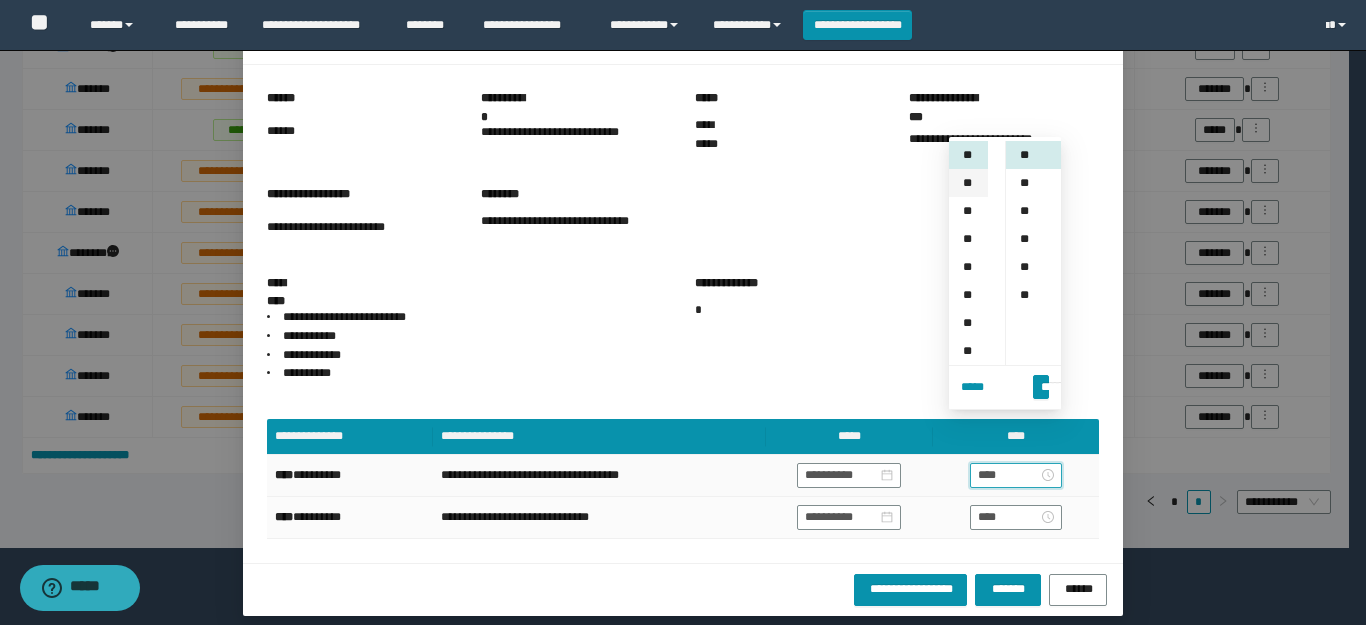click on "**" at bounding box center [968, 183] 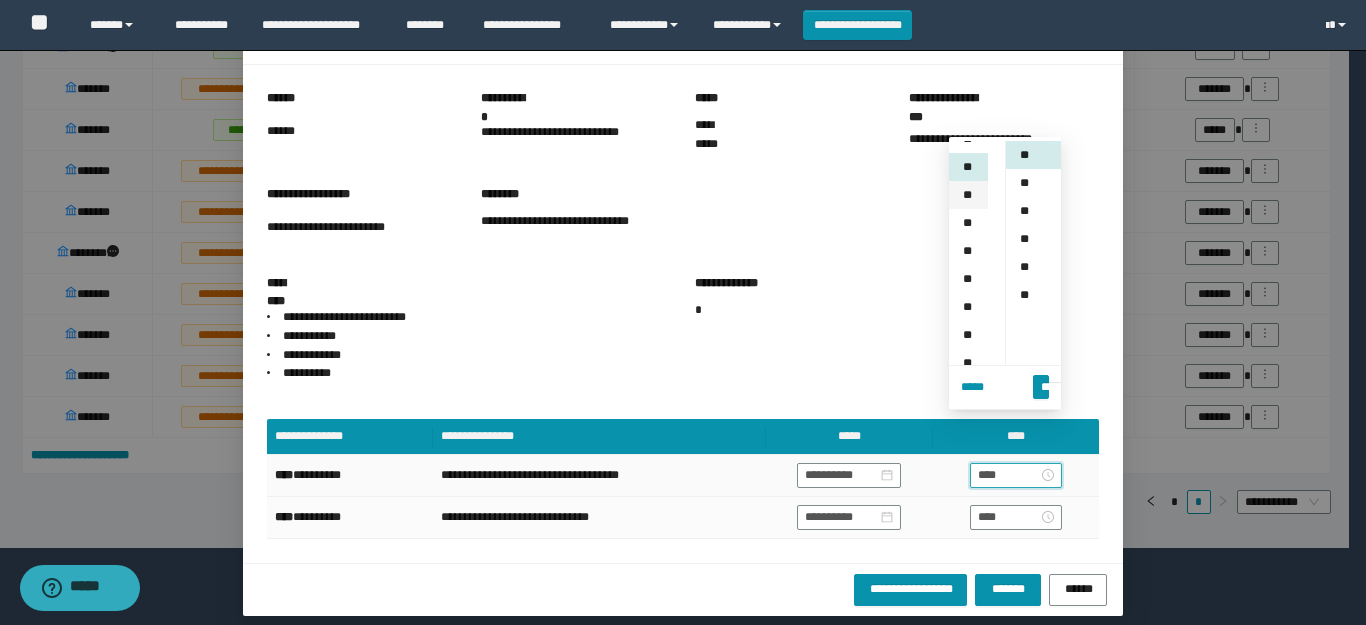 scroll, scrollTop: 224, scrollLeft: 0, axis: vertical 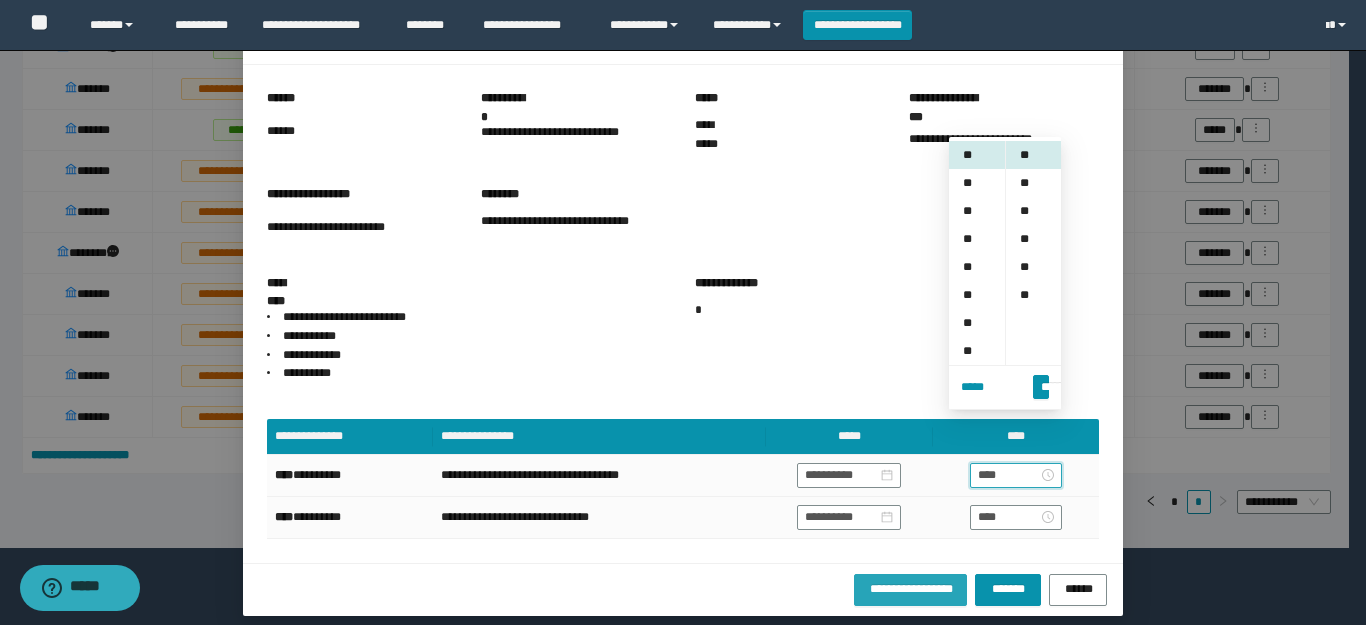 click on "**********" at bounding box center (910, 587) 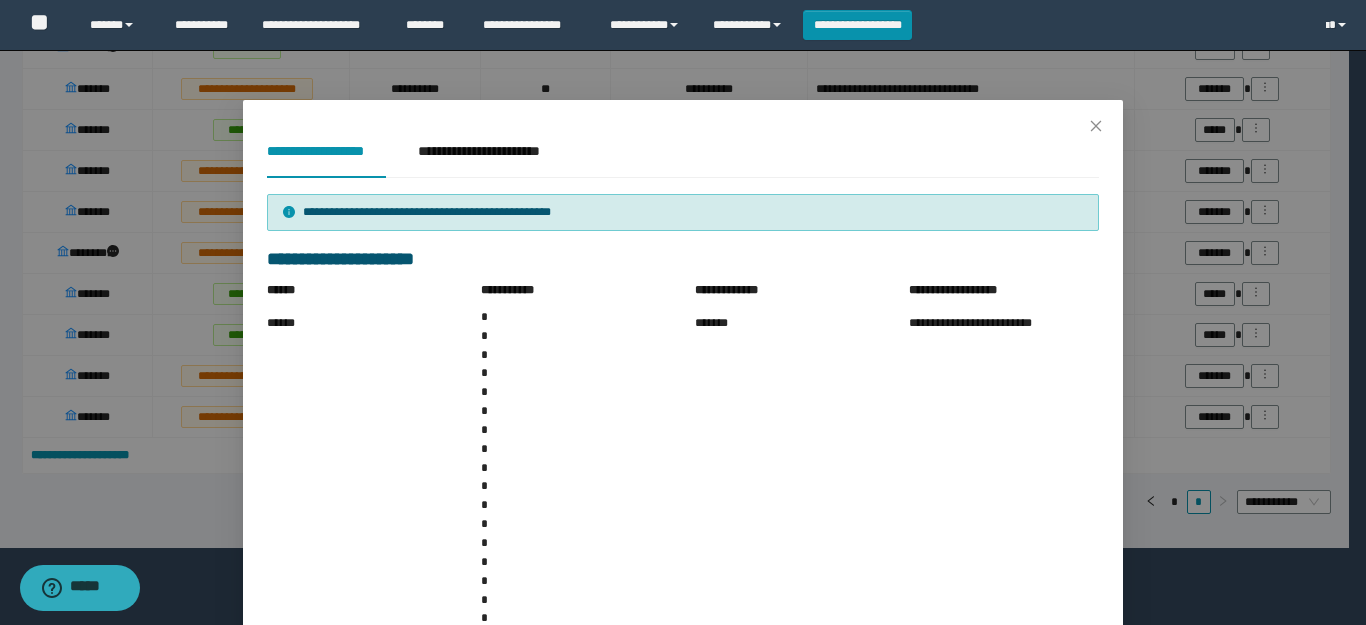 scroll, scrollTop: 0, scrollLeft: 0, axis: both 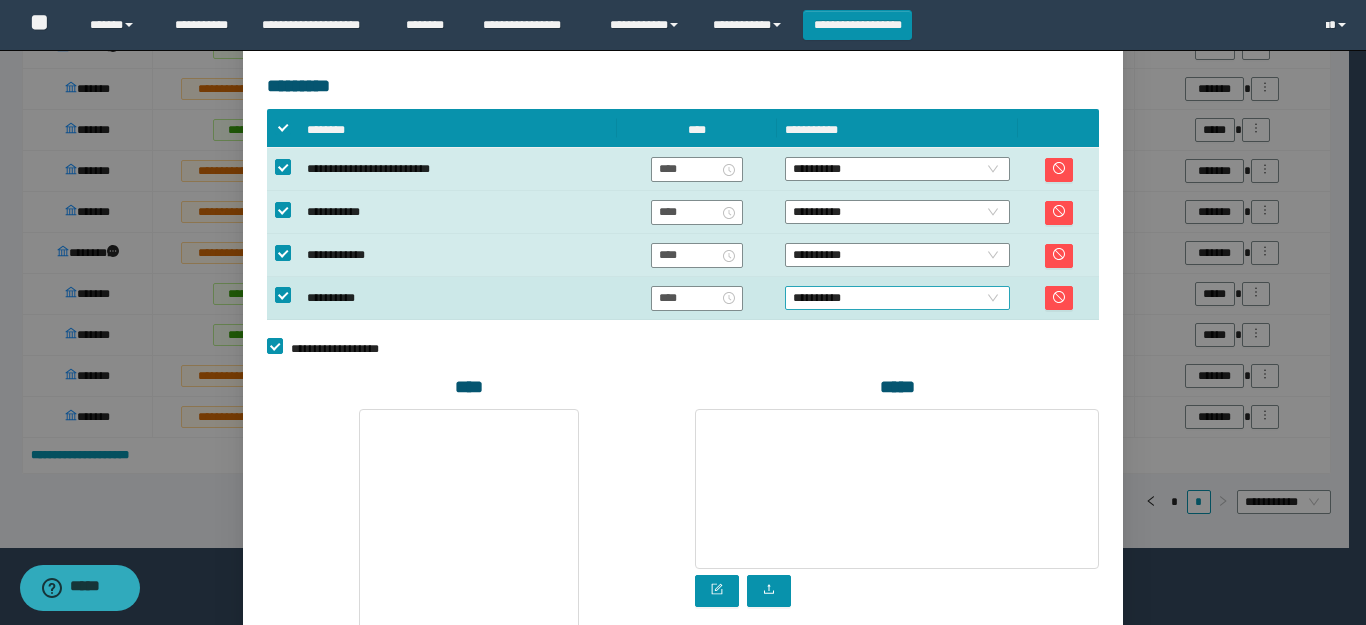 click on "**********" at bounding box center (897, 169) 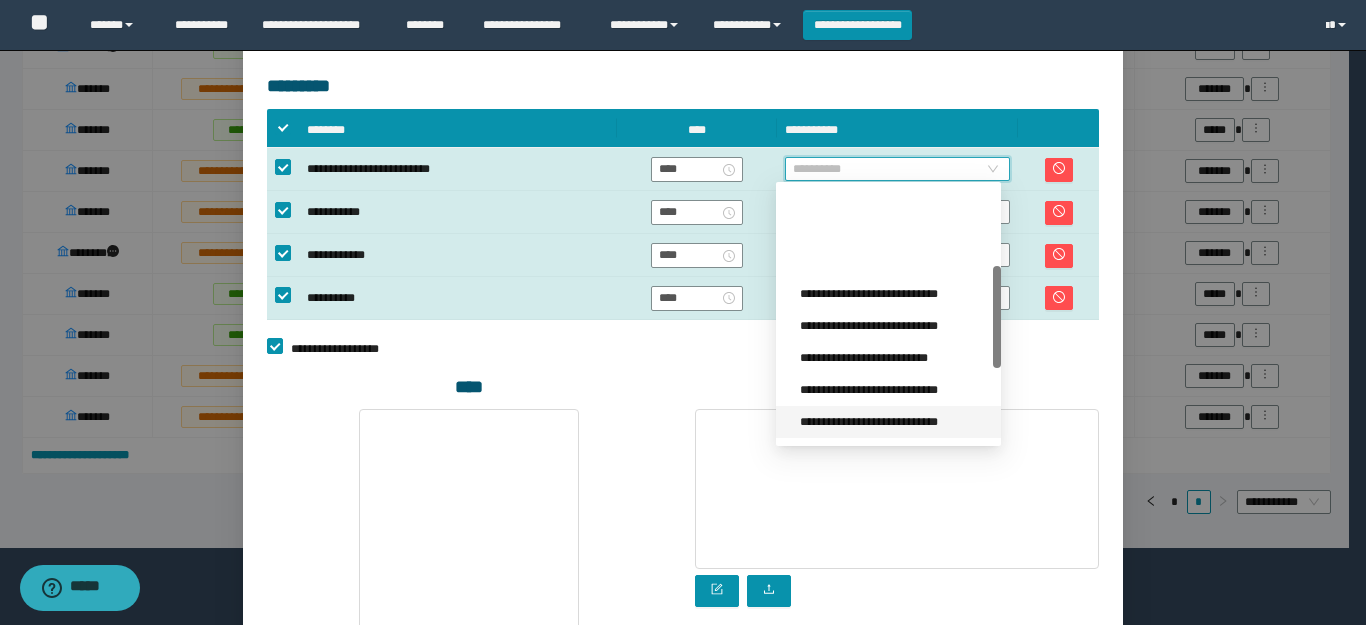 scroll, scrollTop: 200, scrollLeft: 0, axis: vertical 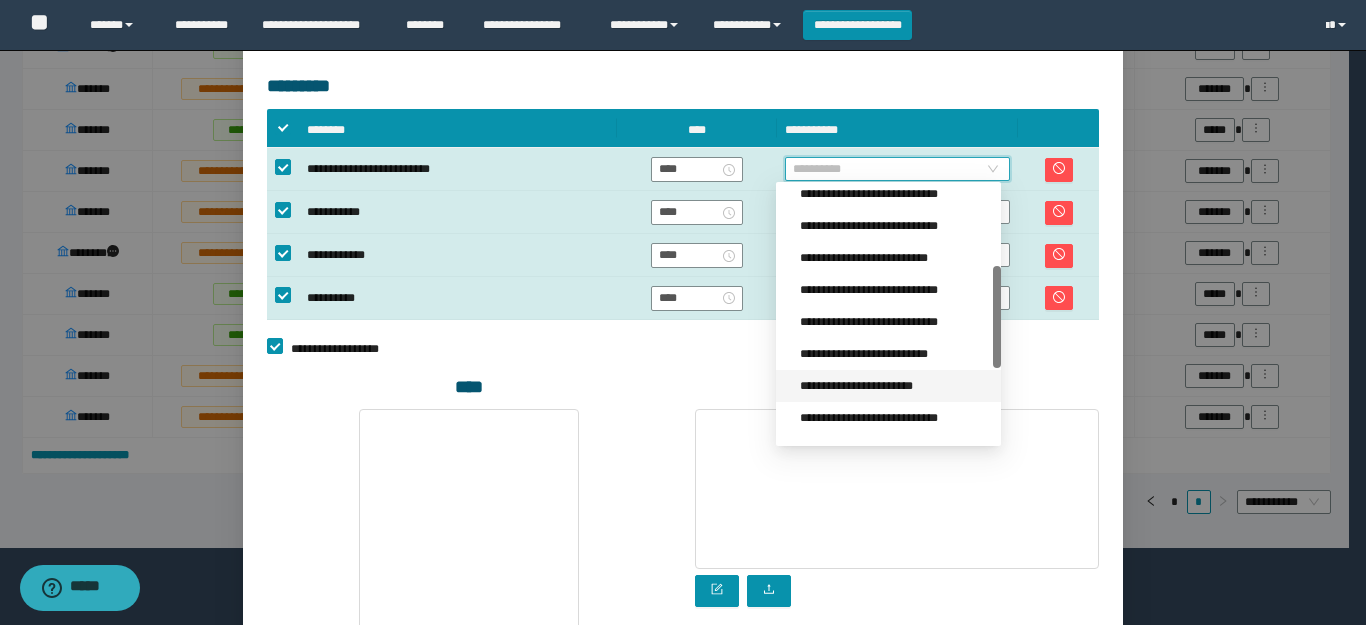 click on "**********" at bounding box center (894, 386) 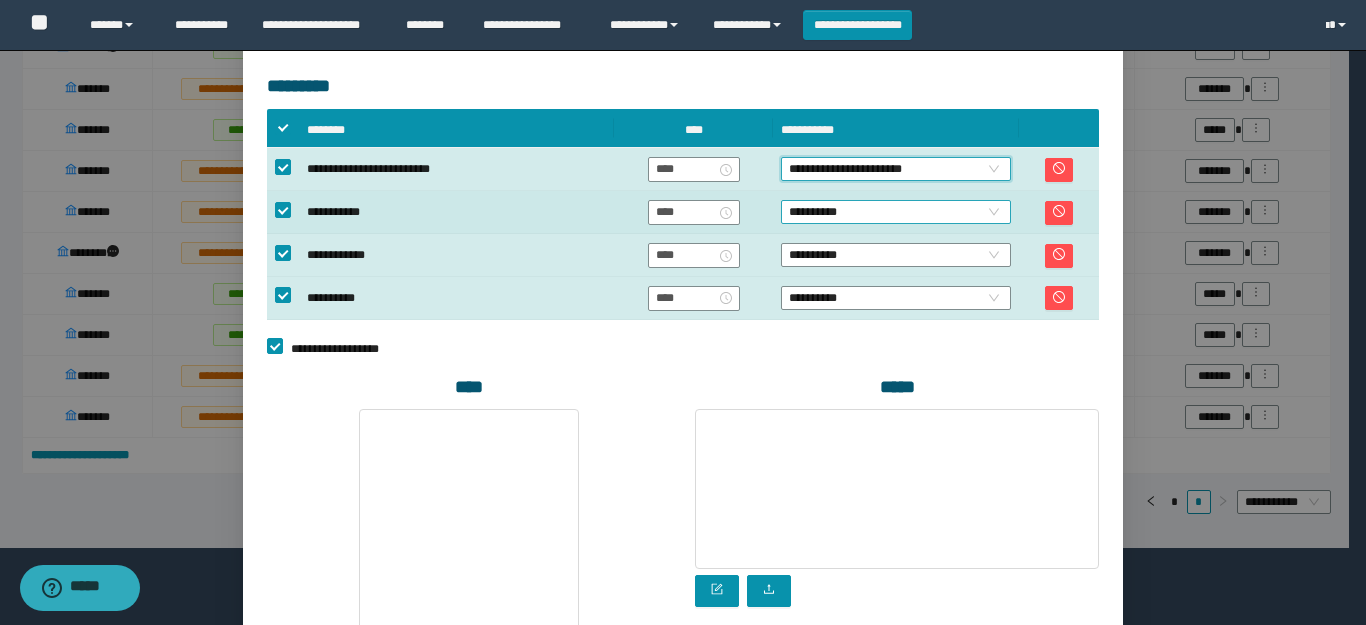 click on "**********" at bounding box center [896, 212] 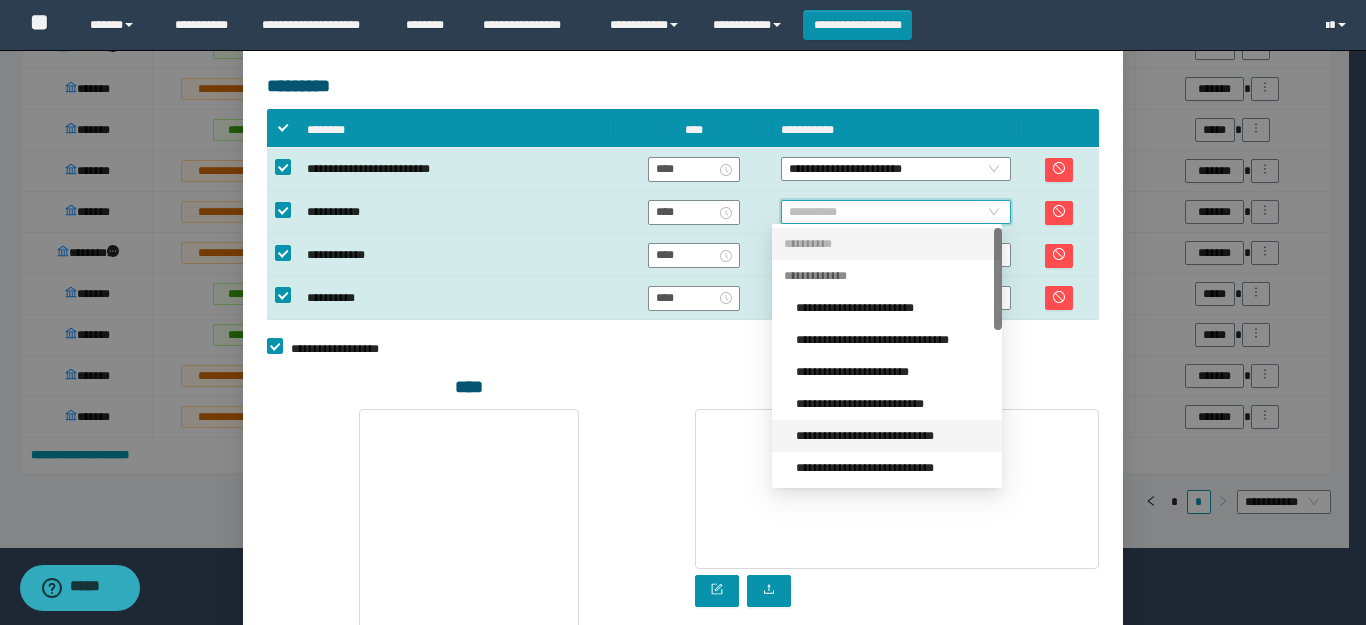 click on "**********" at bounding box center (893, 436) 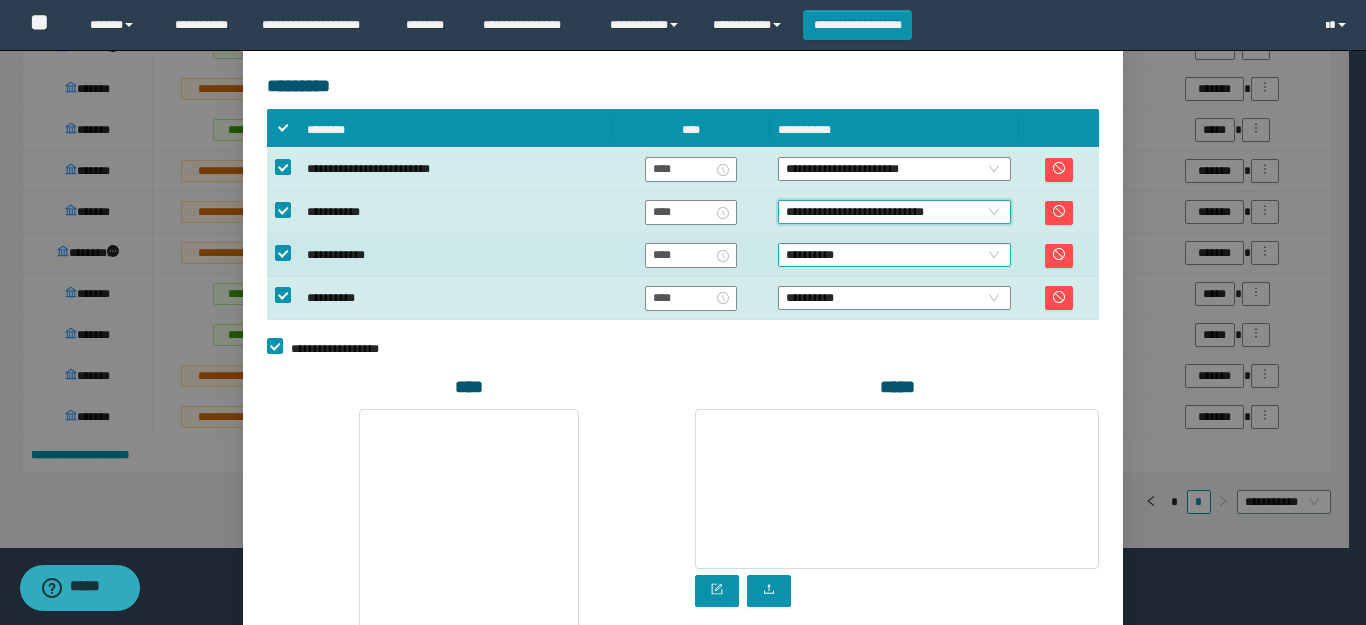click on "**********" at bounding box center [894, 255] 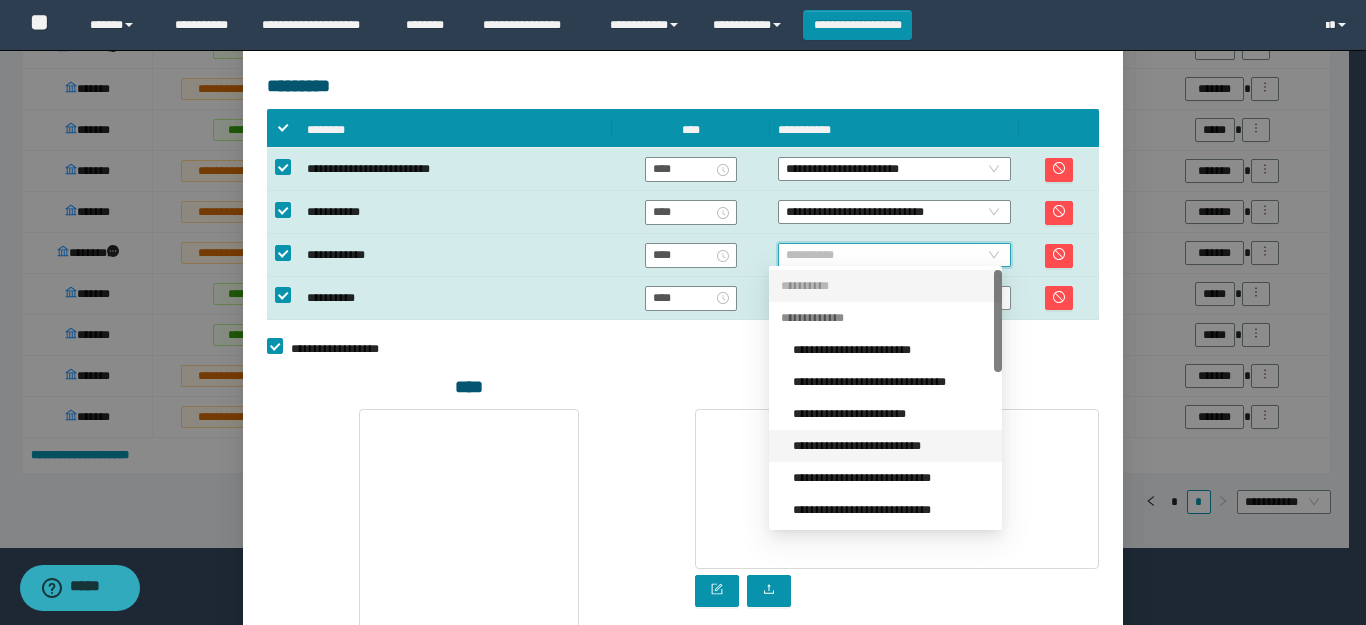 click on "**********" at bounding box center (891, 446) 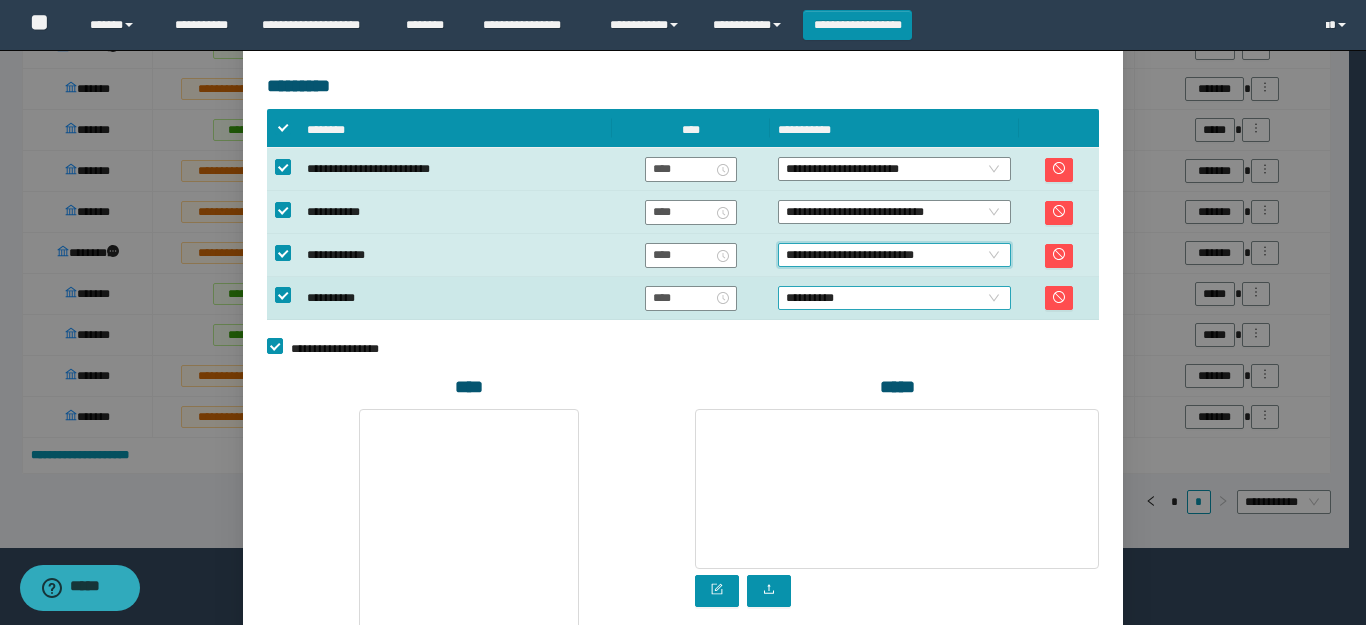 click on "**********" at bounding box center [894, 298] 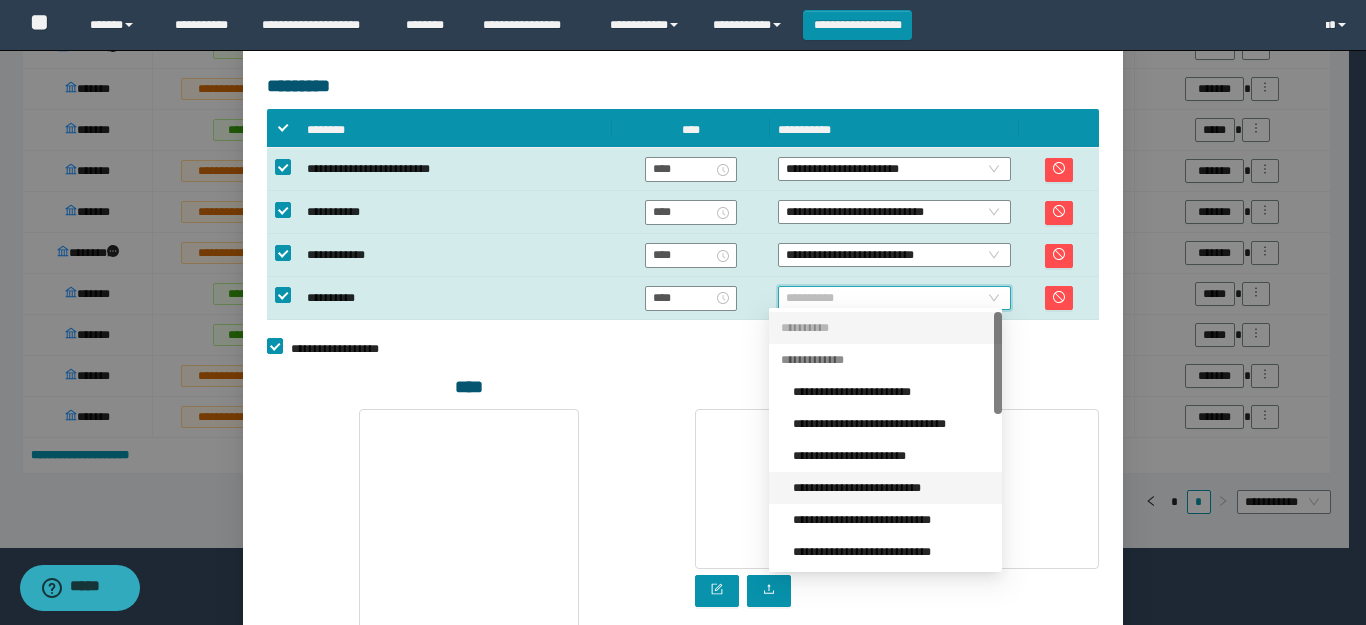 scroll, scrollTop: 100, scrollLeft: 0, axis: vertical 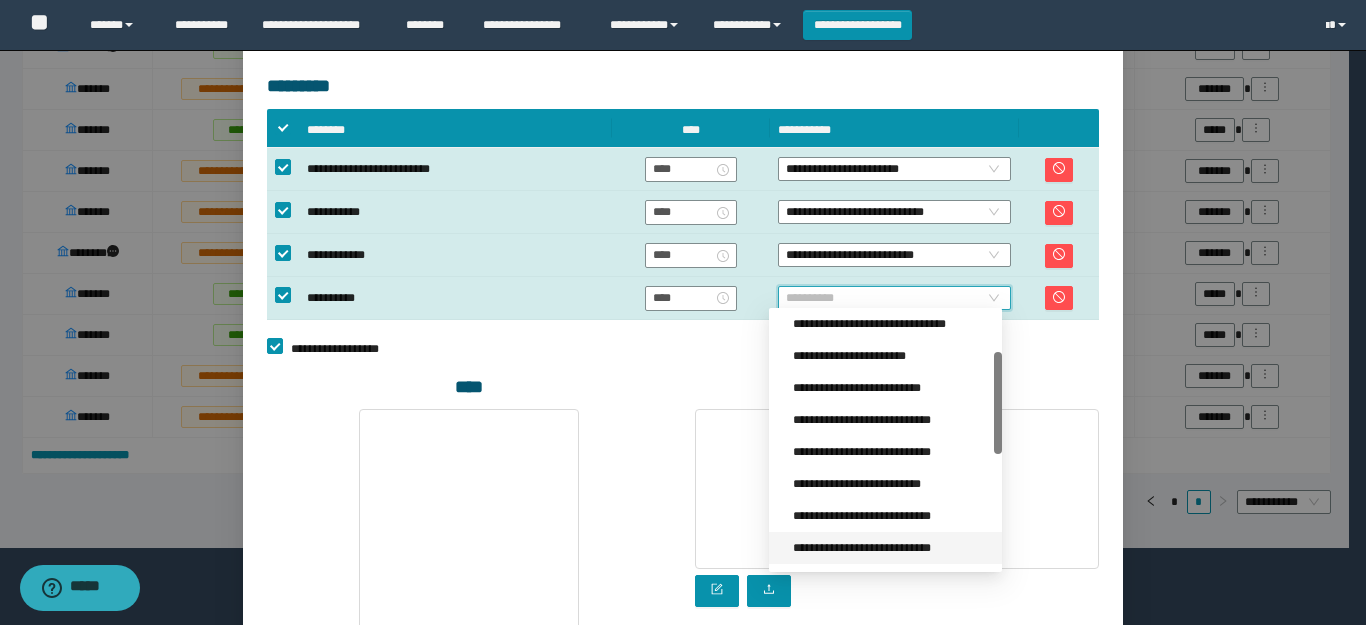 click on "**********" at bounding box center [891, 548] 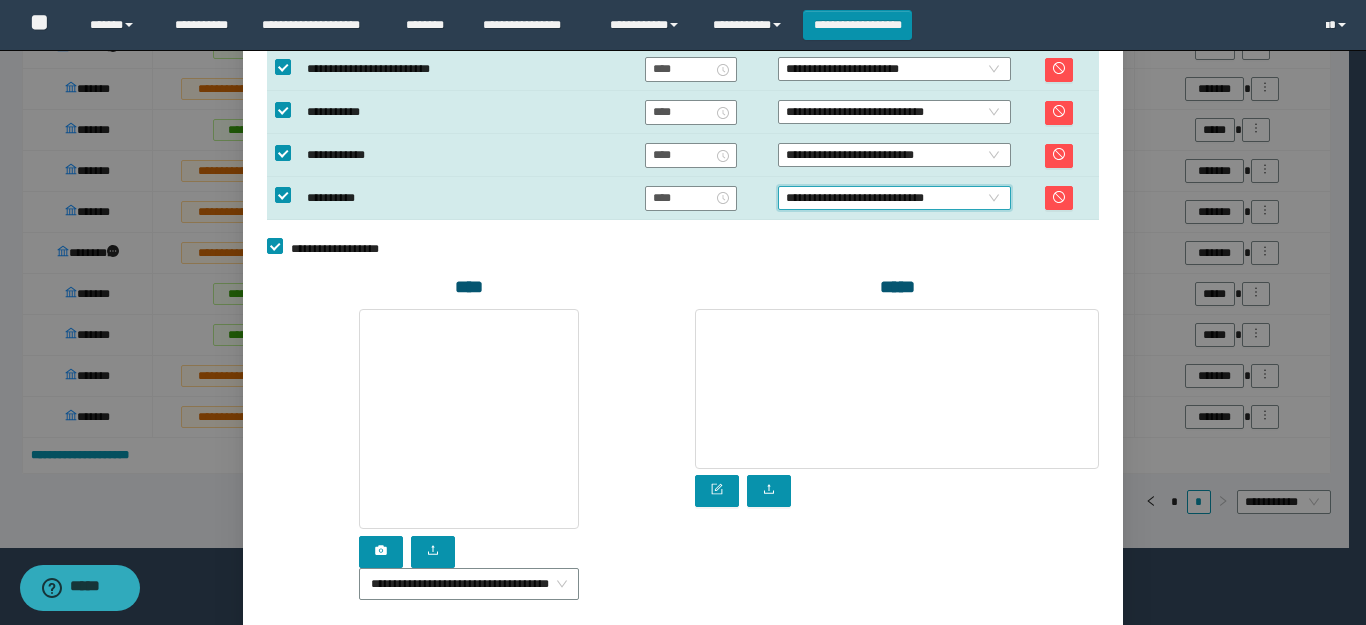 scroll, scrollTop: 685, scrollLeft: 0, axis: vertical 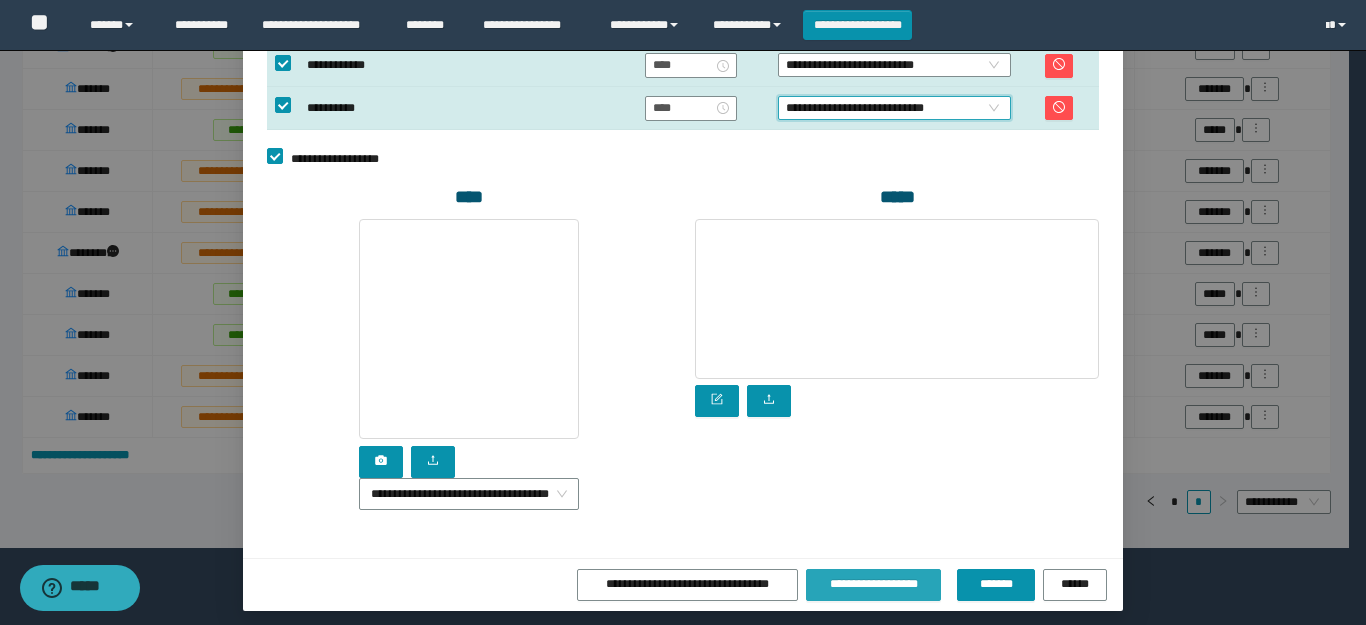 click on "**********" at bounding box center [874, 584] 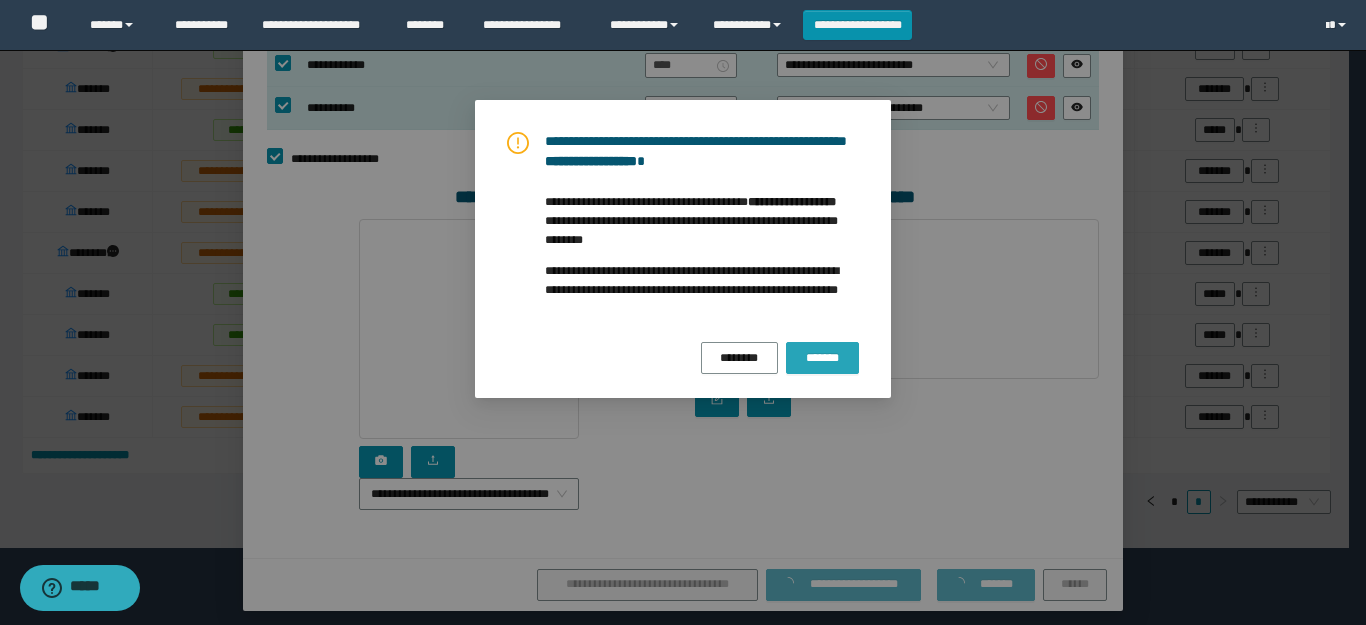 click on "*******" at bounding box center (822, 358) 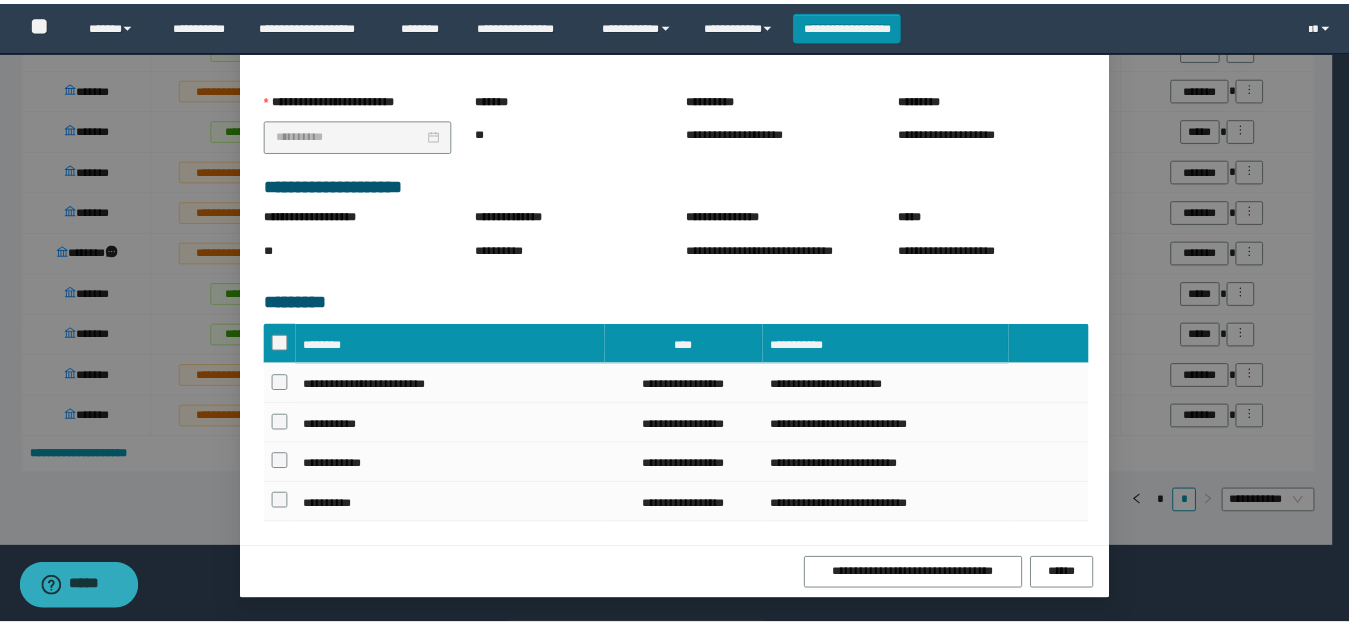 scroll, scrollTop: 322, scrollLeft: 0, axis: vertical 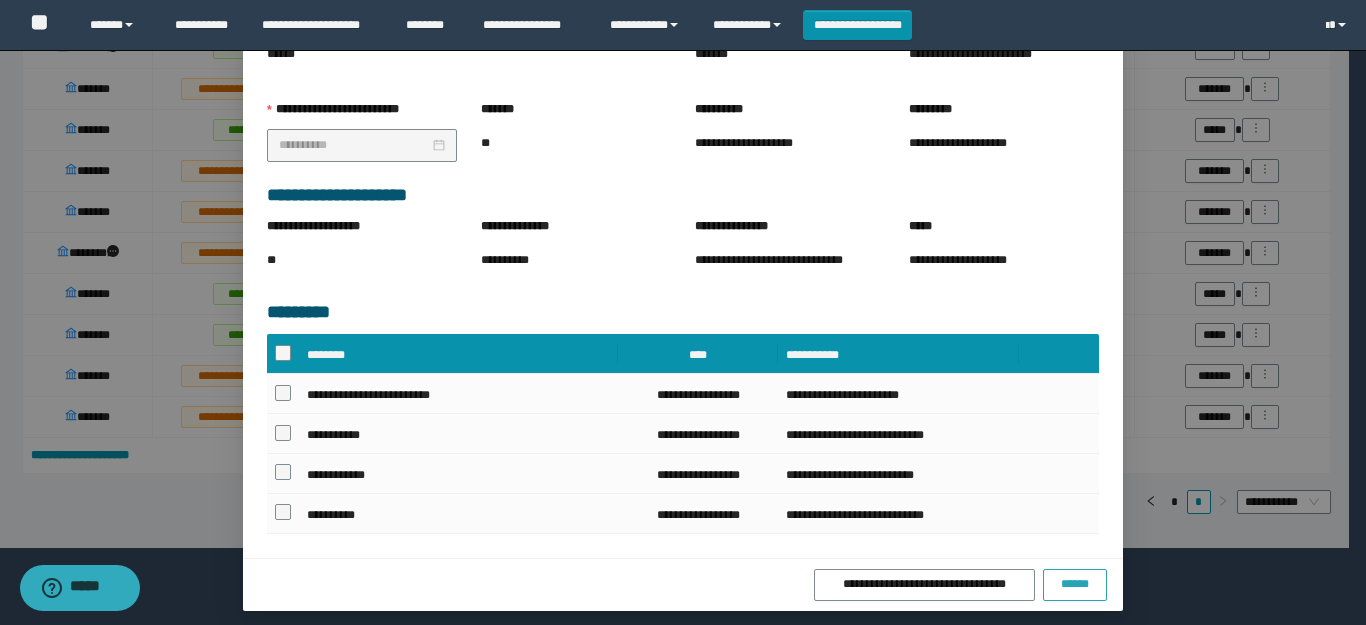 click on "******" at bounding box center [1075, 584] 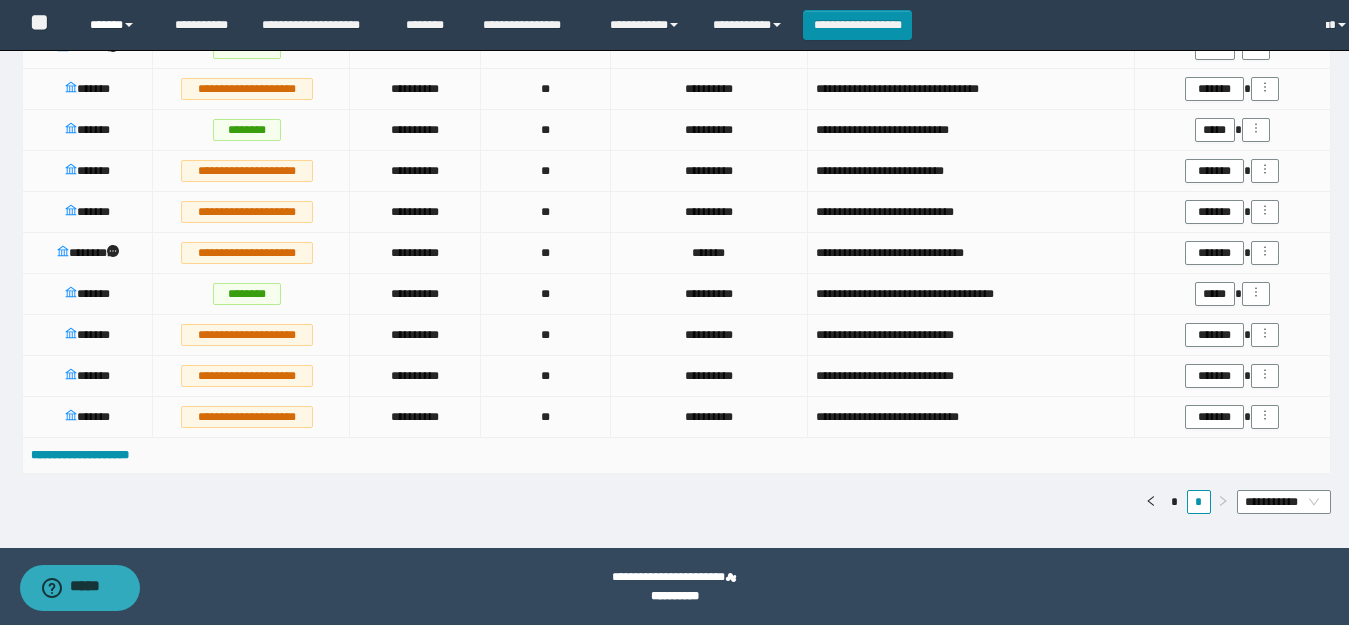 click on "******" at bounding box center (117, 25) 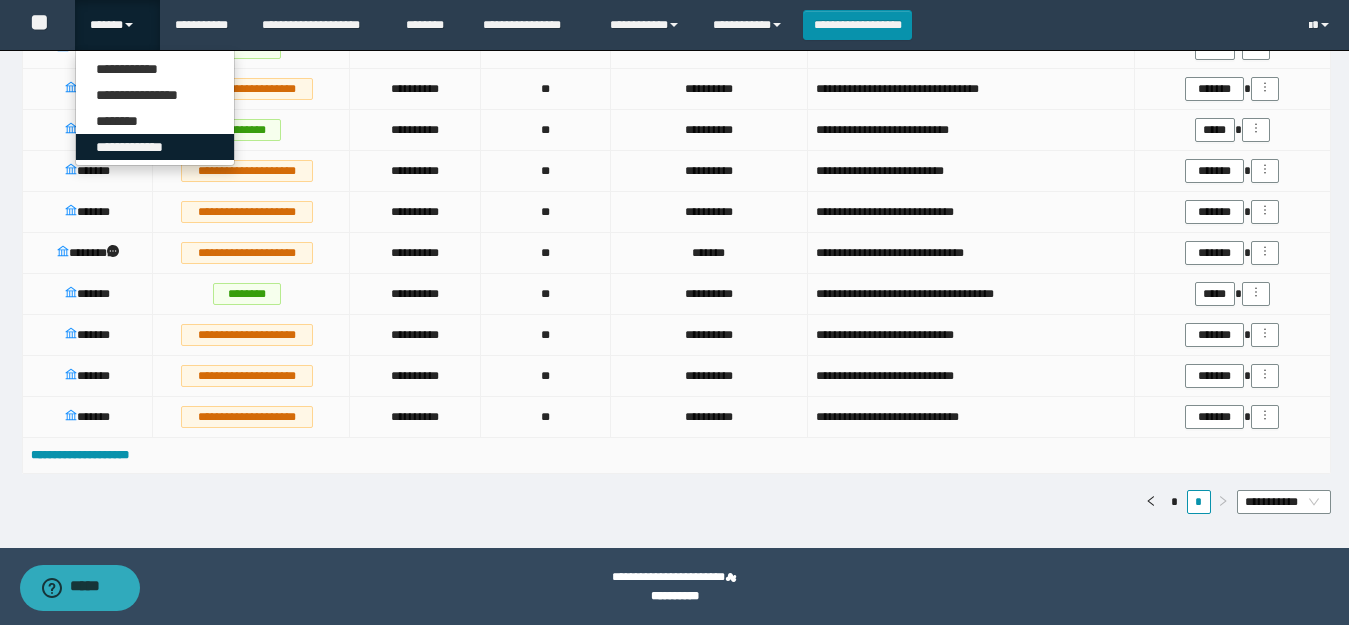 click on "**********" at bounding box center [155, 147] 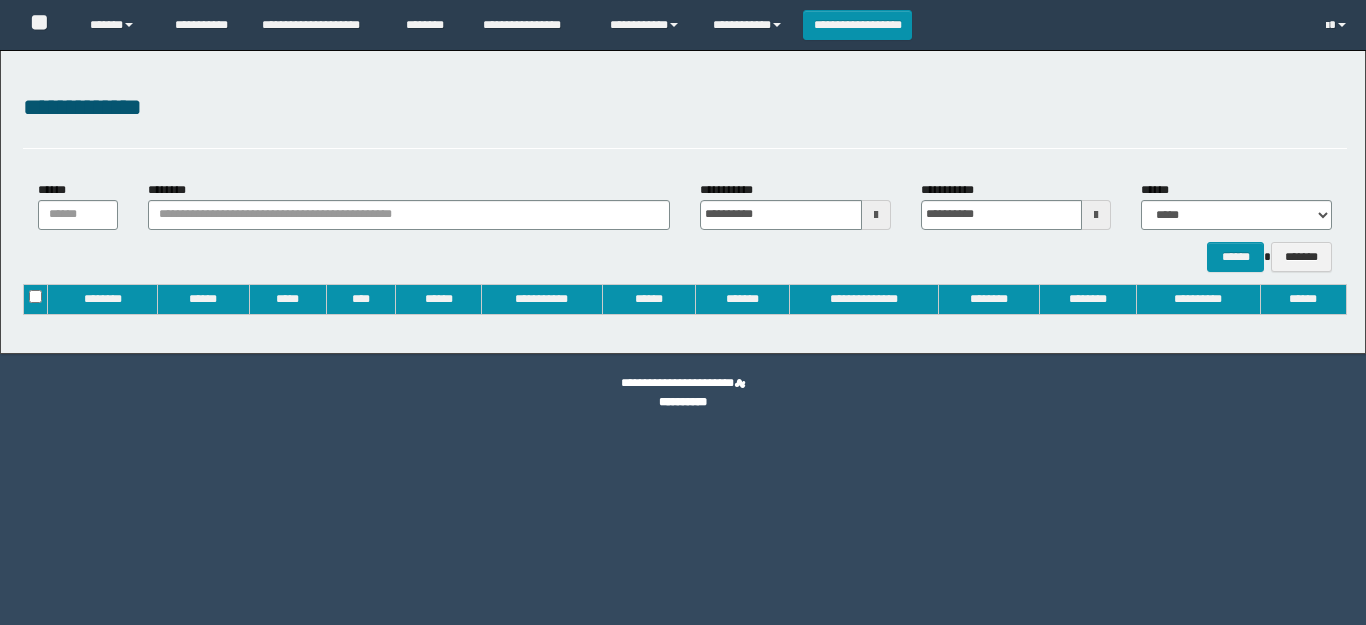 type on "**********" 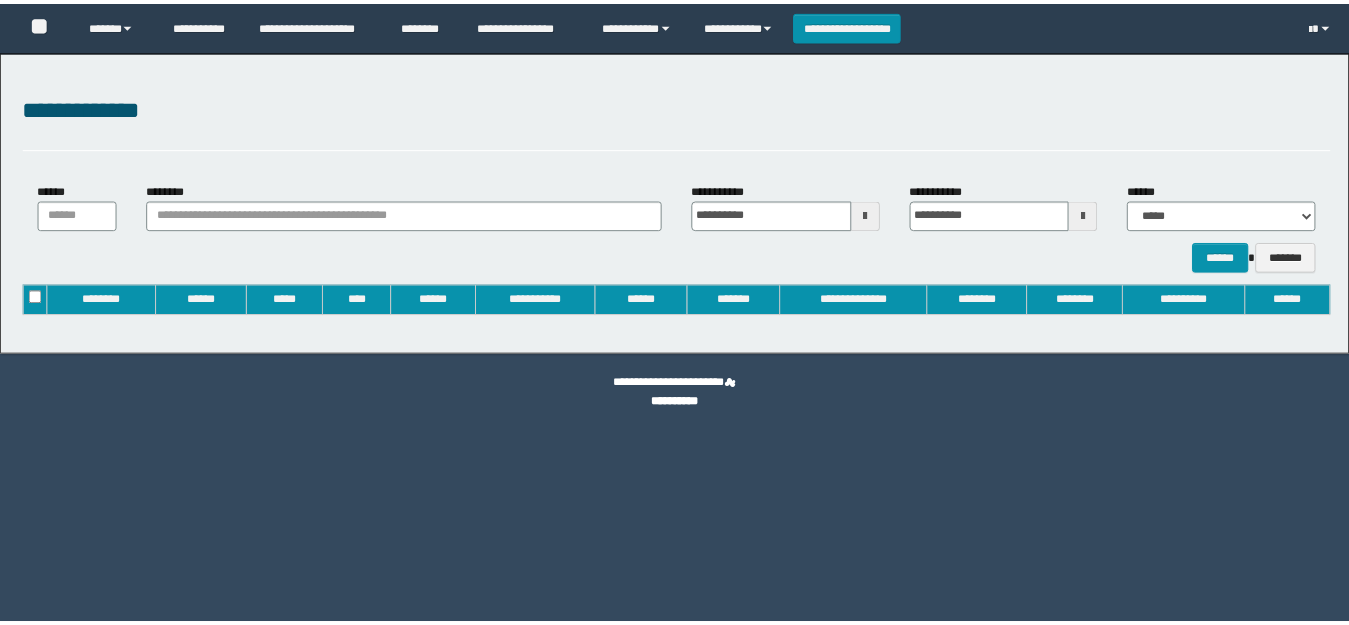 scroll, scrollTop: 0, scrollLeft: 0, axis: both 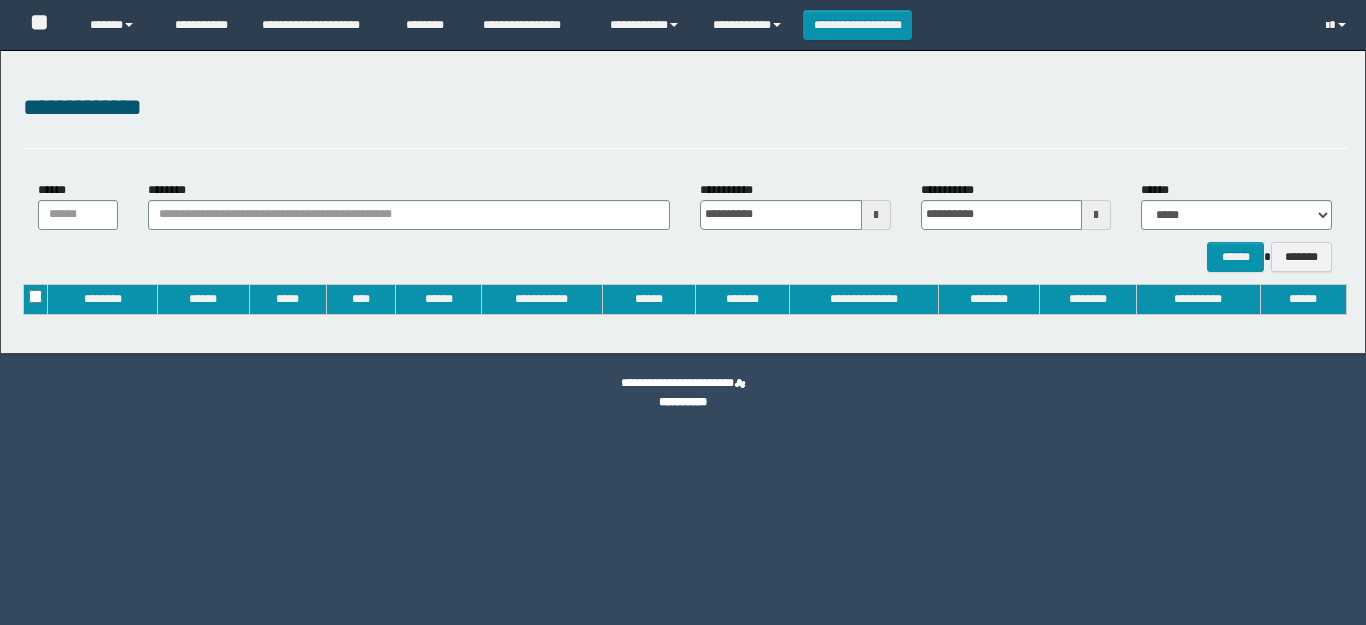 type on "**********" 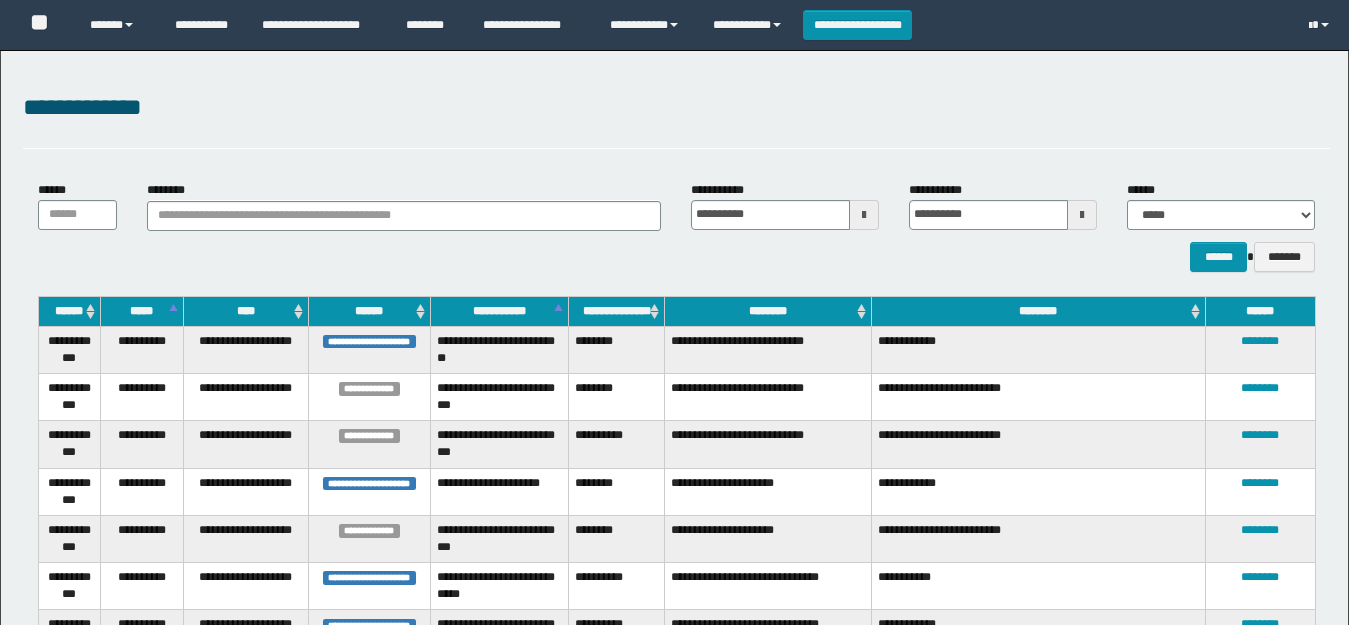 scroll, scrollTop: 0, scrollLeft: 0, axis: both 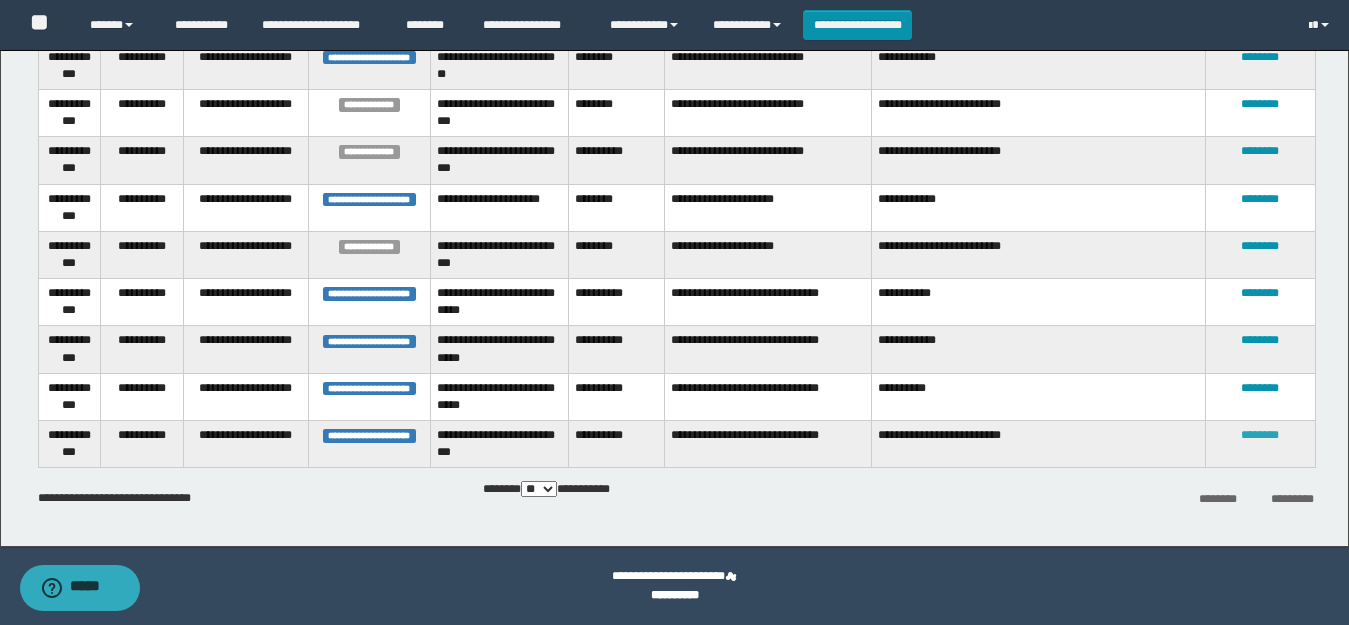 click on "********" at bounding box center [1260, 435] 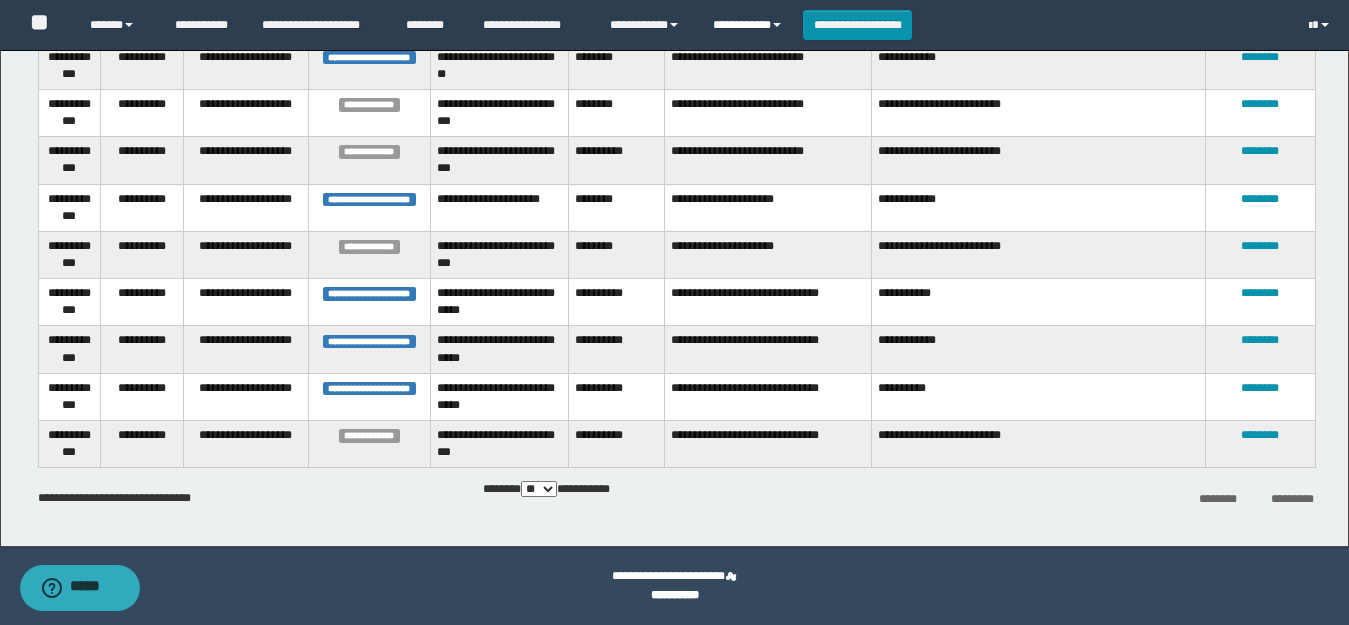 click on "**********" at bounding box center (750, 25) 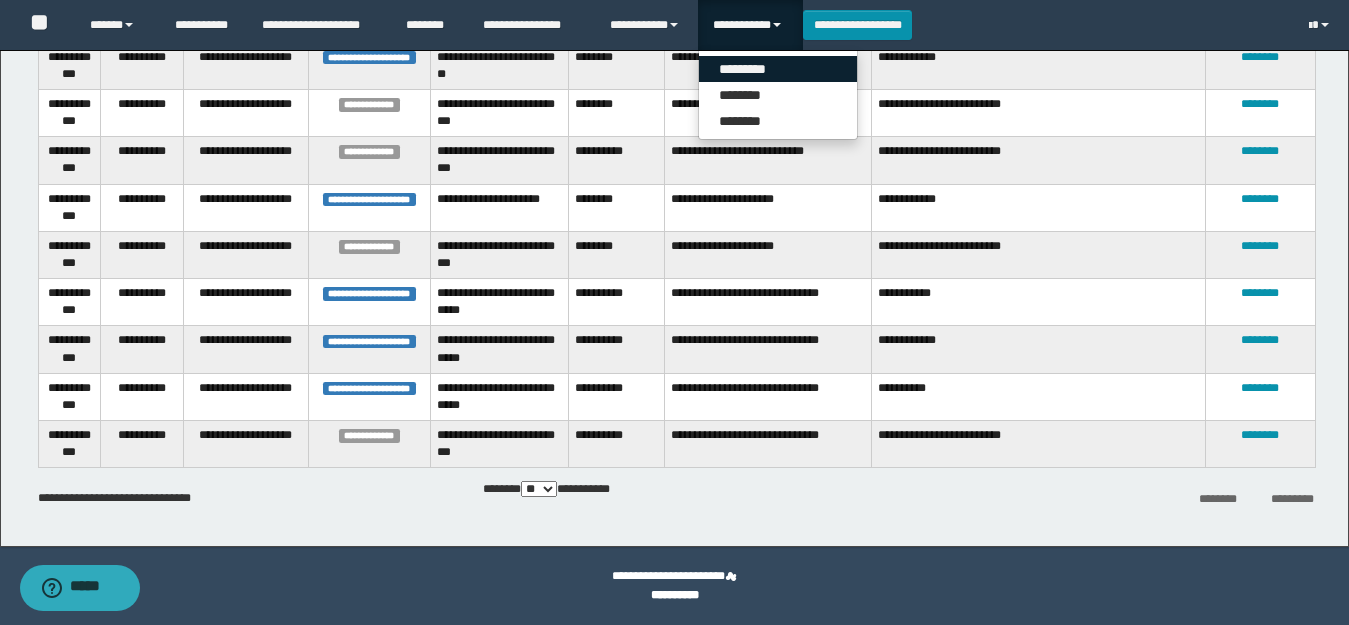 click on "*********" at bounding box center (778, 69) 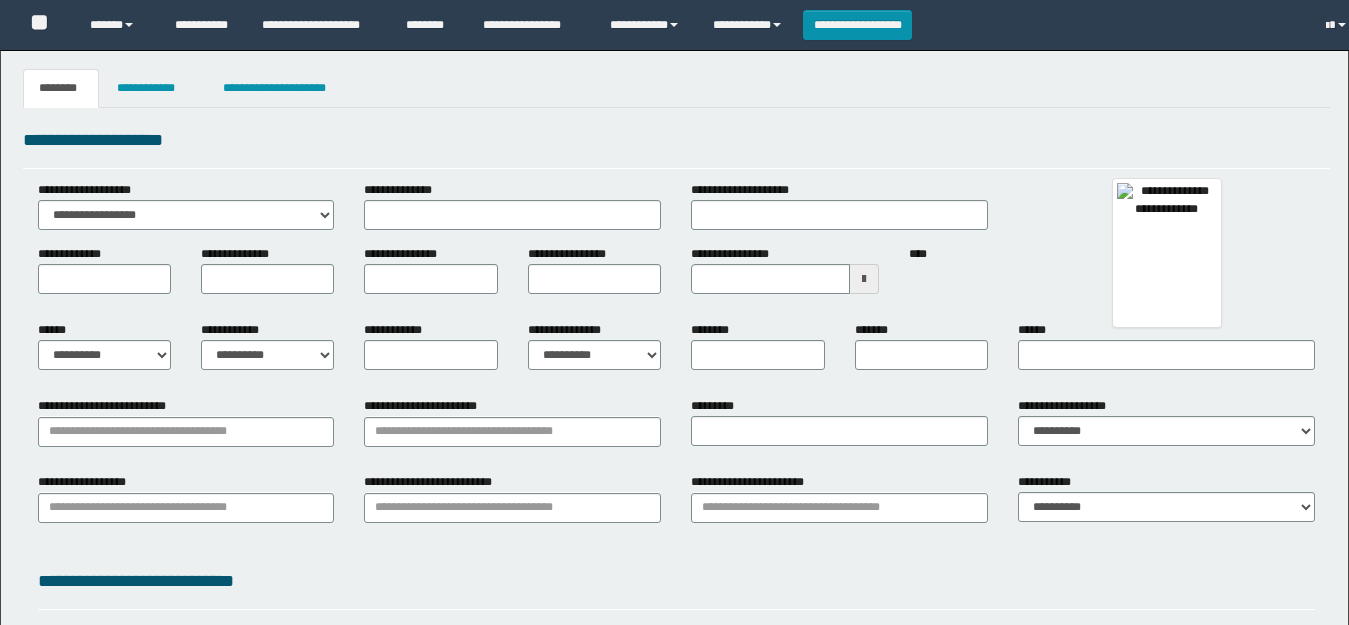 scroll, scrollTop: 0, scrollLeft: 0, axis: both 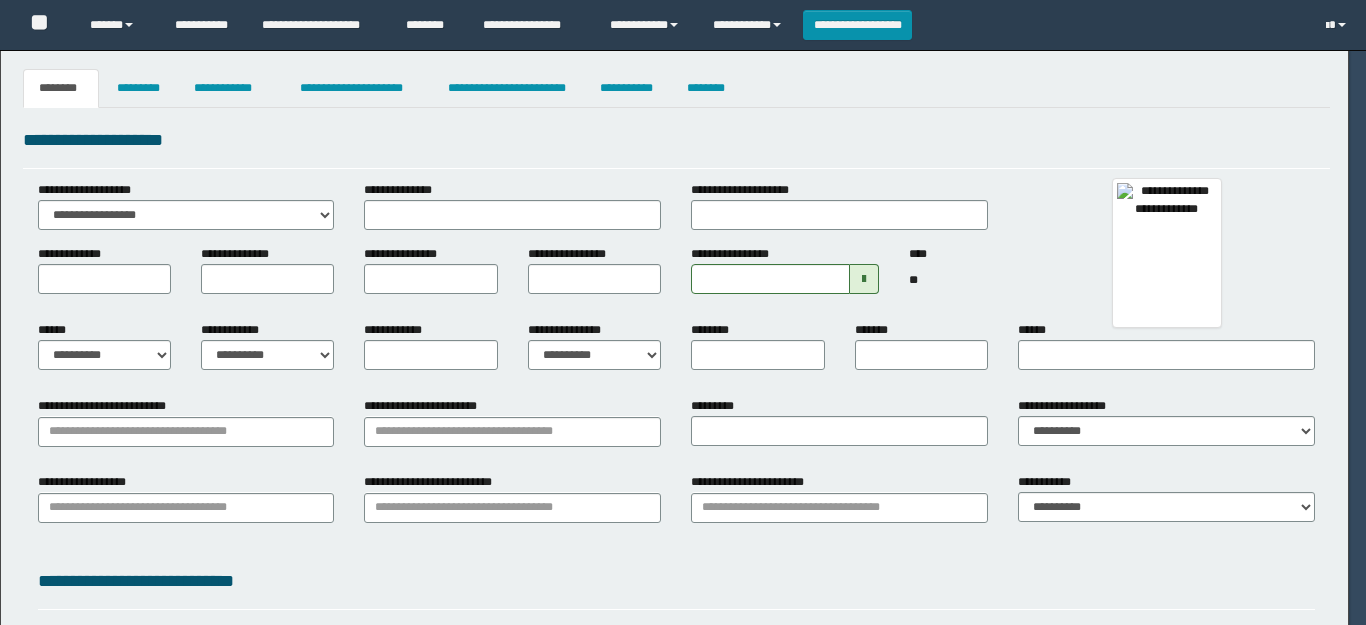 type on "**********" 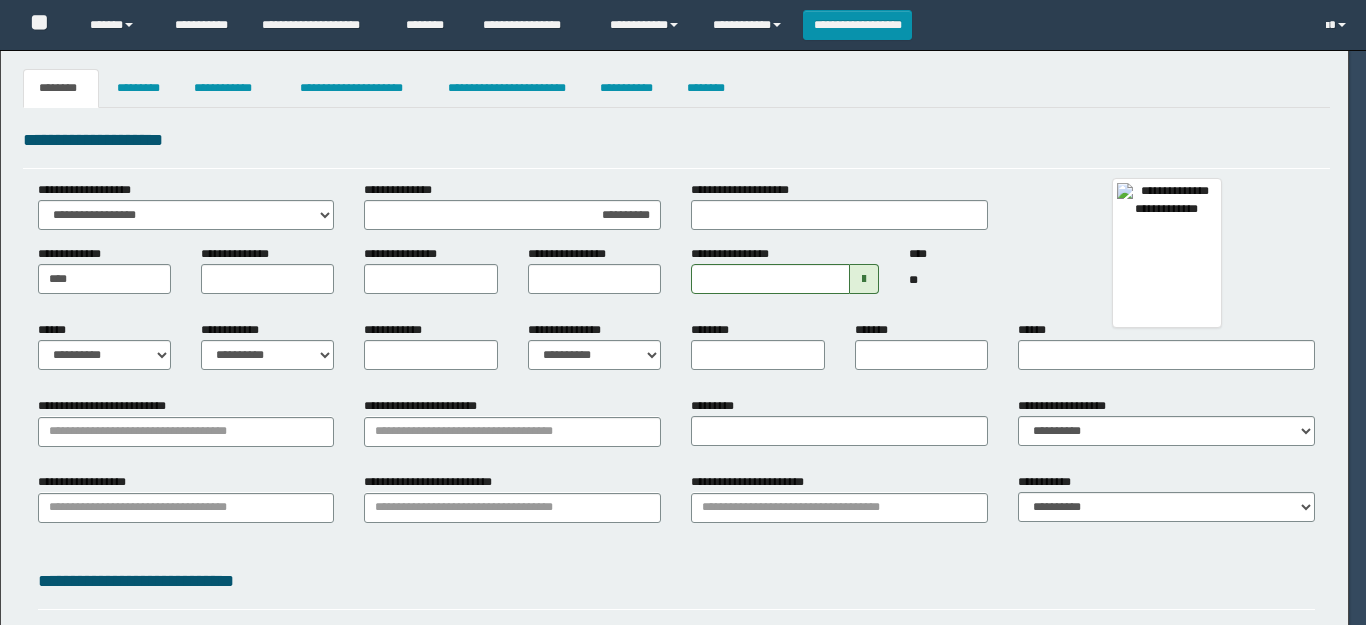 type on "******" 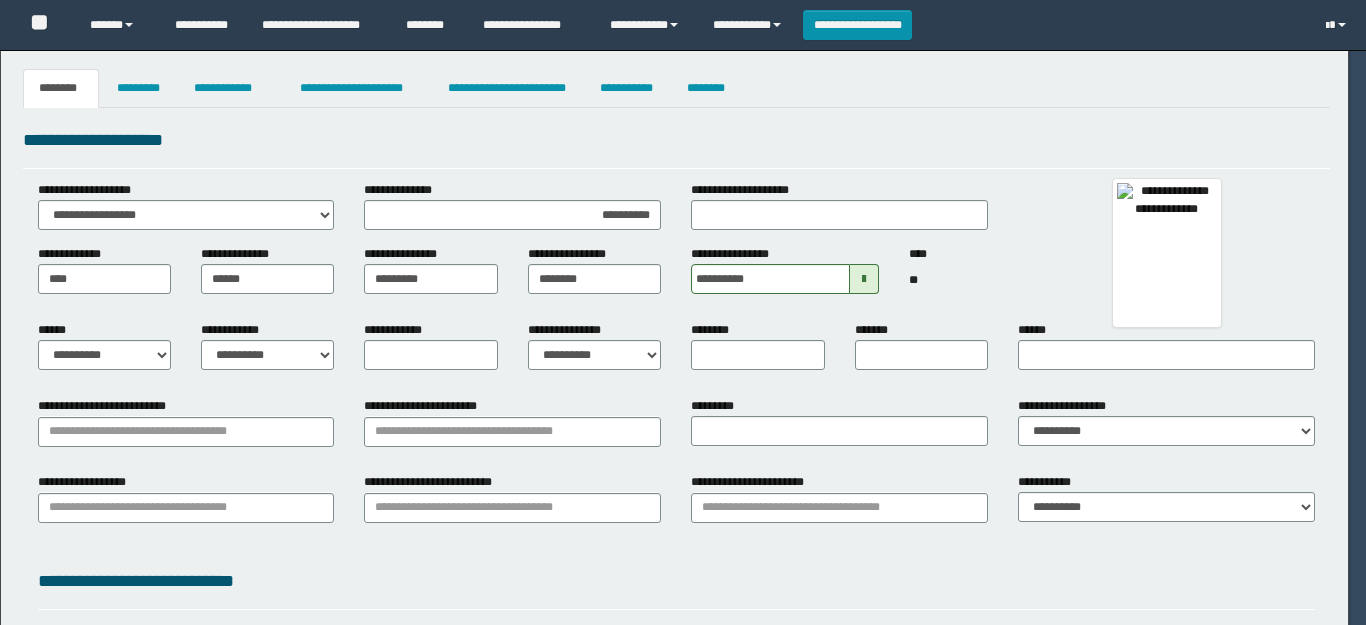 select on "*" 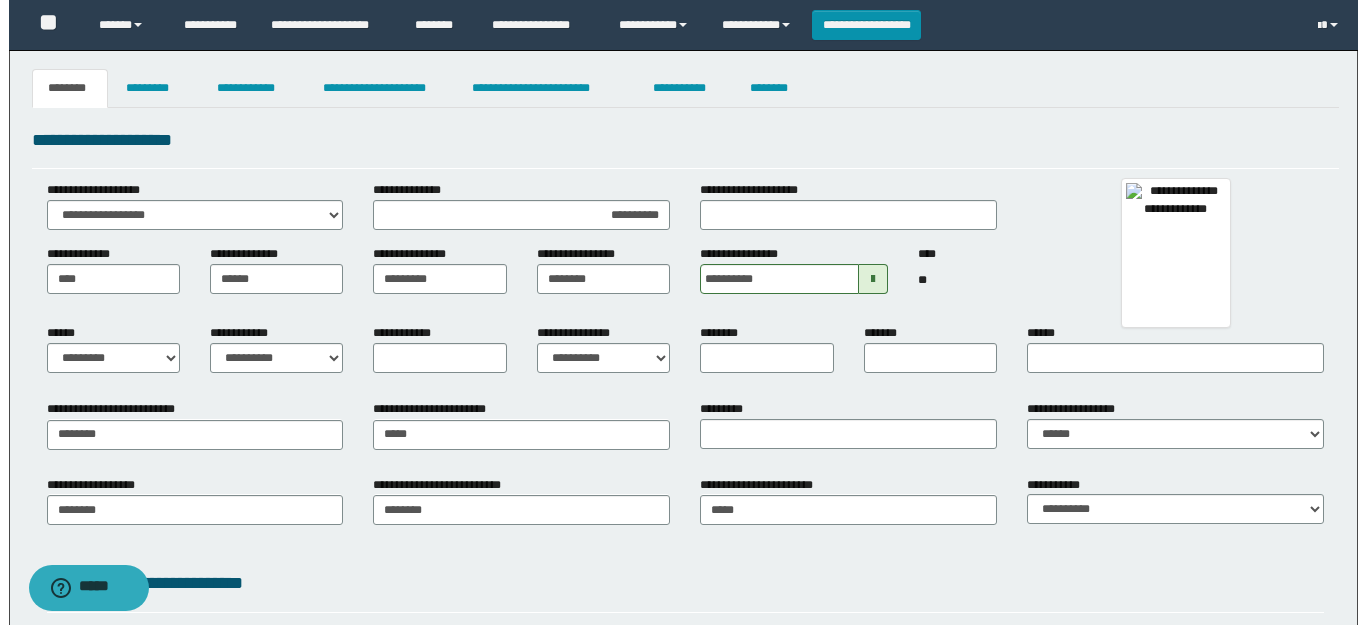 scroll, scrollTop: 0, scrollLeft: 0, axis: both 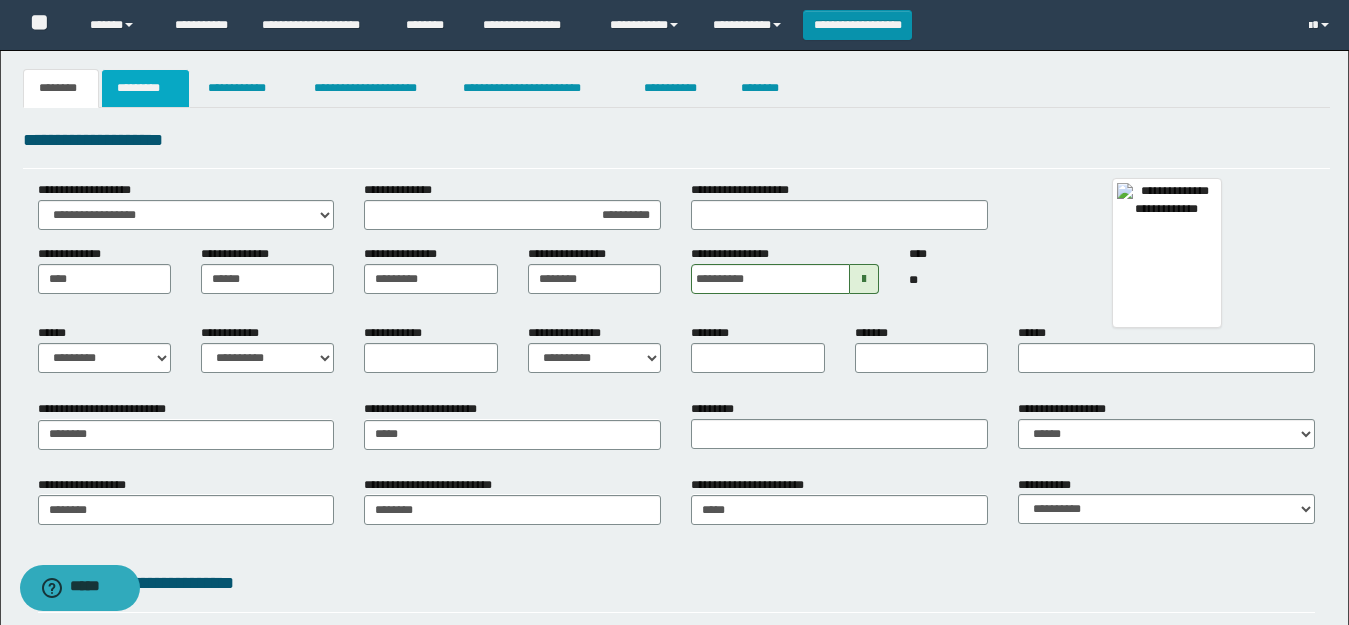click on "*********" at bounding box center [145, 88] 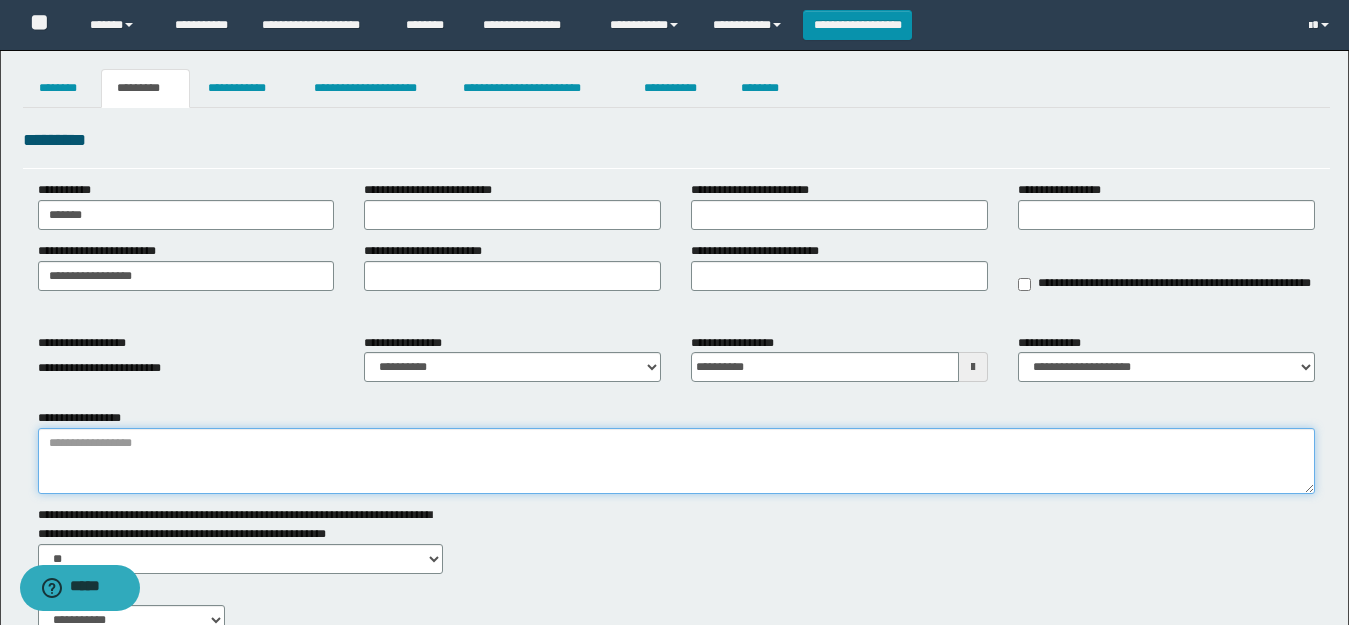 click on "**********" at bounding box center (676, 461) 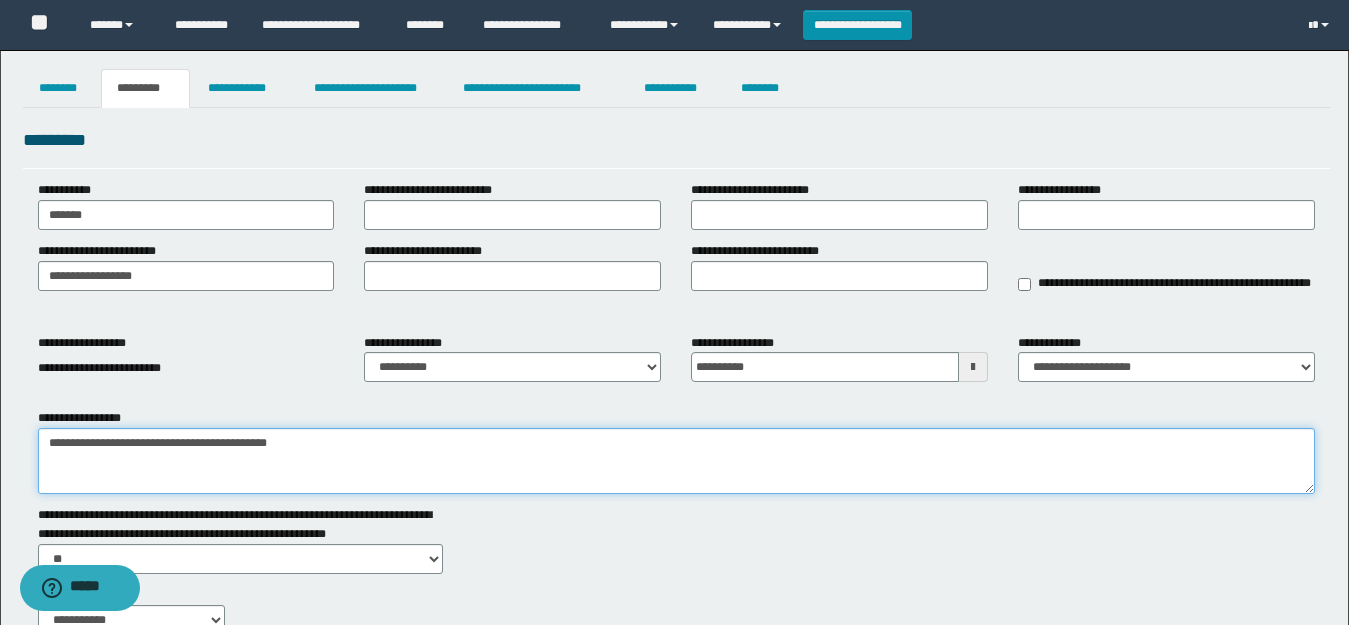 click on "**********" at bounding box center (676, 461) 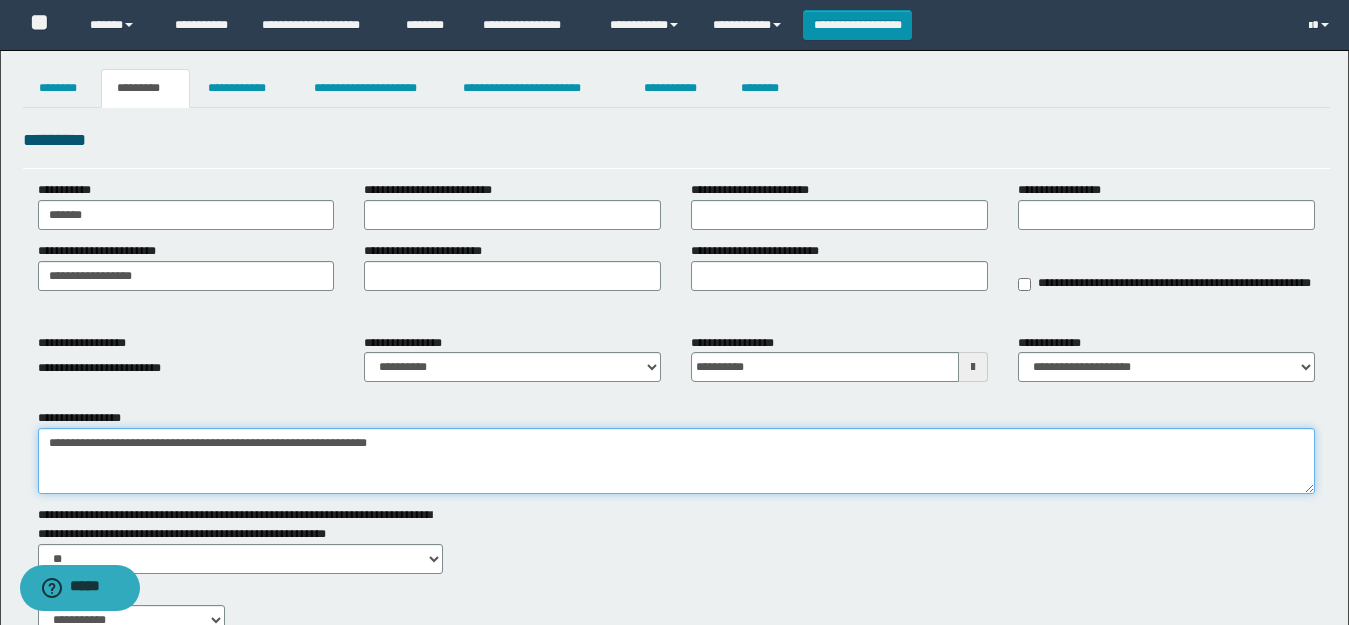 type on "**********" 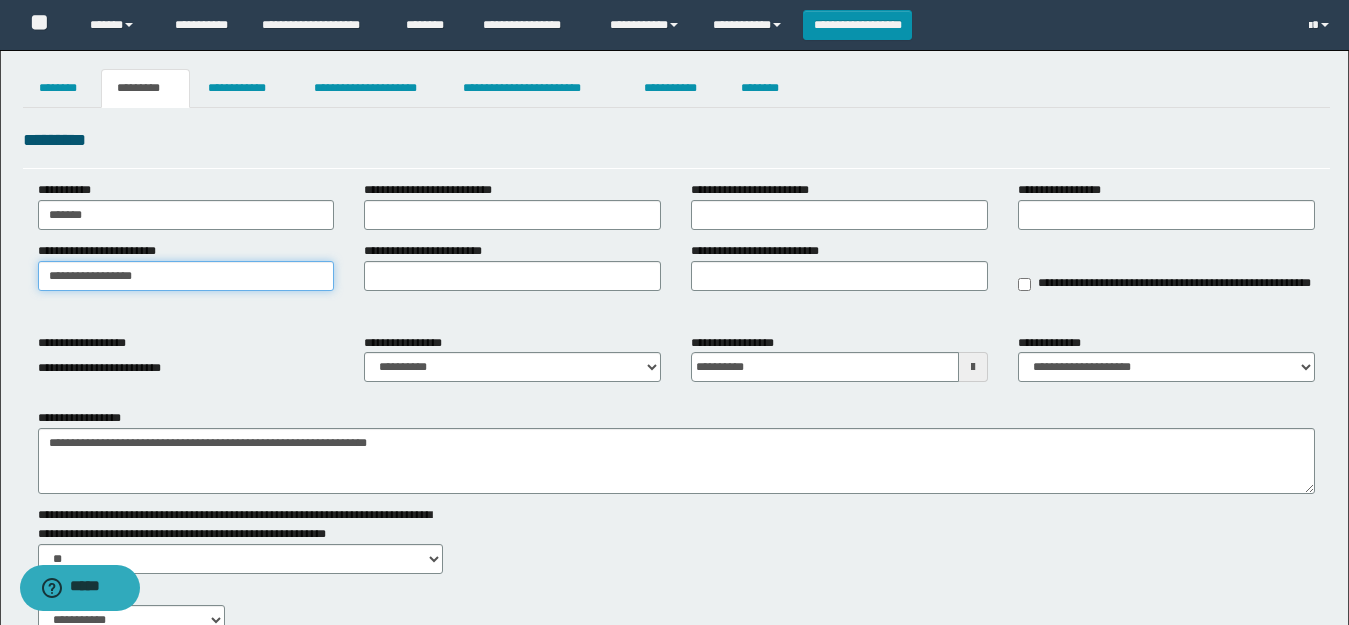 drag, startPoint x: 94, startPoint y: 279, endPoint x: 76, endPoint y: 278, distance: 18.027756 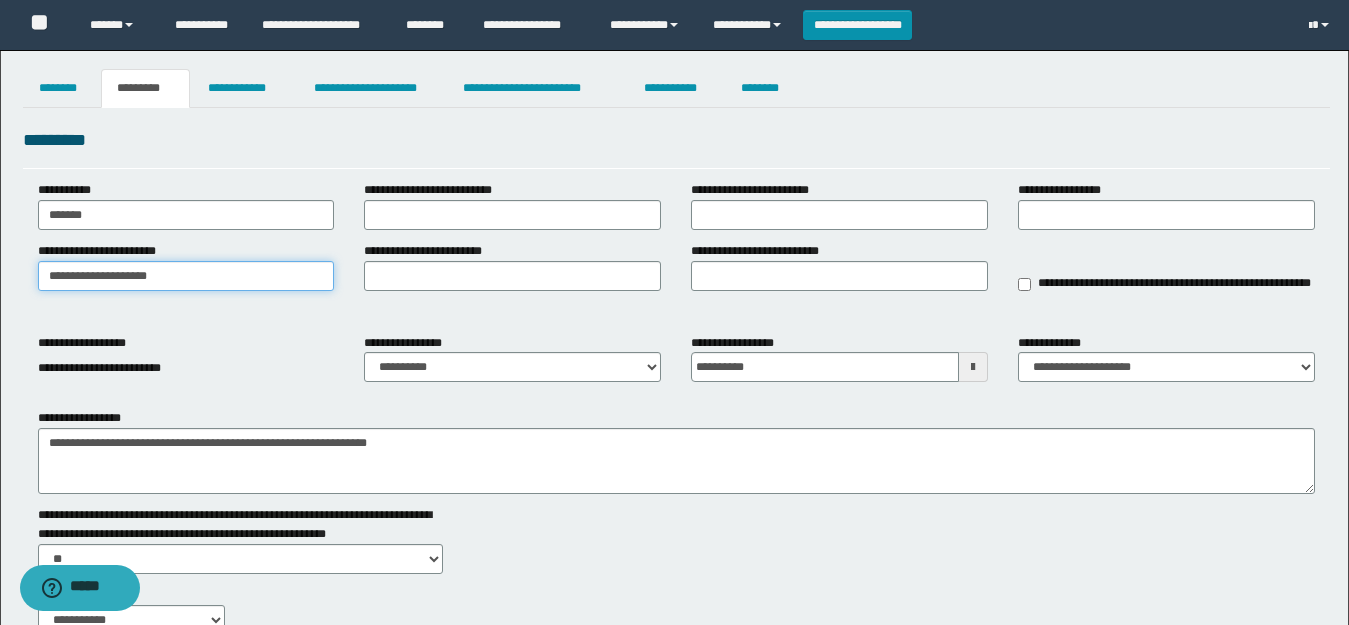 type on "**********" 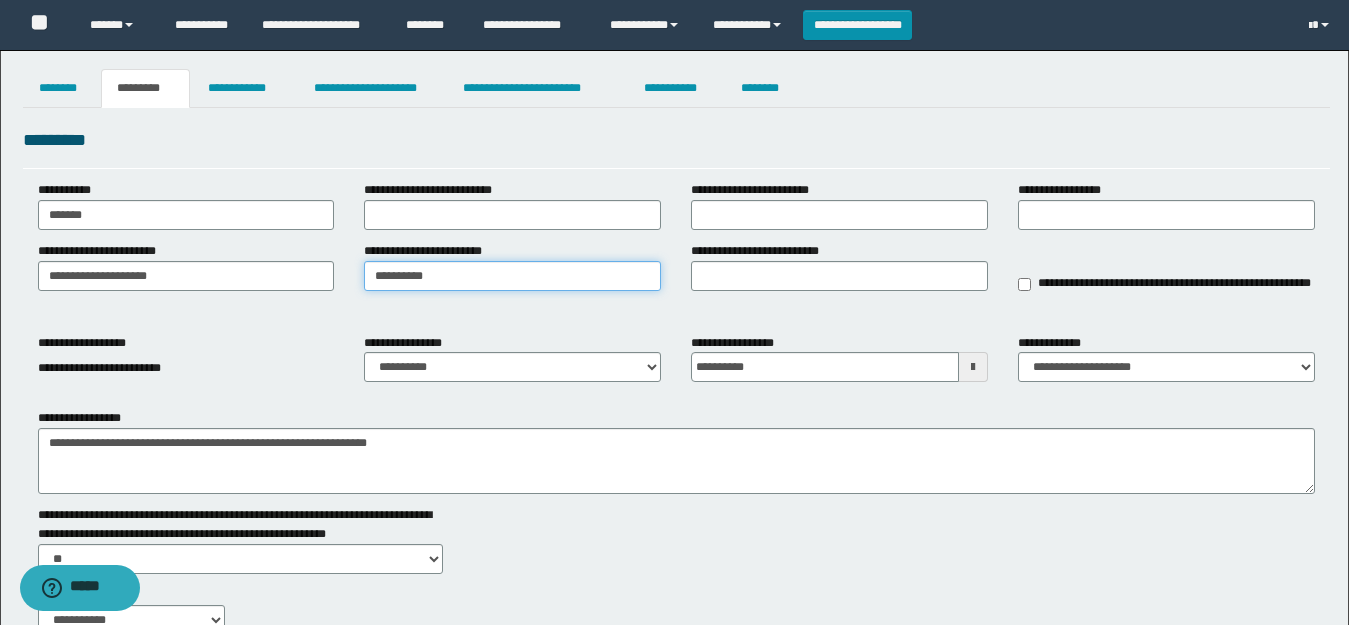 type on "**********" 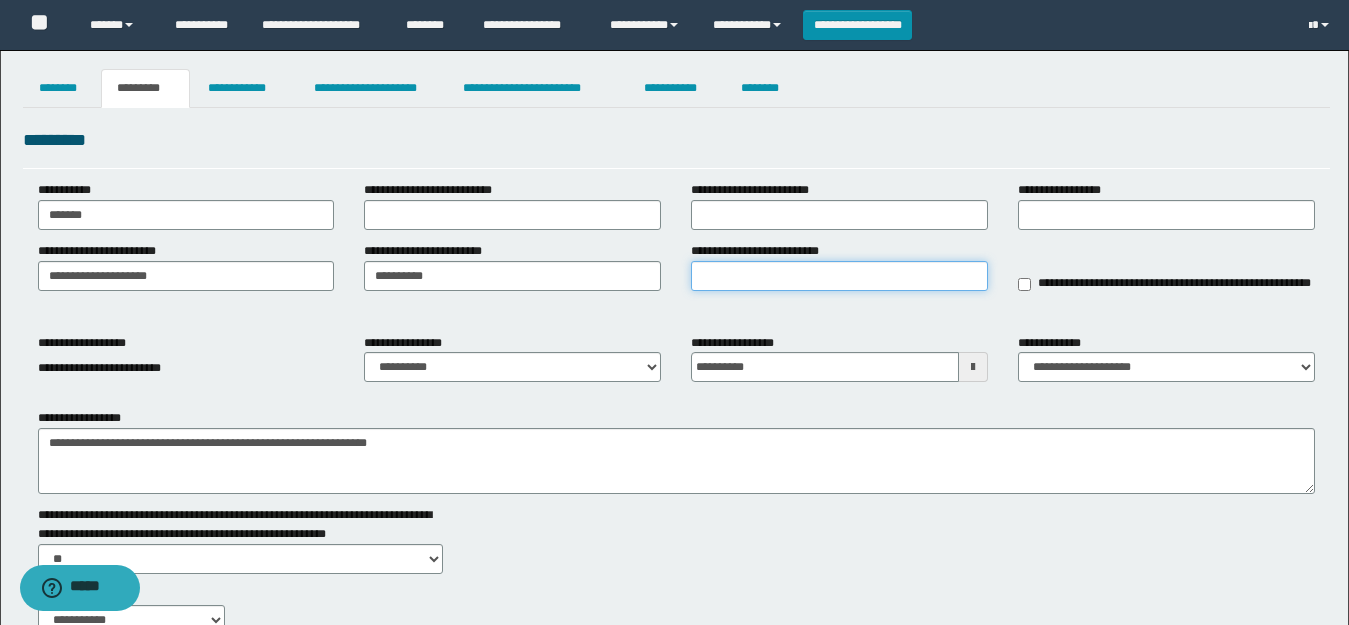 click on "**********" at bounding box center (839, 276) 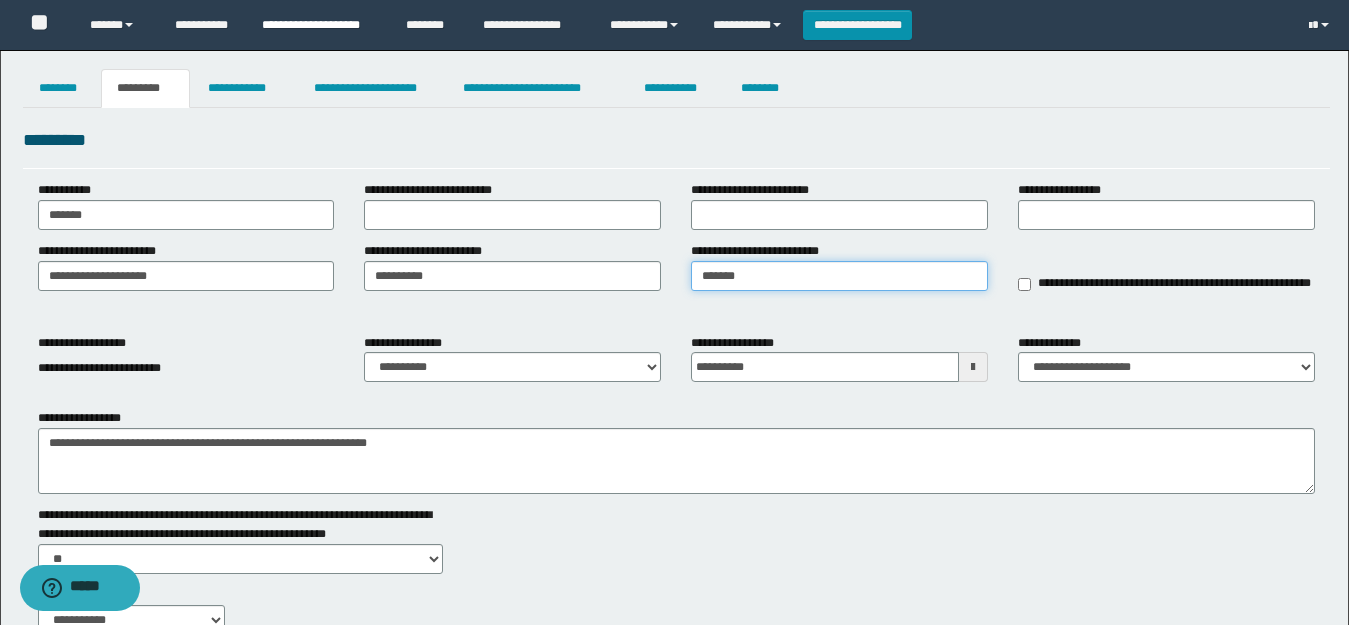 type on "*******" 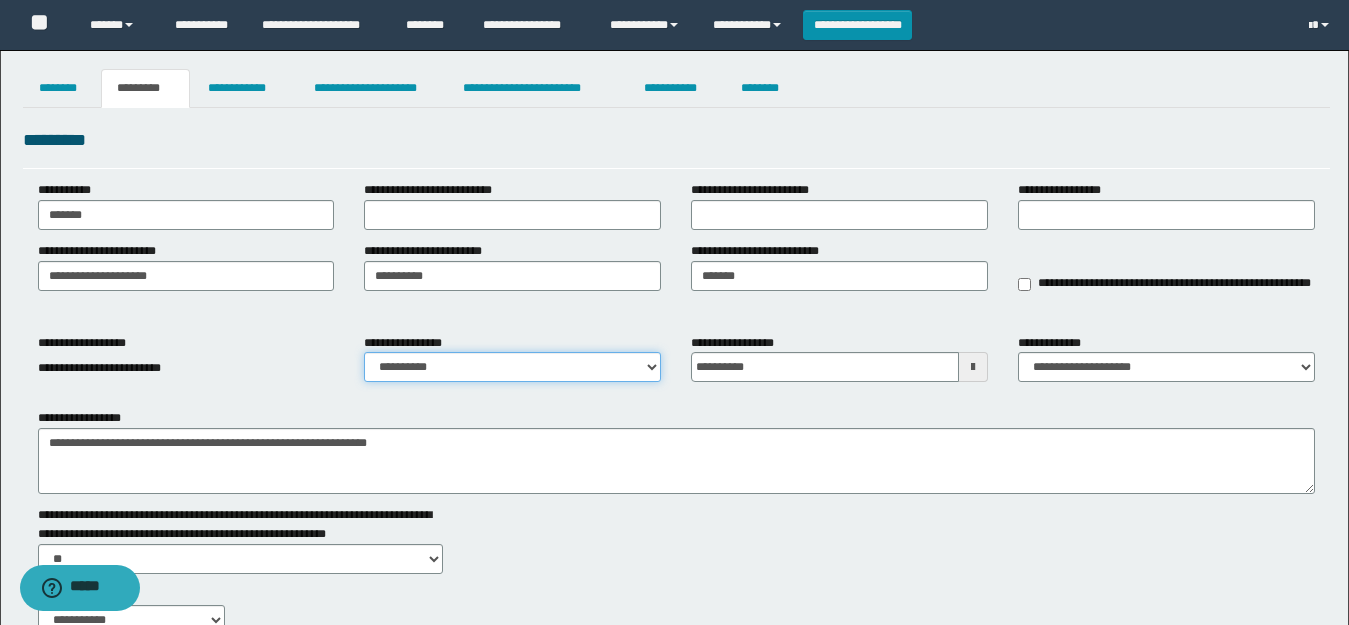 click on "**********" at bounding box center (512, 367) 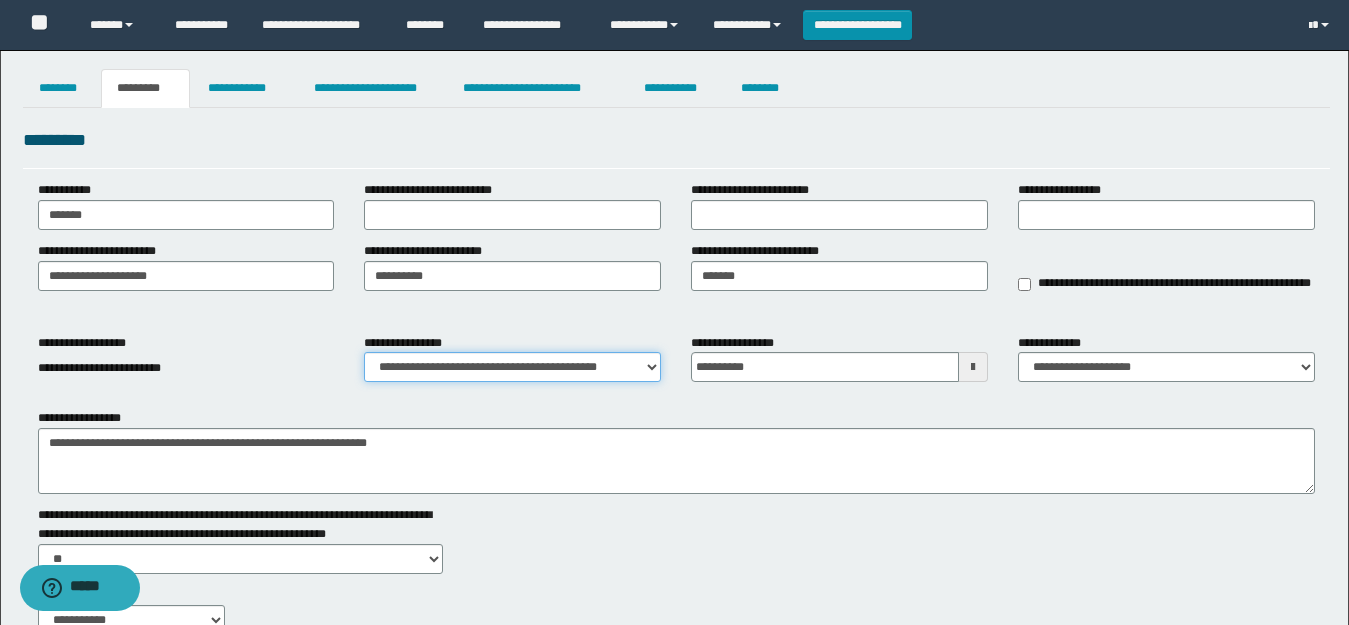 click on "**********" at bounding box center [512, 367] 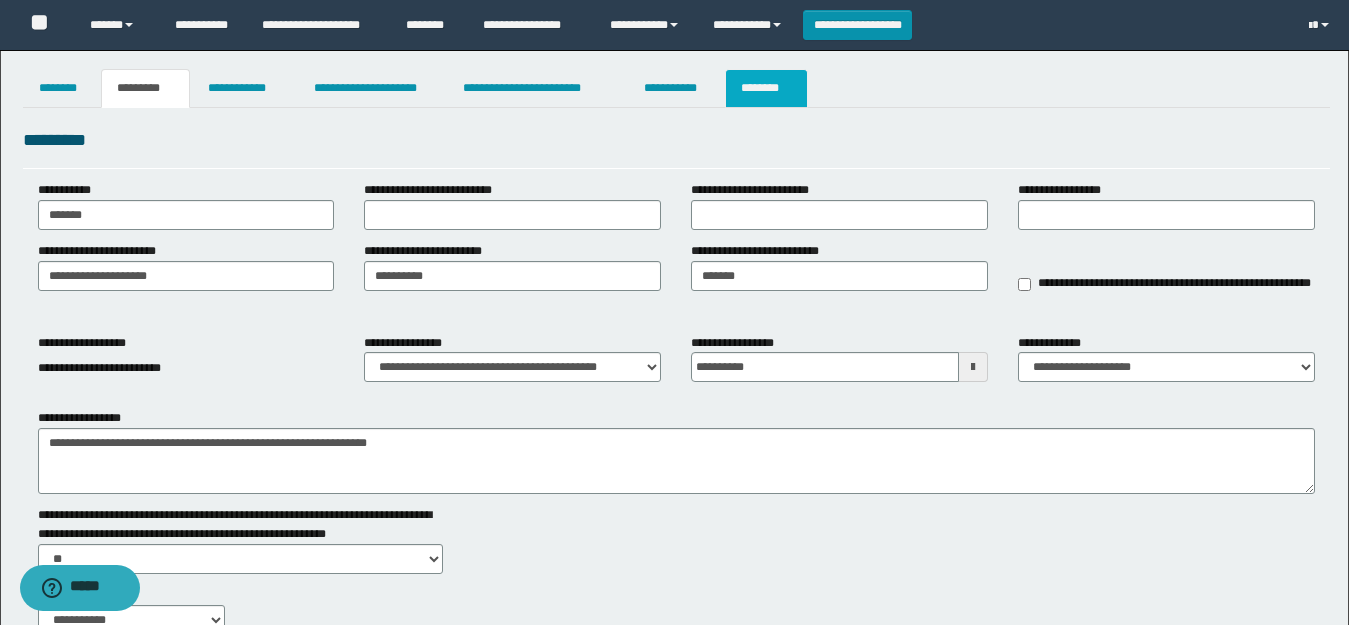 click on "********" at bounding box center (766, 88) 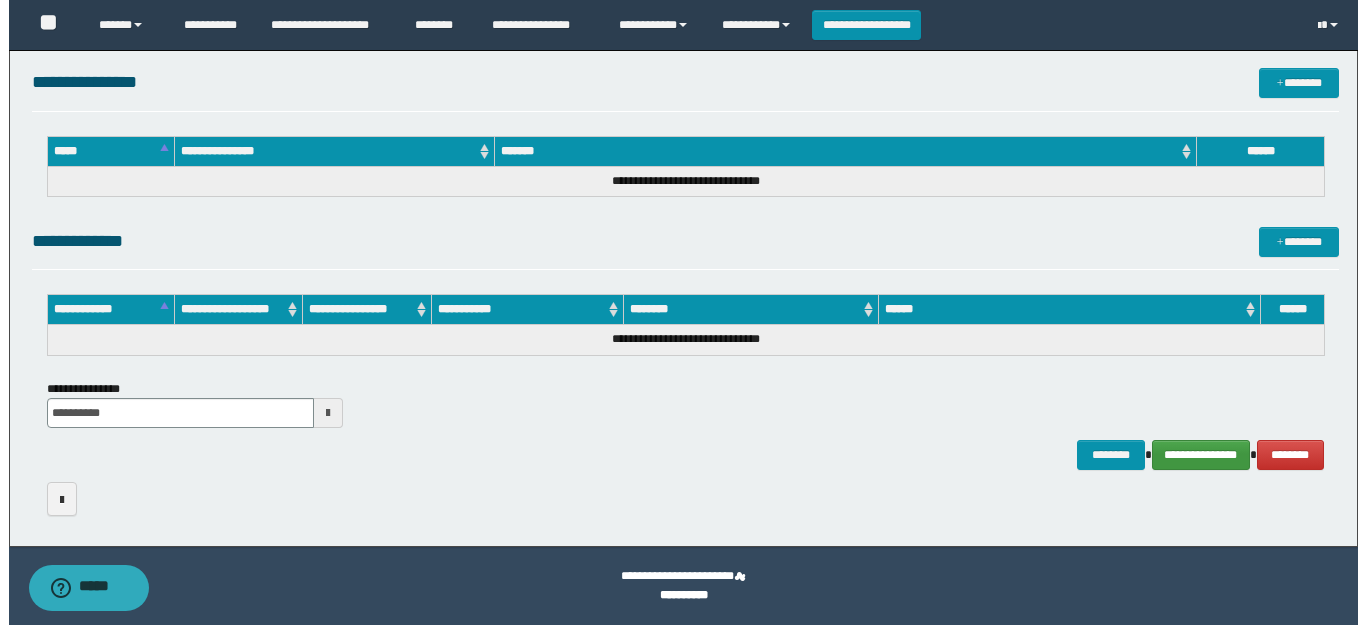 scroll, scrollTop: 0, scrollLeft: 0, axis: both 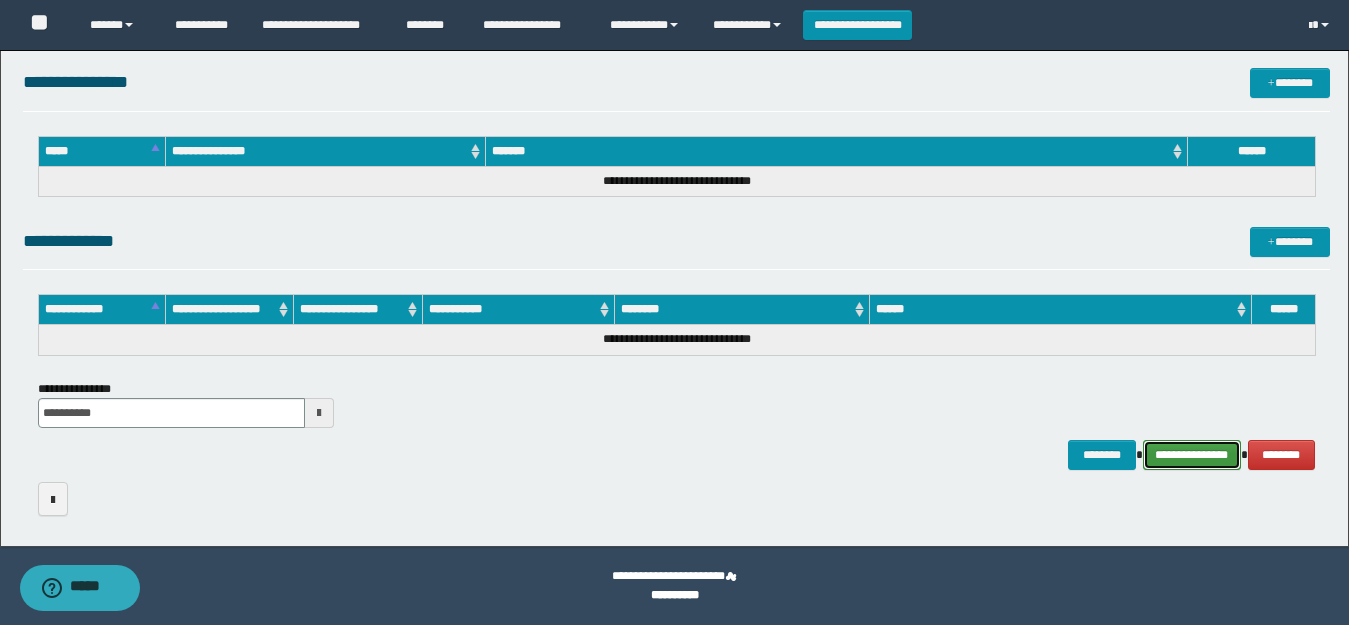 click on "**********" at bounding box center [1192, 455] 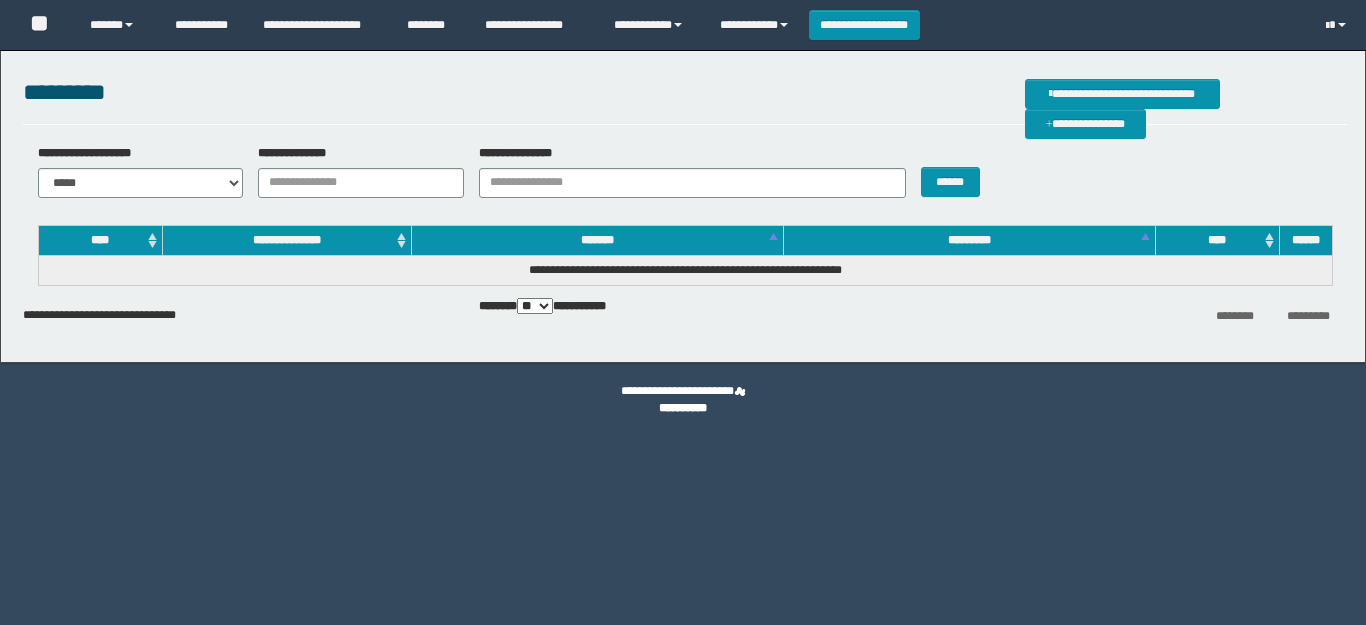 scroll, scrollTop: 0, scrollLeft: 0, axis: both 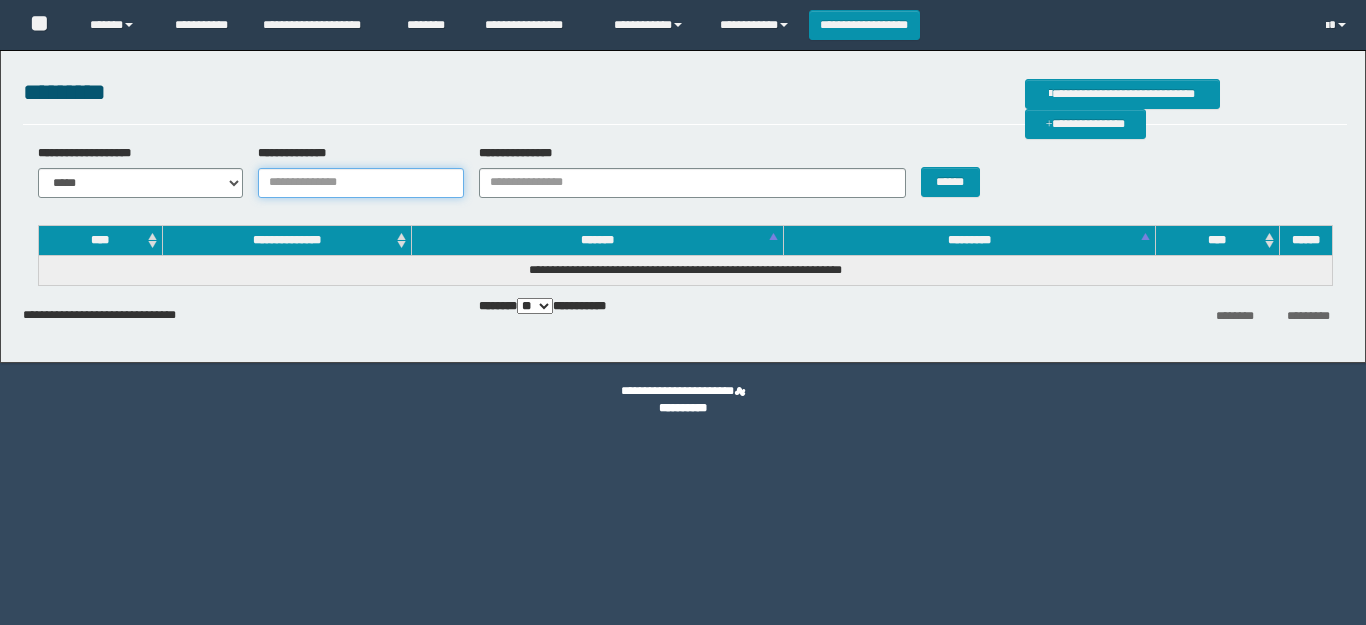 click on "**********" at bounding box center (361, 183) 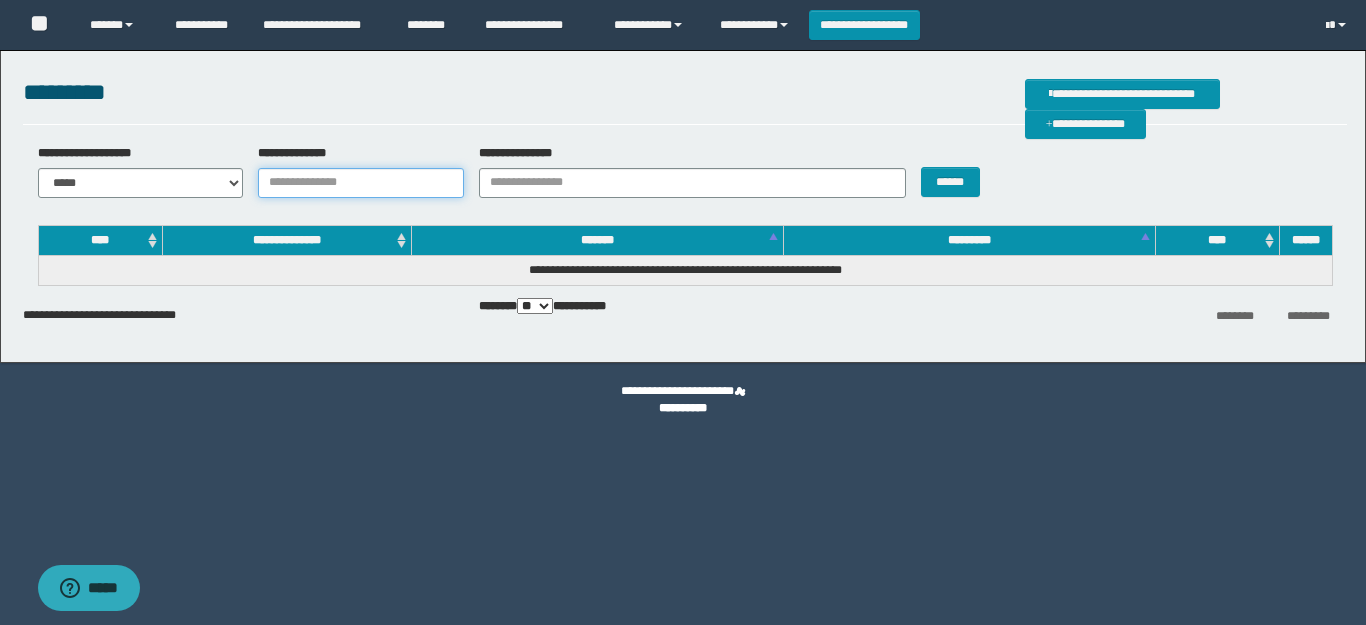 scroll, scrollTop: 0, scrollLeft: 0, axis: both 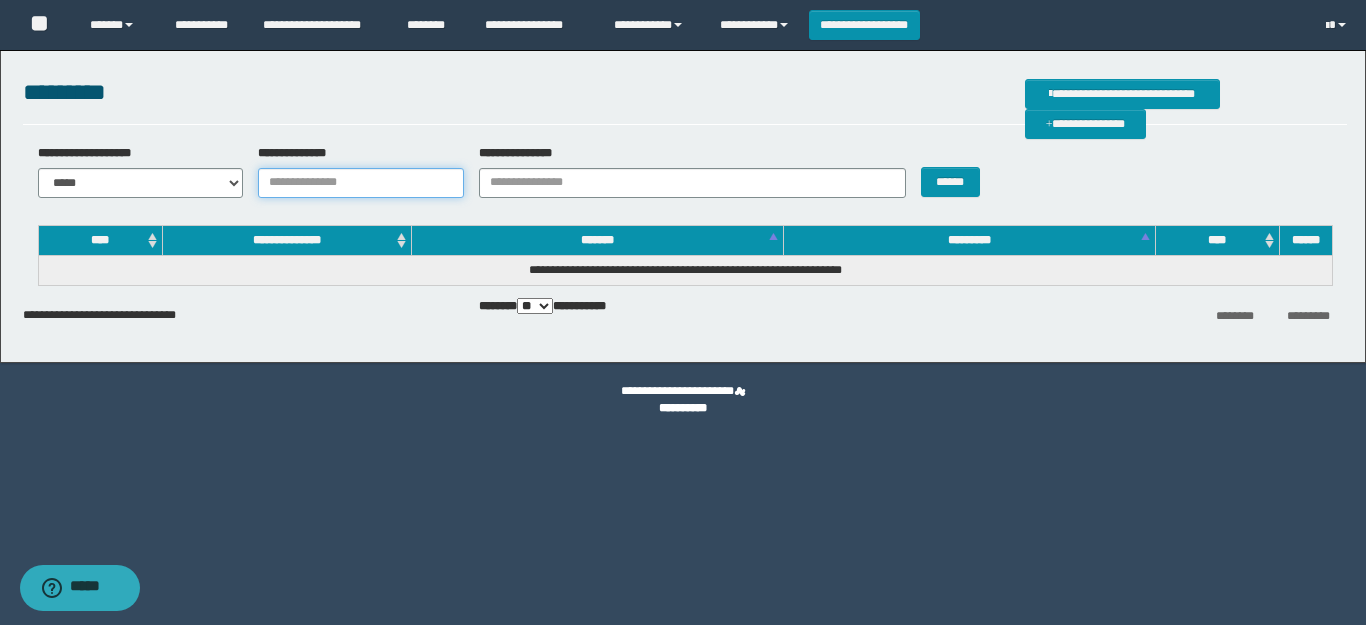 paste on "**********" 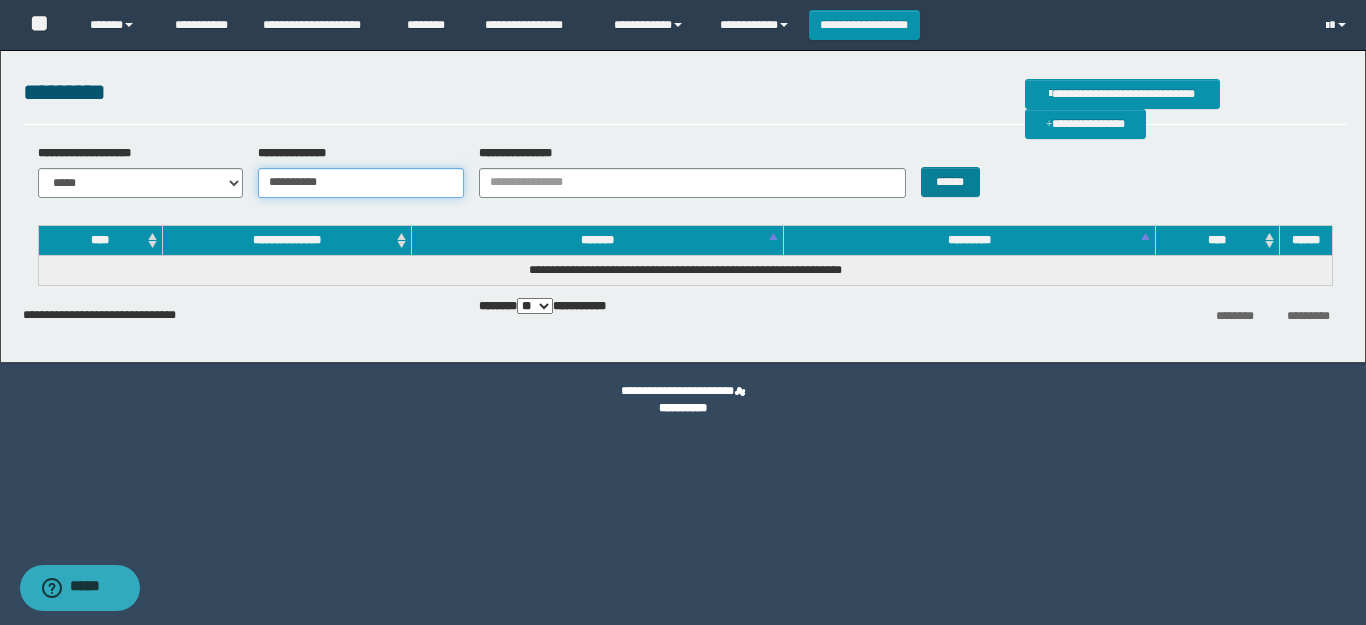 type on "**********" 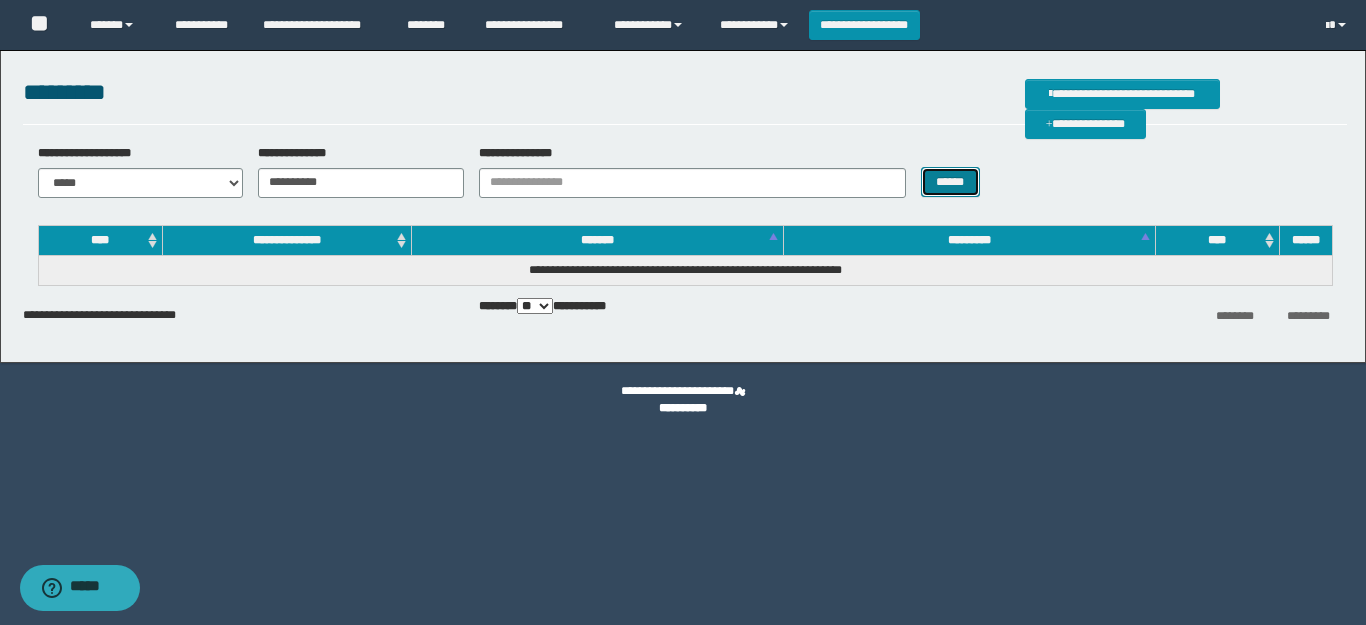 click on "******" at bounding box center (950, 182) 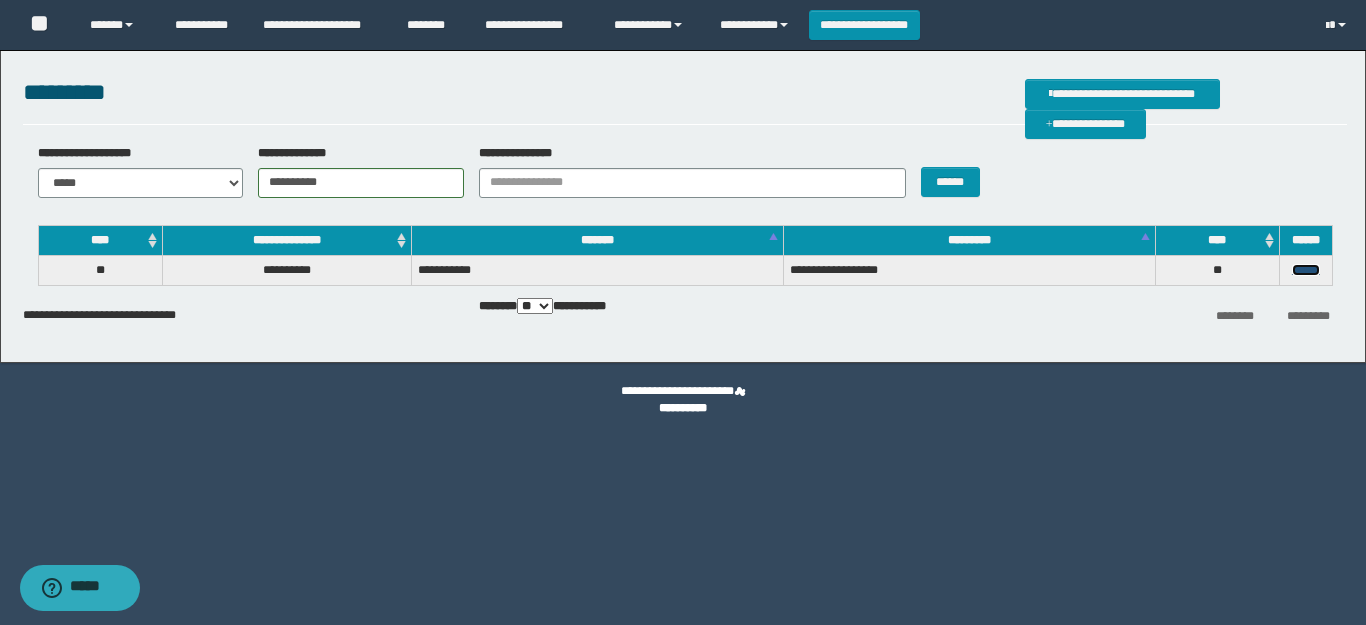 click on "******" at bounding box center [1306, 270] 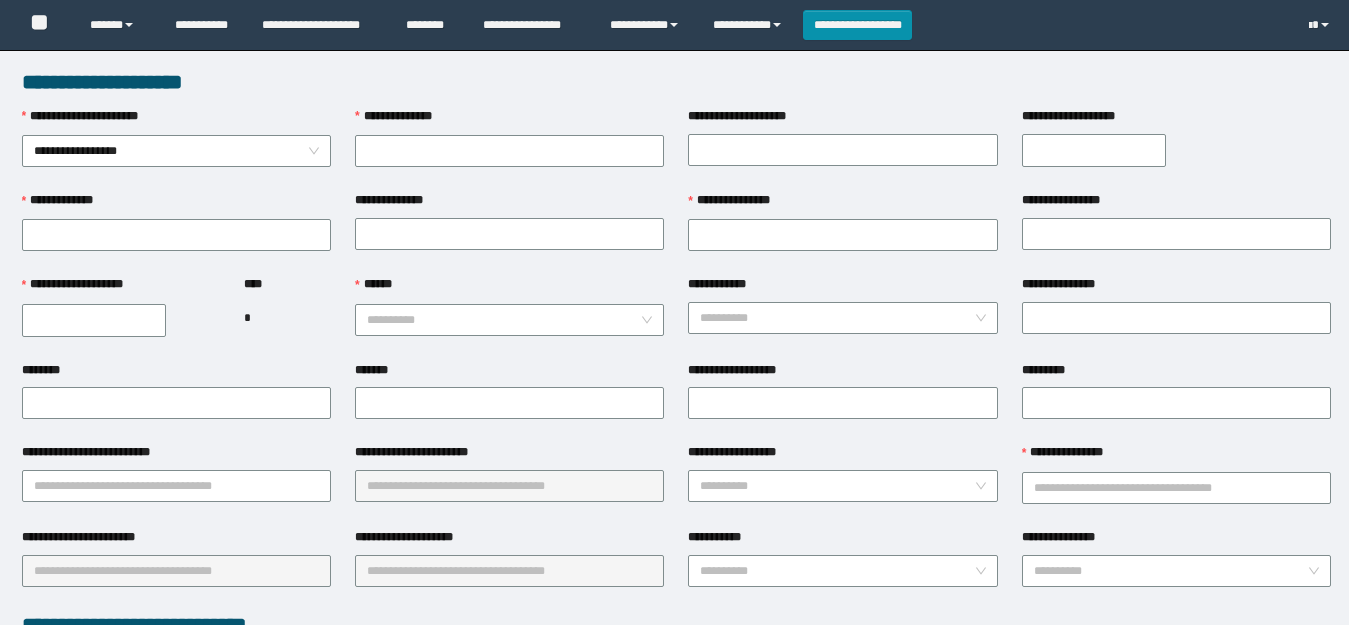 scroll, scrollTop: 0, scrollLeft: 0, axis: both 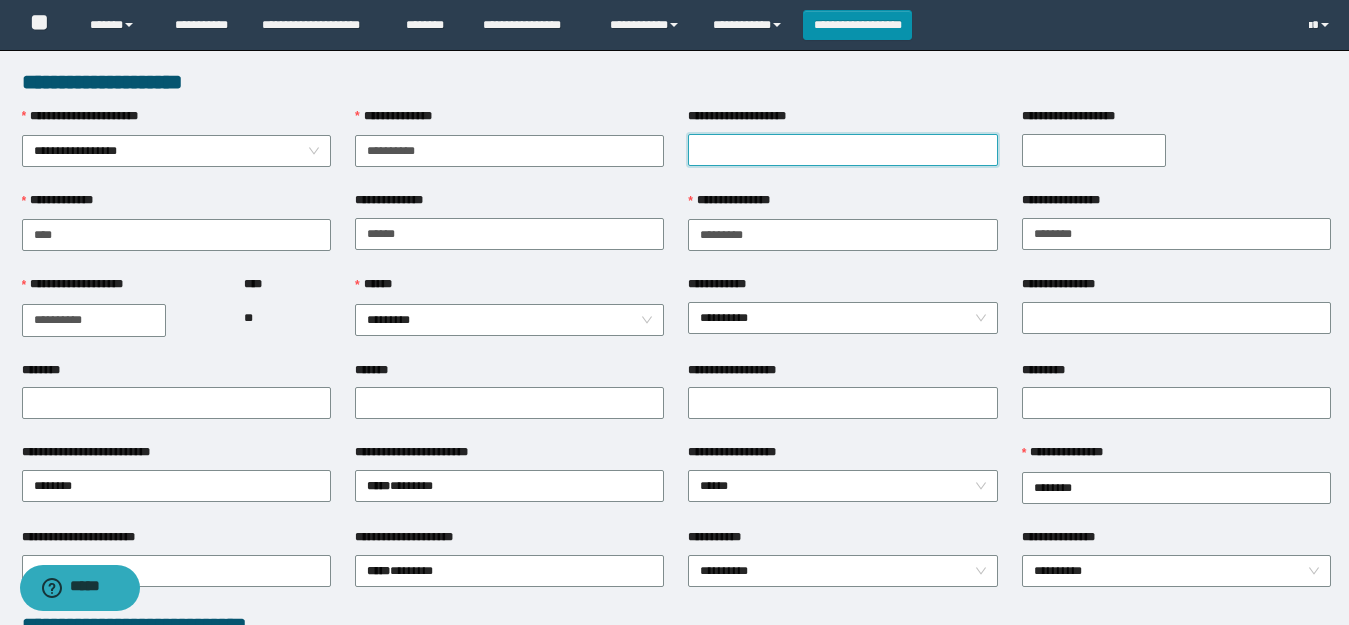 click on "**********" at bounding box center (842, 150) 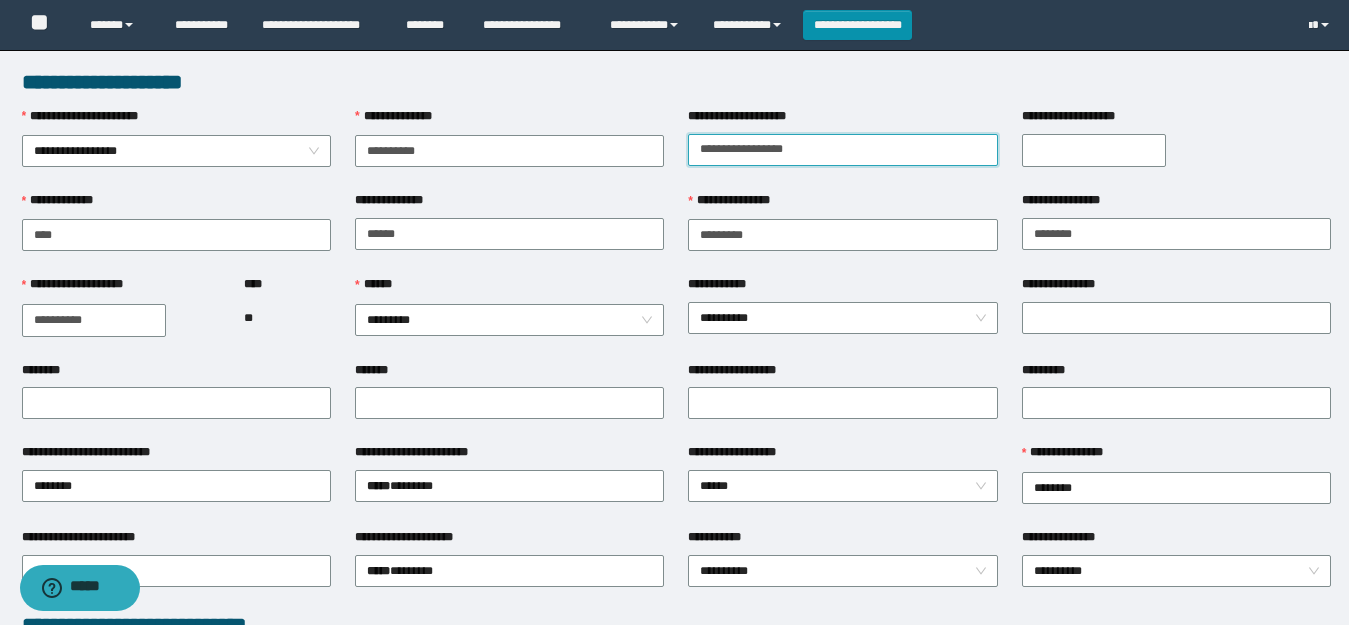 type on "**********" 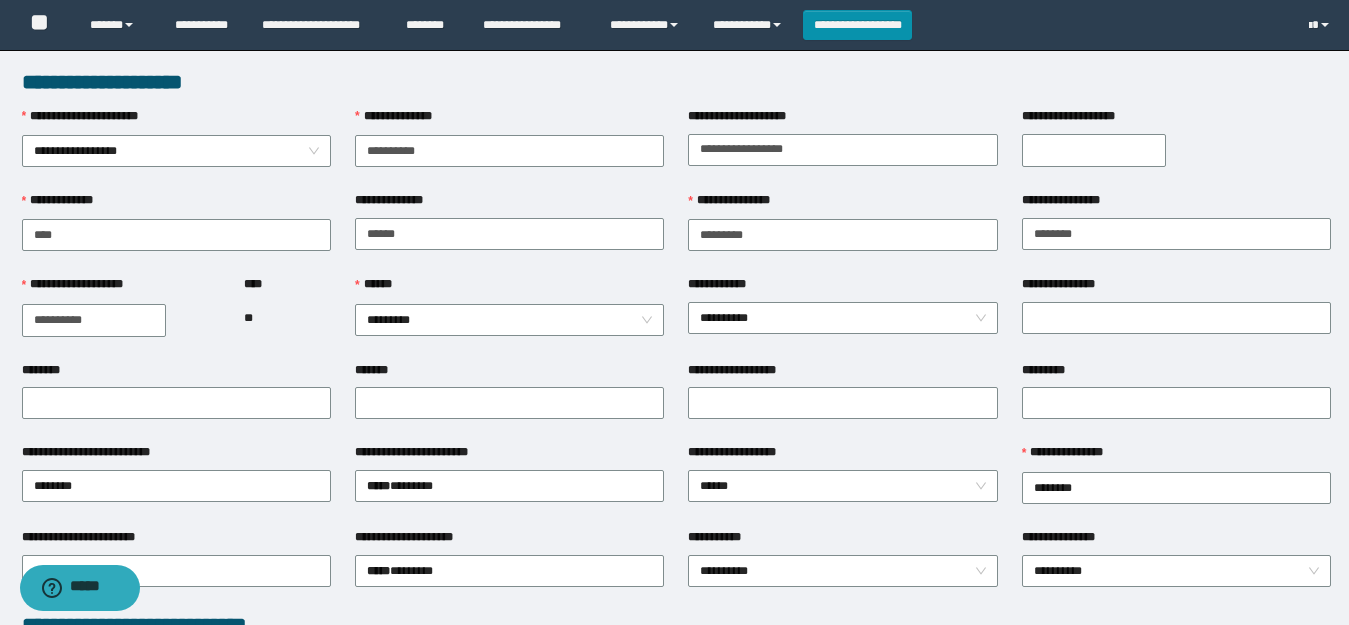 click on "**********" at bounding box center (1094, 150) 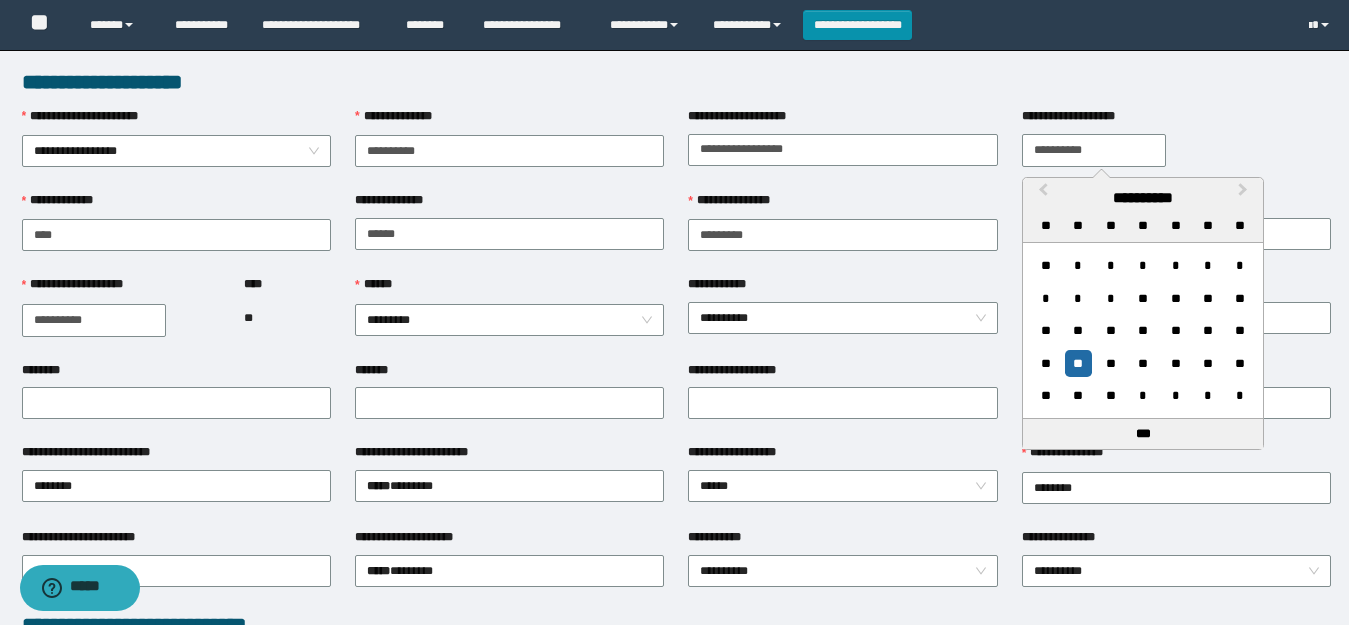 type on "**********" 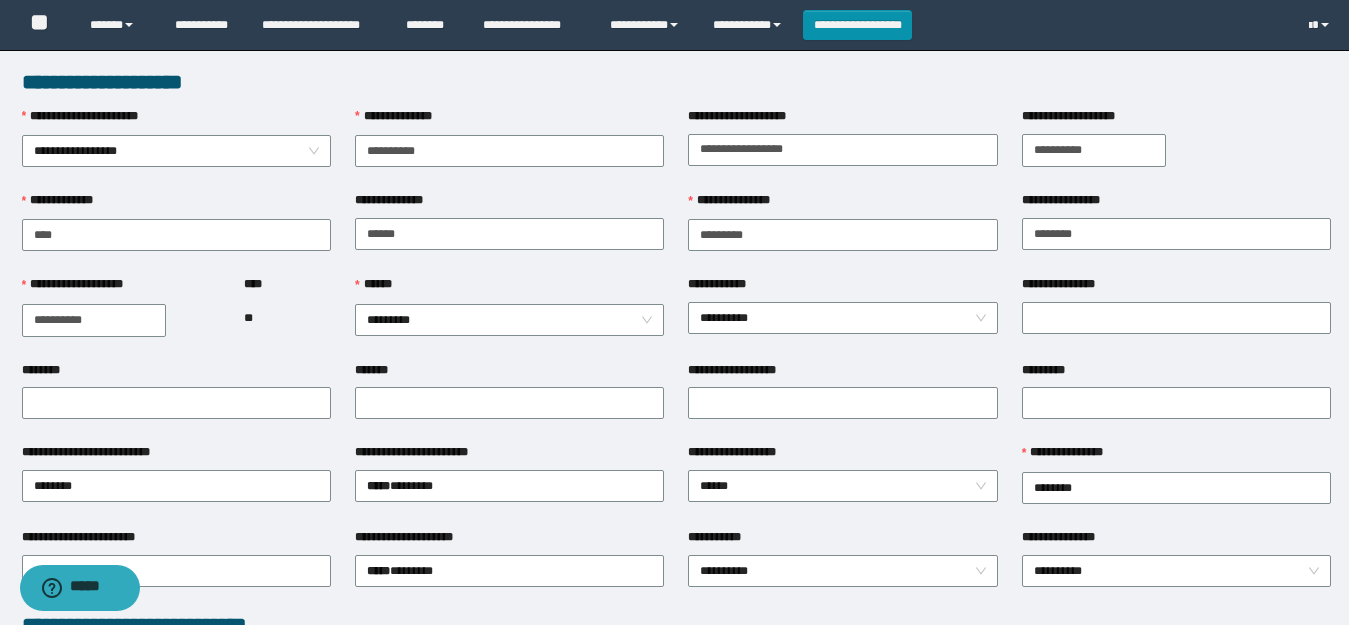 click on "******" at bounding box center [509, 289] 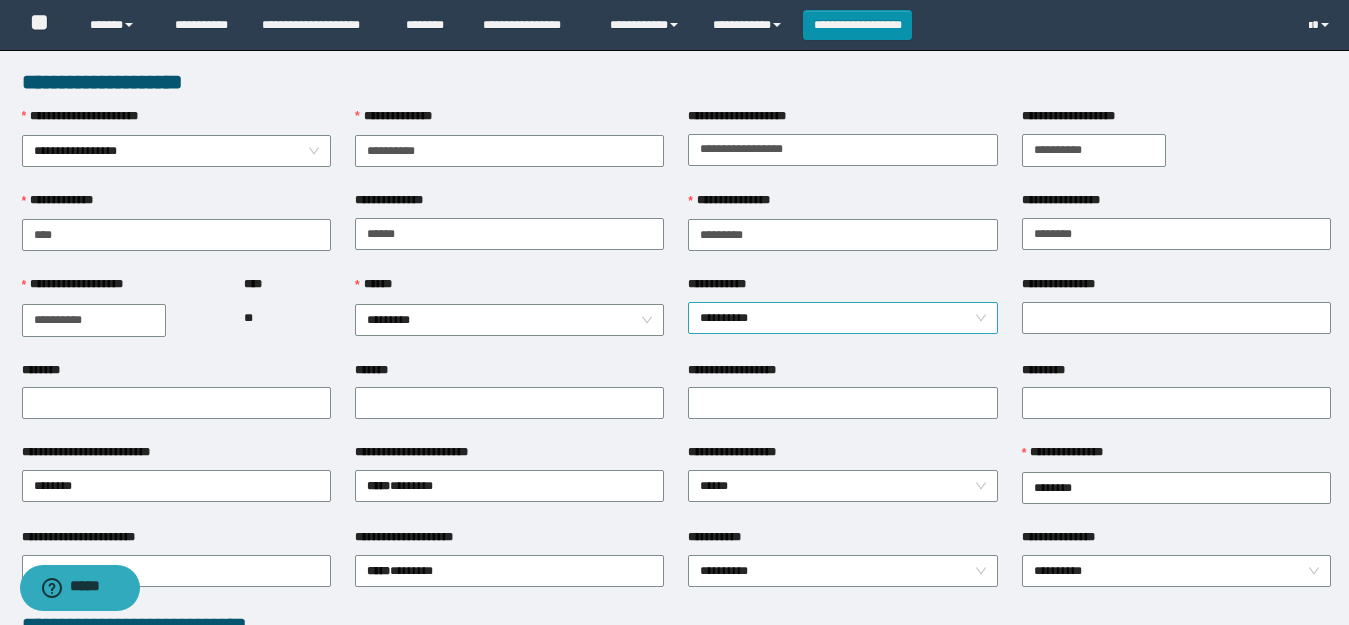 click on "**********" at bounding box center (842, 318) 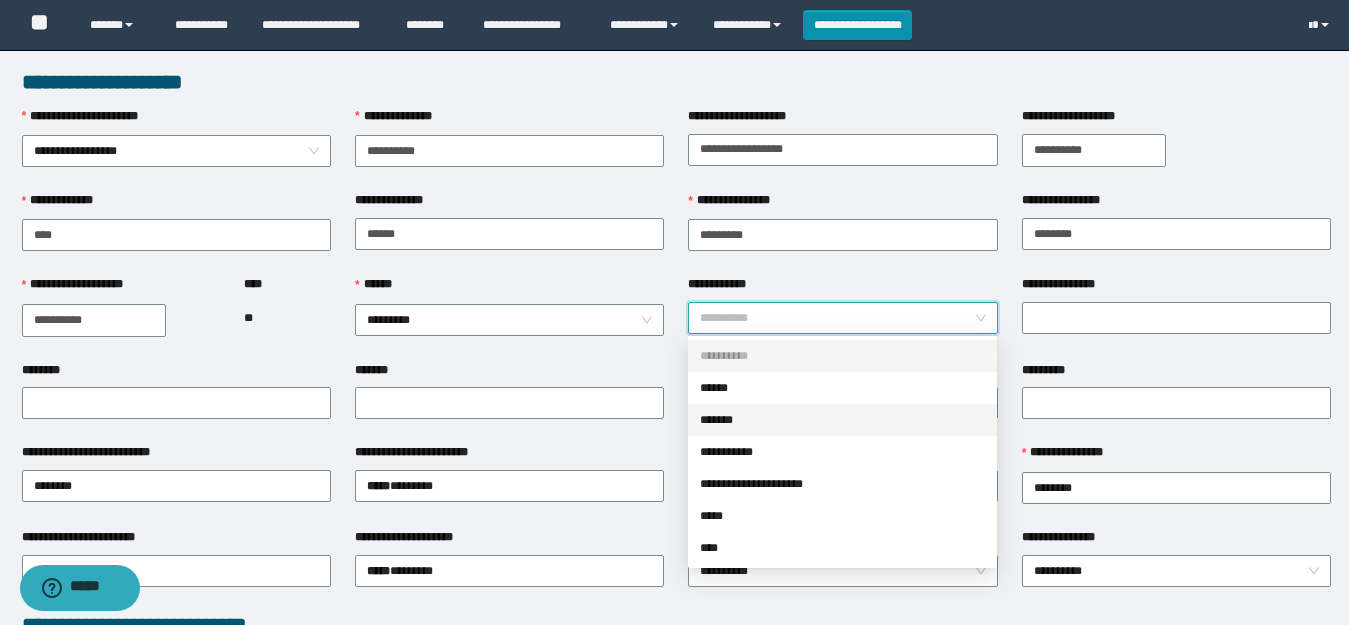 drag, startPoint x: 729, startPoint y: 421, endPoint x: 865, endPoint y: 429, distance: 136.23509 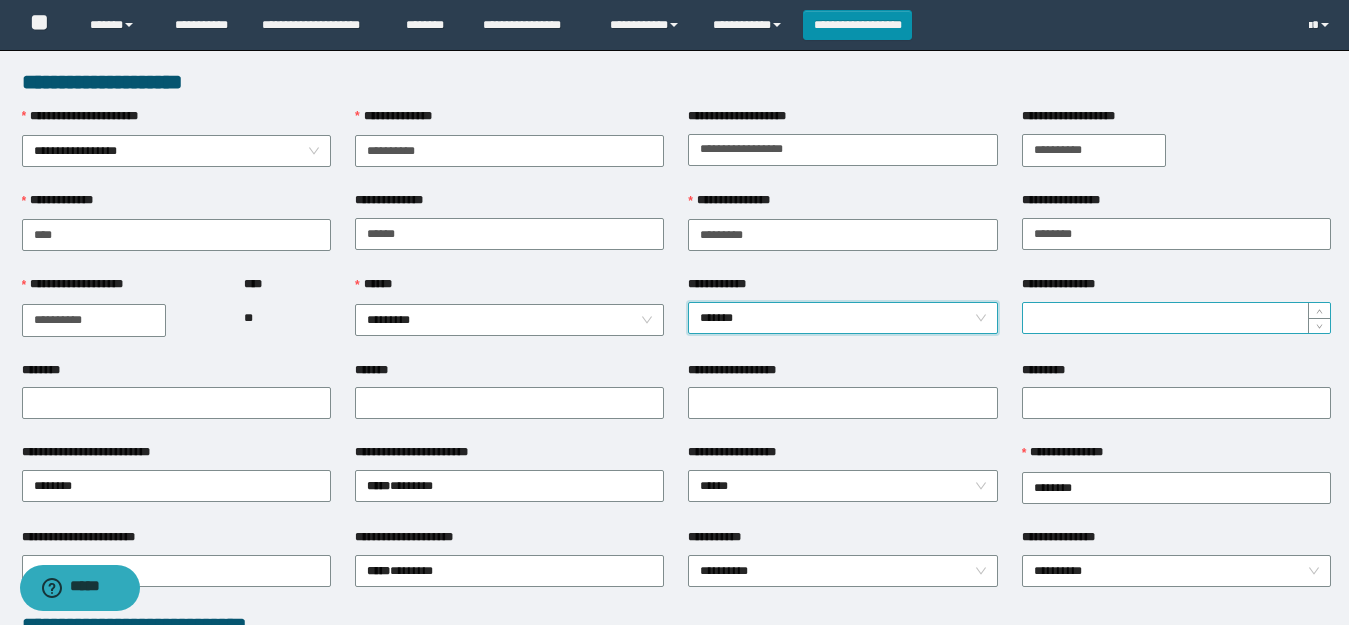click on "**********" at bounding box center (1176, 318) 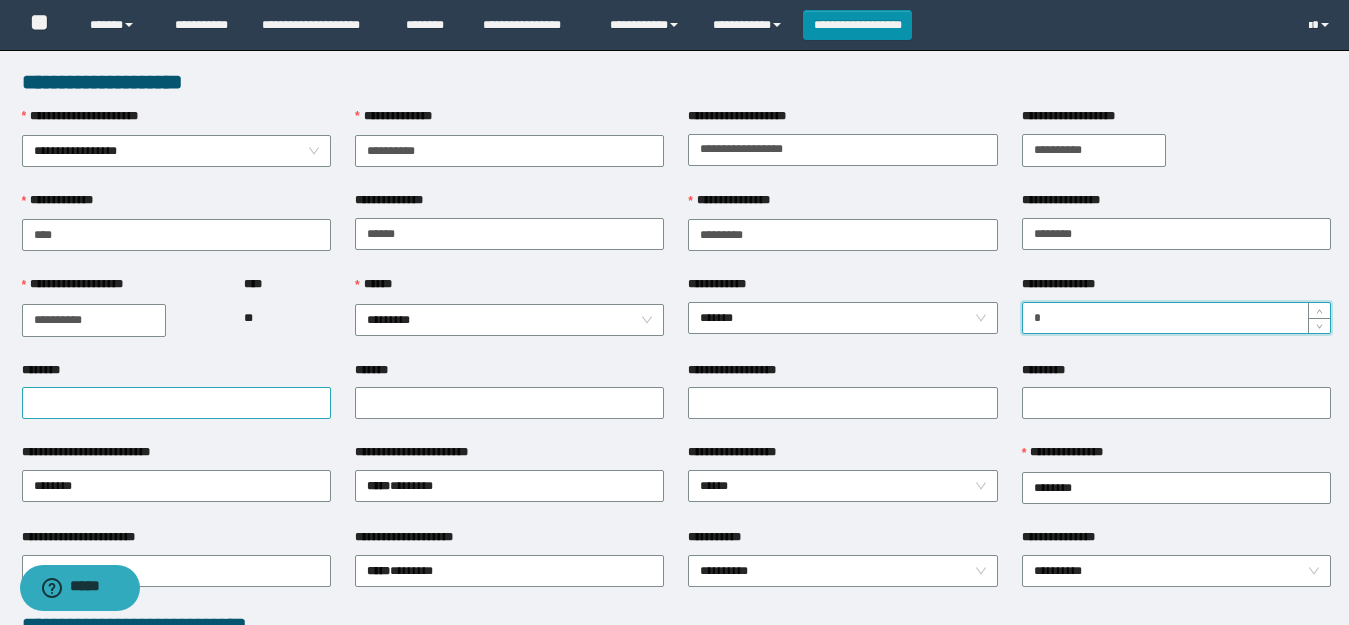 type on "*" 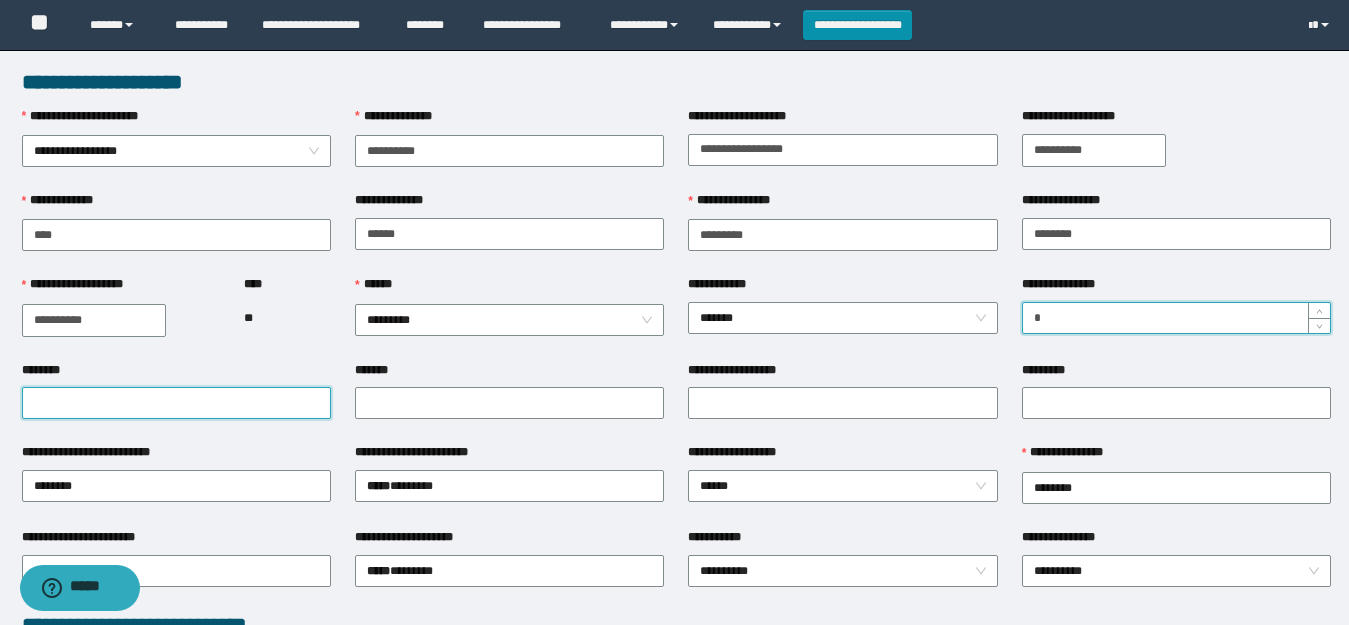 click on "********" at bounding box center [176, 403] 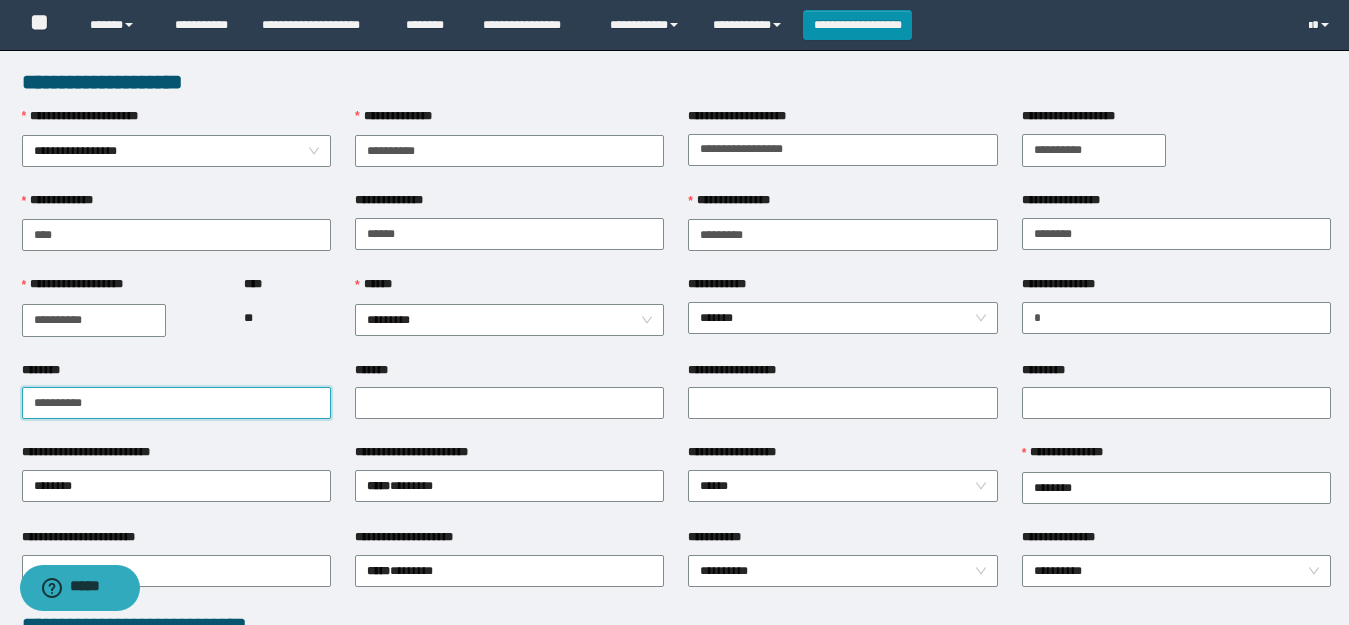 drag, startPoint x: 122, startPoint y: 403, endPoint x: 0, endPoint y: 395, distance: 122.26202 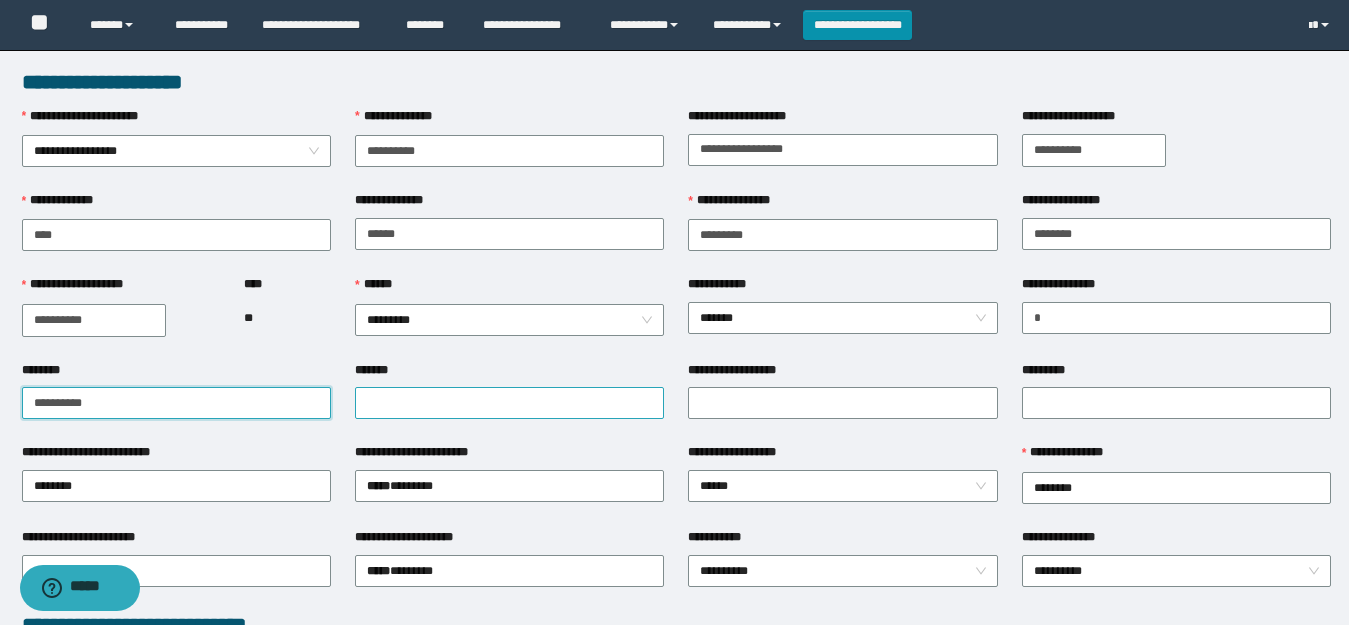 type on "**********" 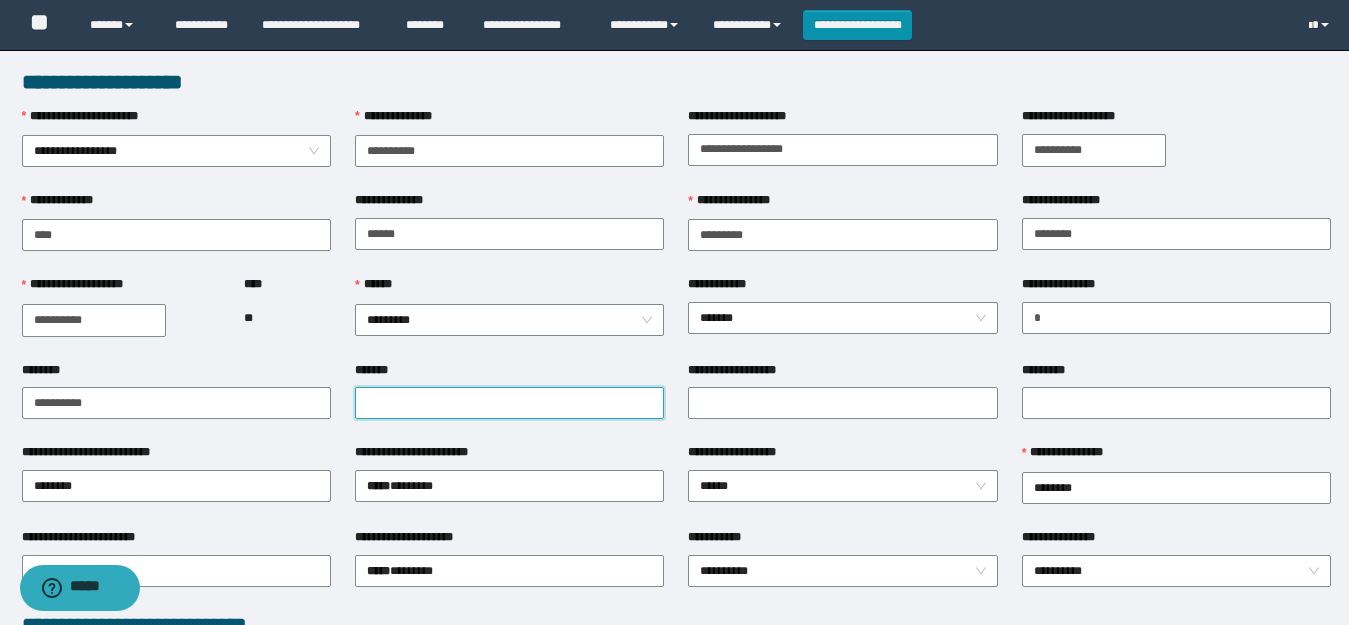 click on "*******" at bounding box center (509, 403) 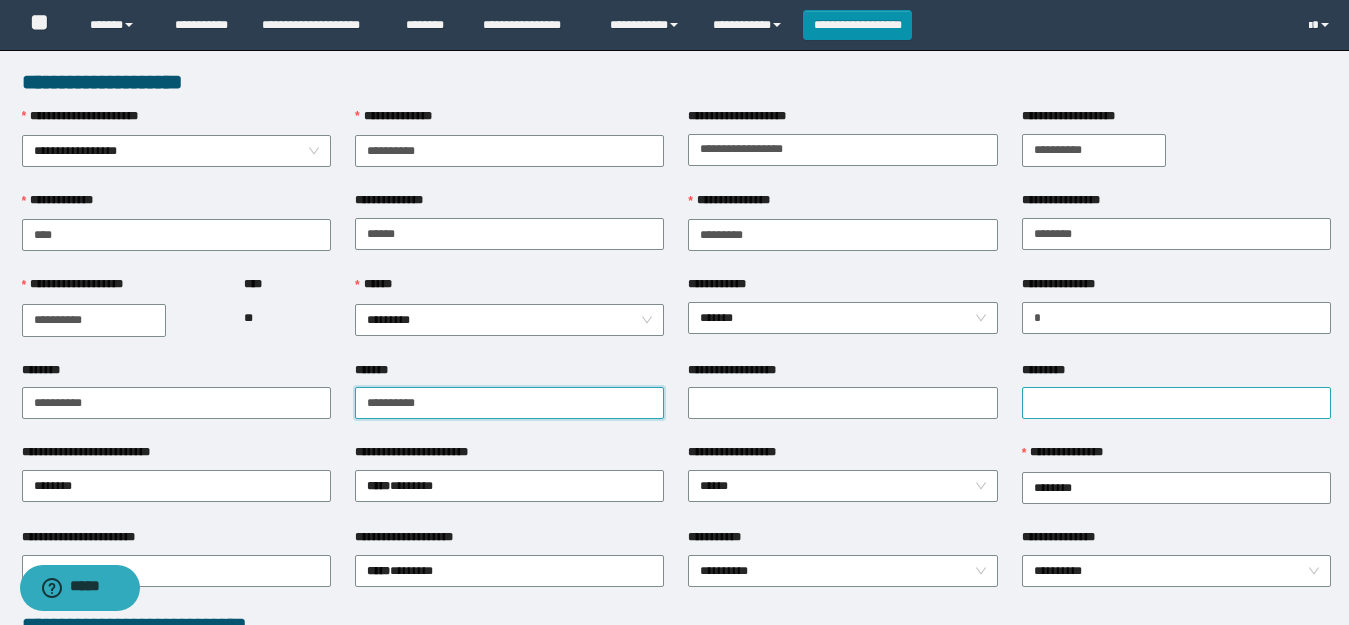 type on "**********" 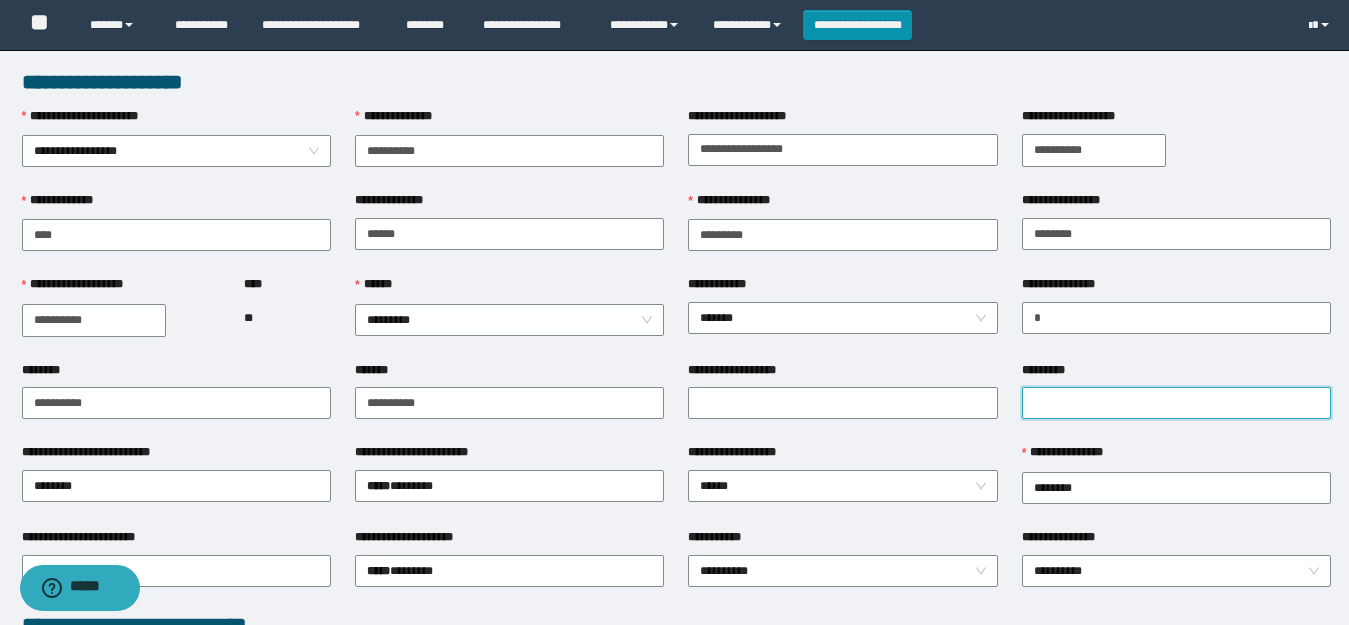 drag, startPoint x: 1073, startPoint y: 404, endPoint x: 998, endPoint y: 409, distance: 75.16648 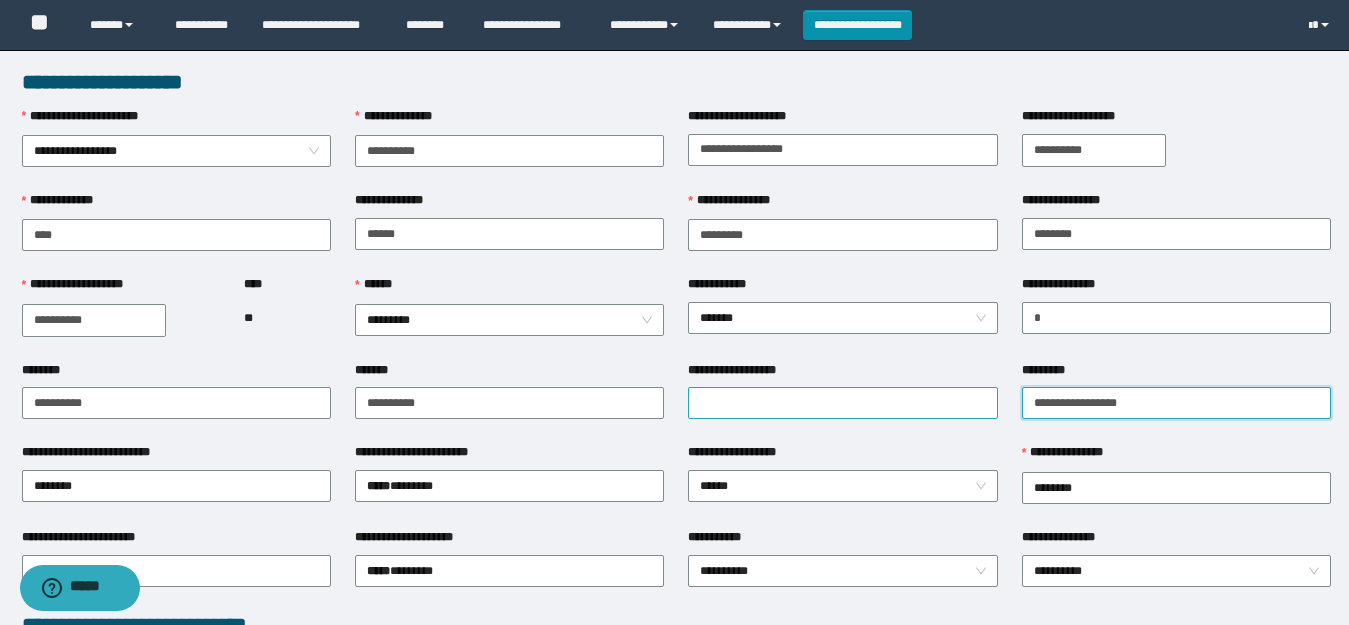 type on "**********" 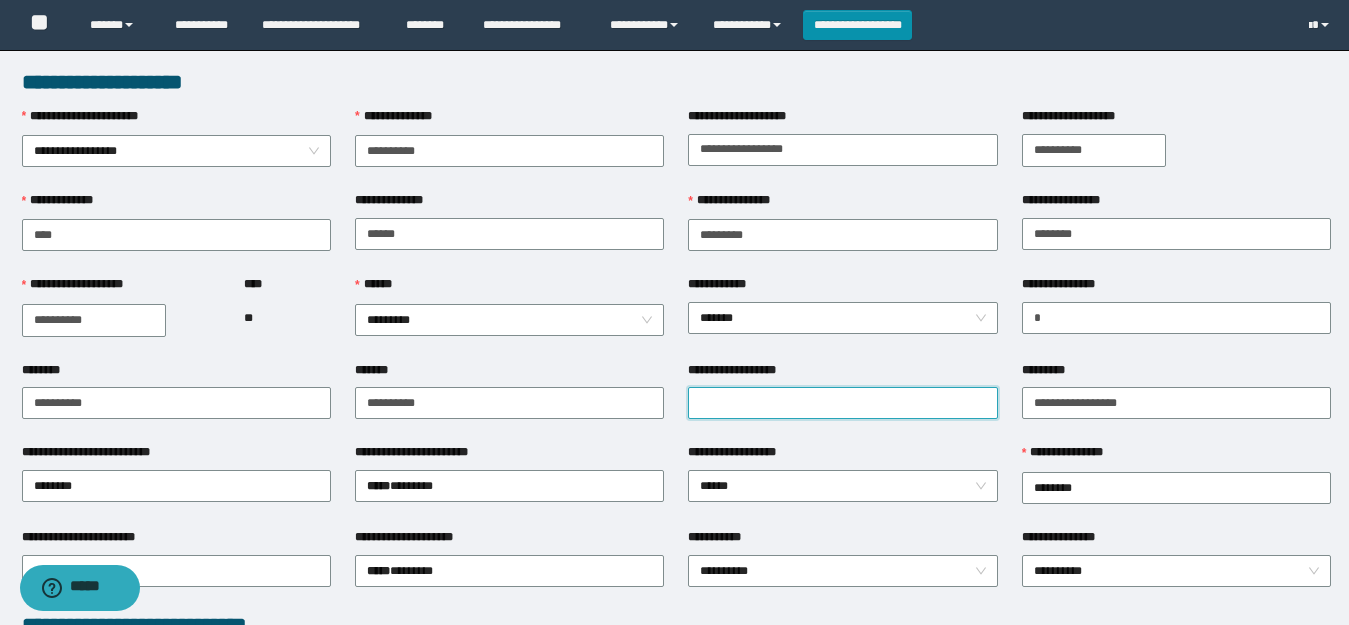 click on "**********" at bounding box center [842, 403] 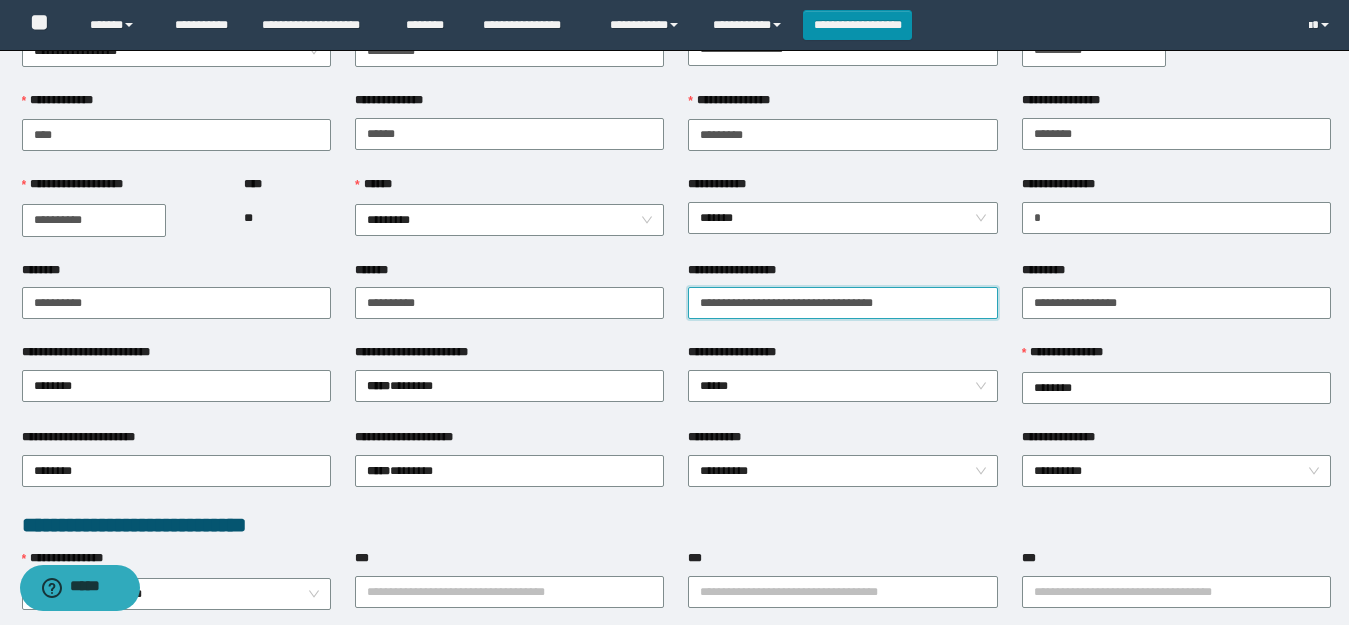 scroll, scrollTop: 200, scrollLeft: 0, axis: vertical 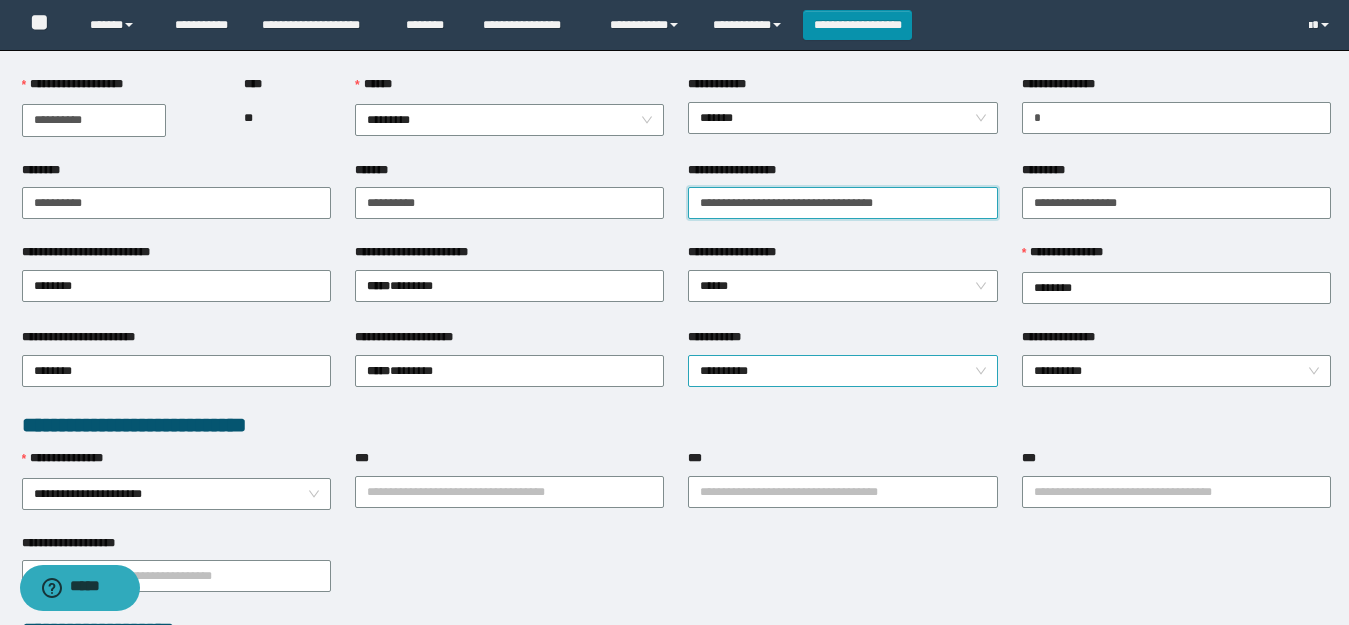 click on "**********" at bounding box center [842, 371] 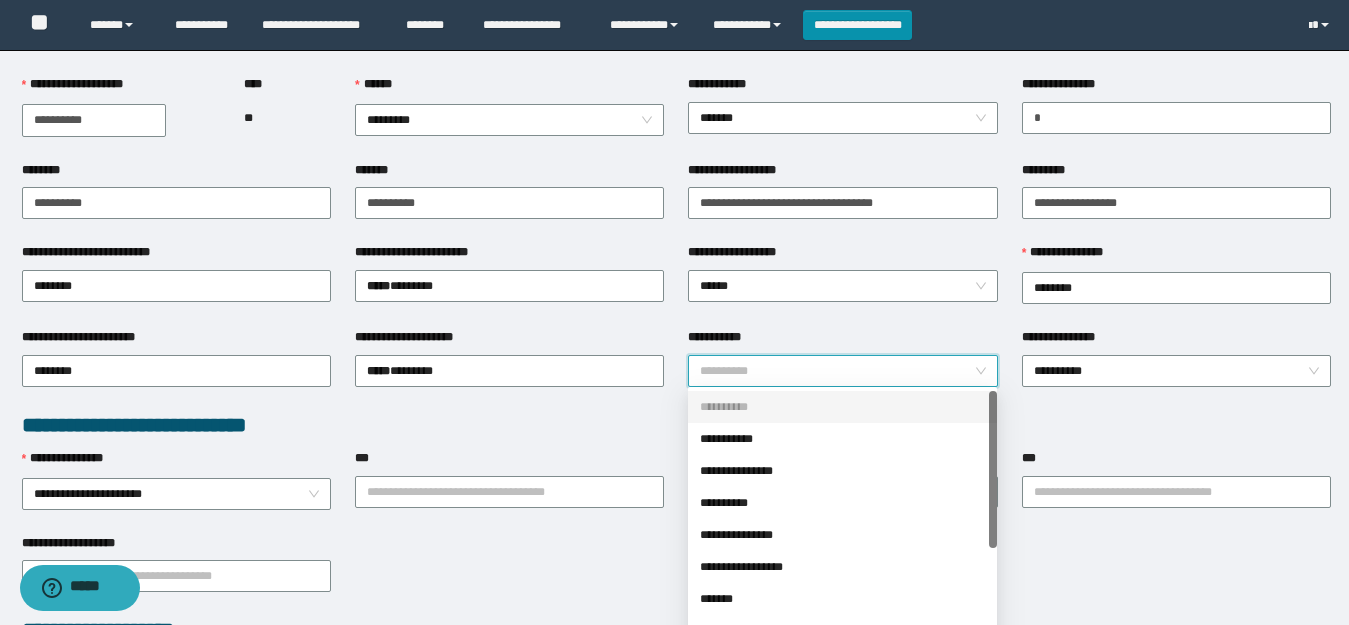 scroll, scrollTop: 300, scrollLeft: 0, axis: vertical 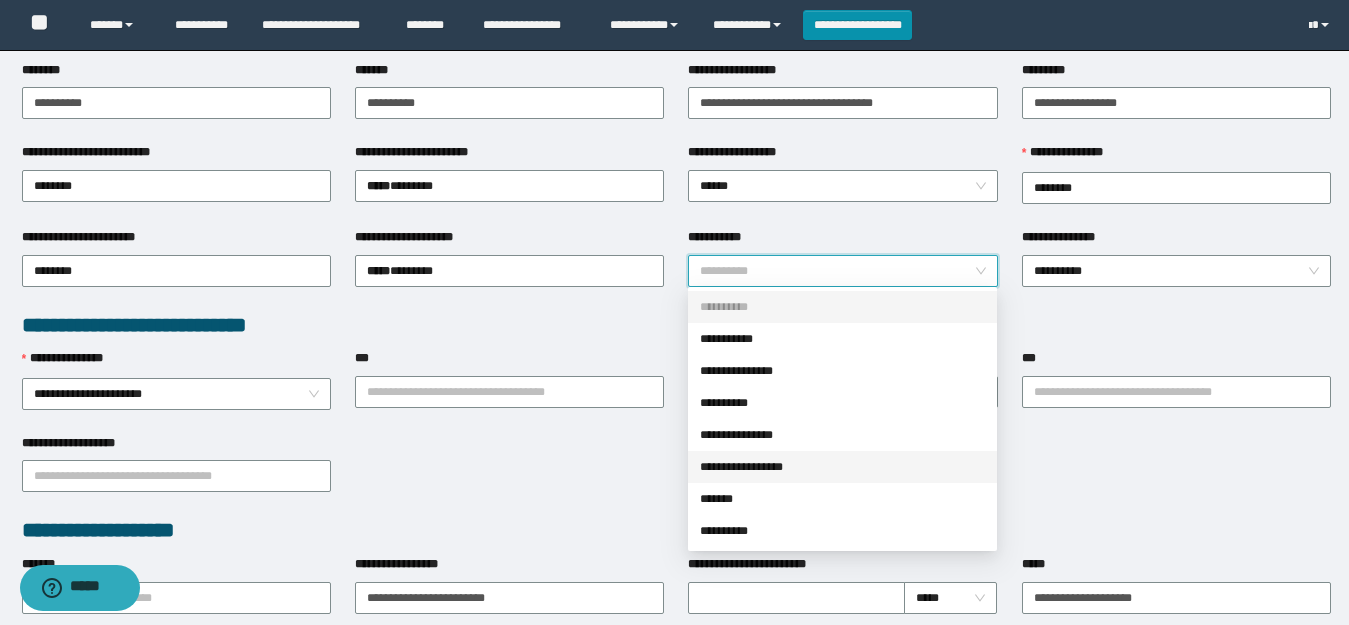 click on "**********" at bounding box center [842, 467] 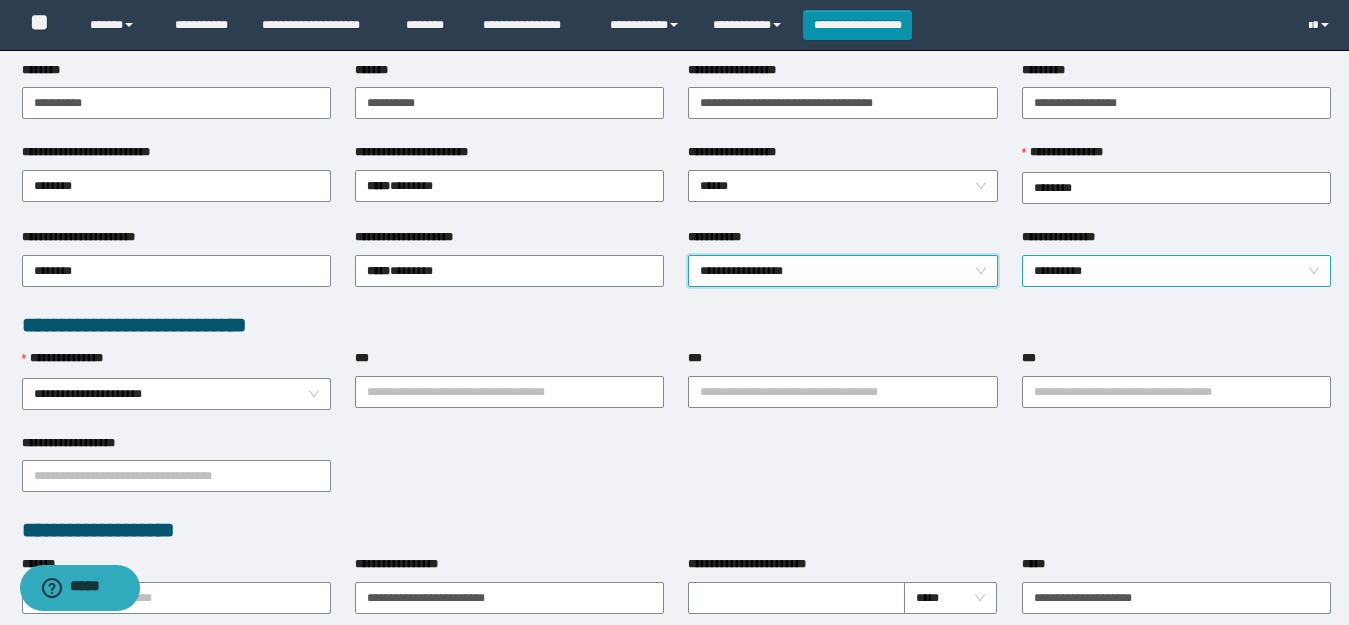 click on "**********" at bounding box center (1176, 271) 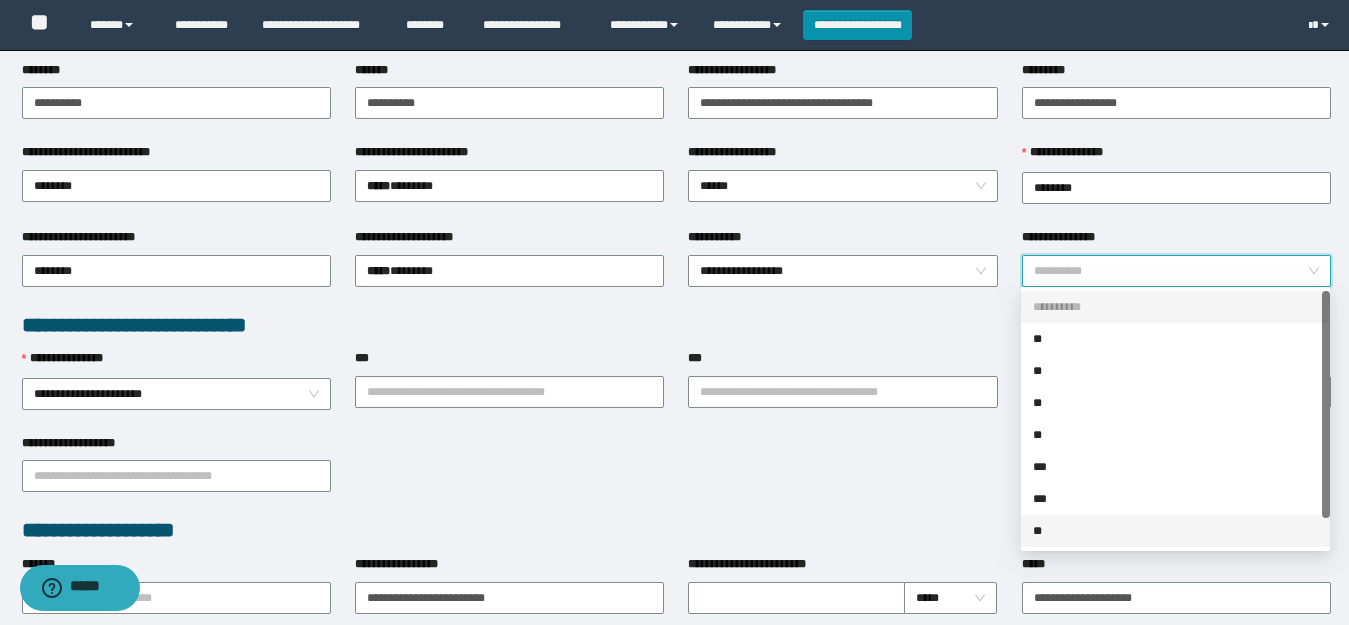 click on "**" at bounding box center [1175, 531] 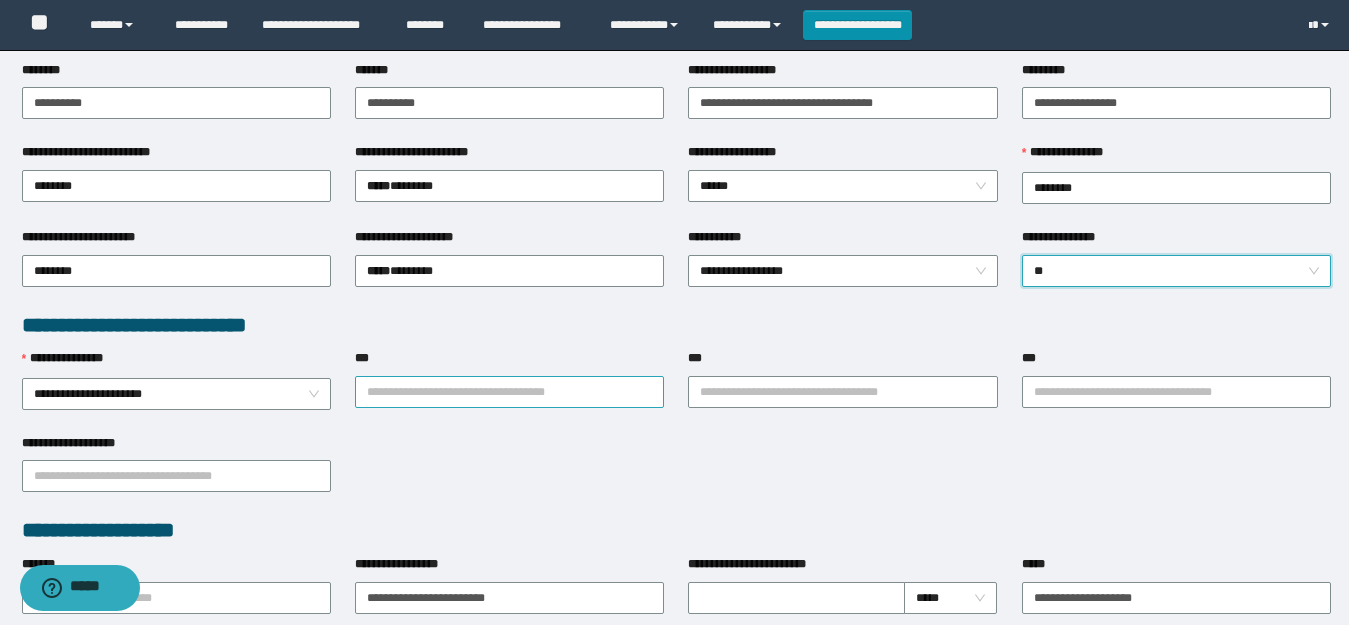click on "***" at bounding box center [509, 392] 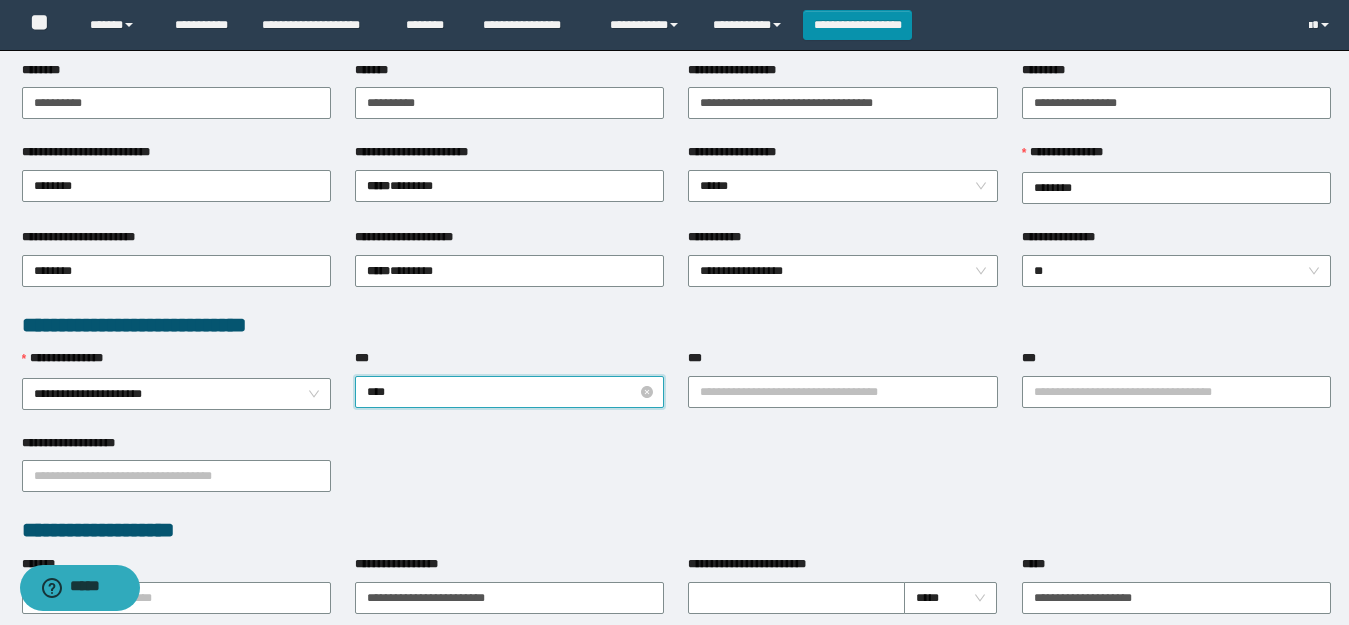 type on "*****" 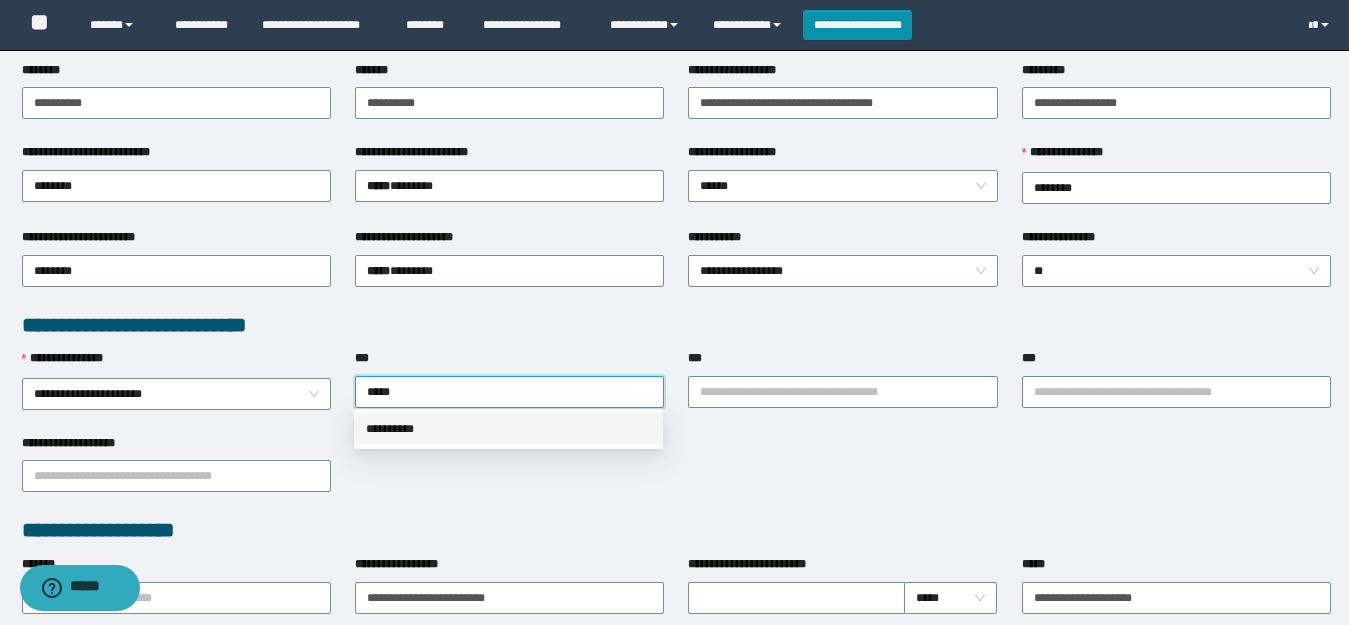 click on "**********" at bounding box center [508, 429] 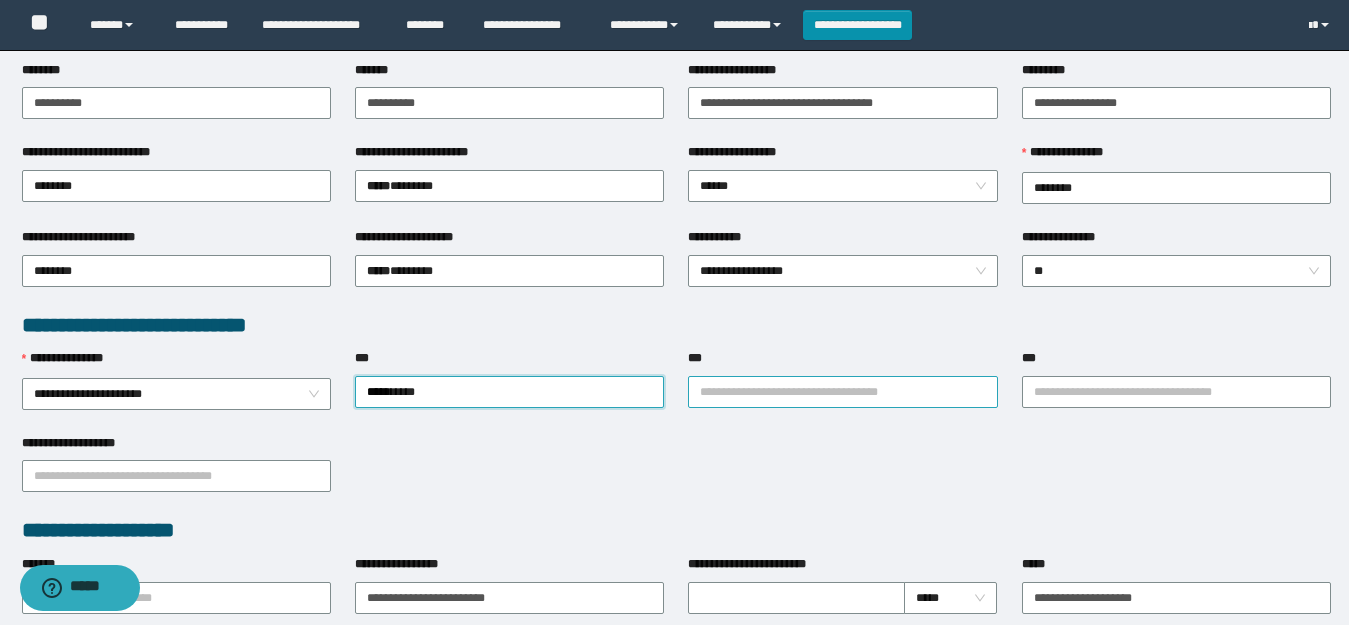 click on "***" at bounding box center [842, 392] 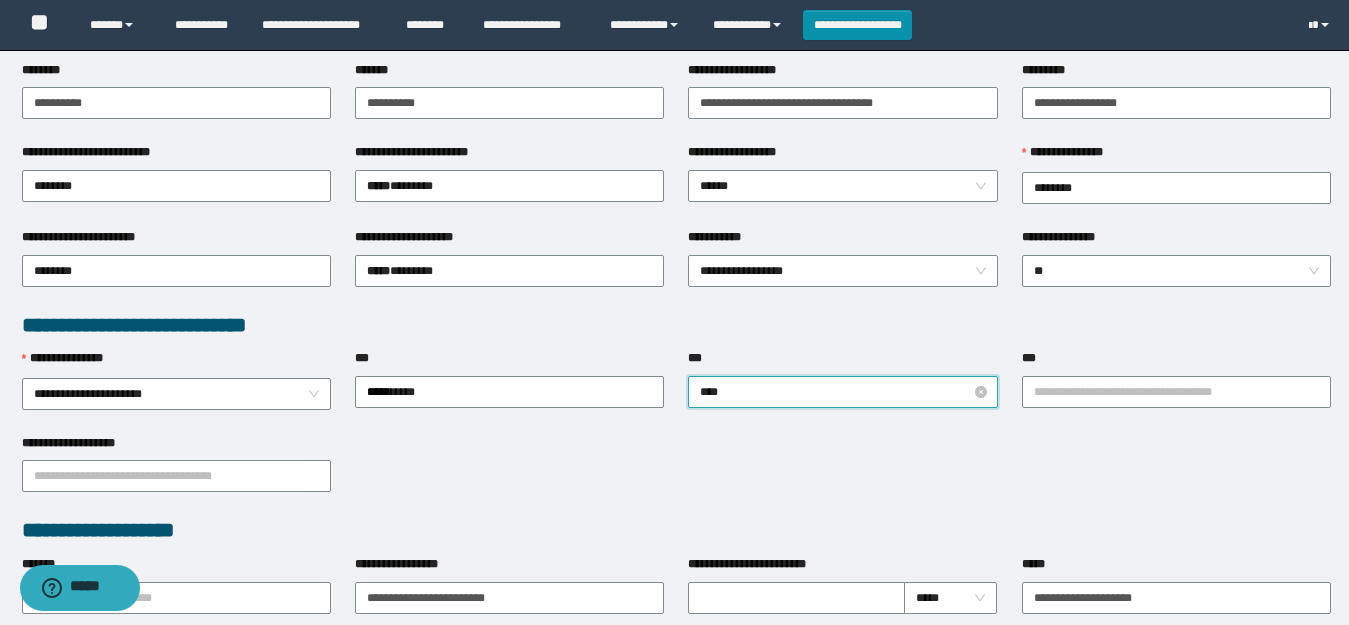 type on "*****" 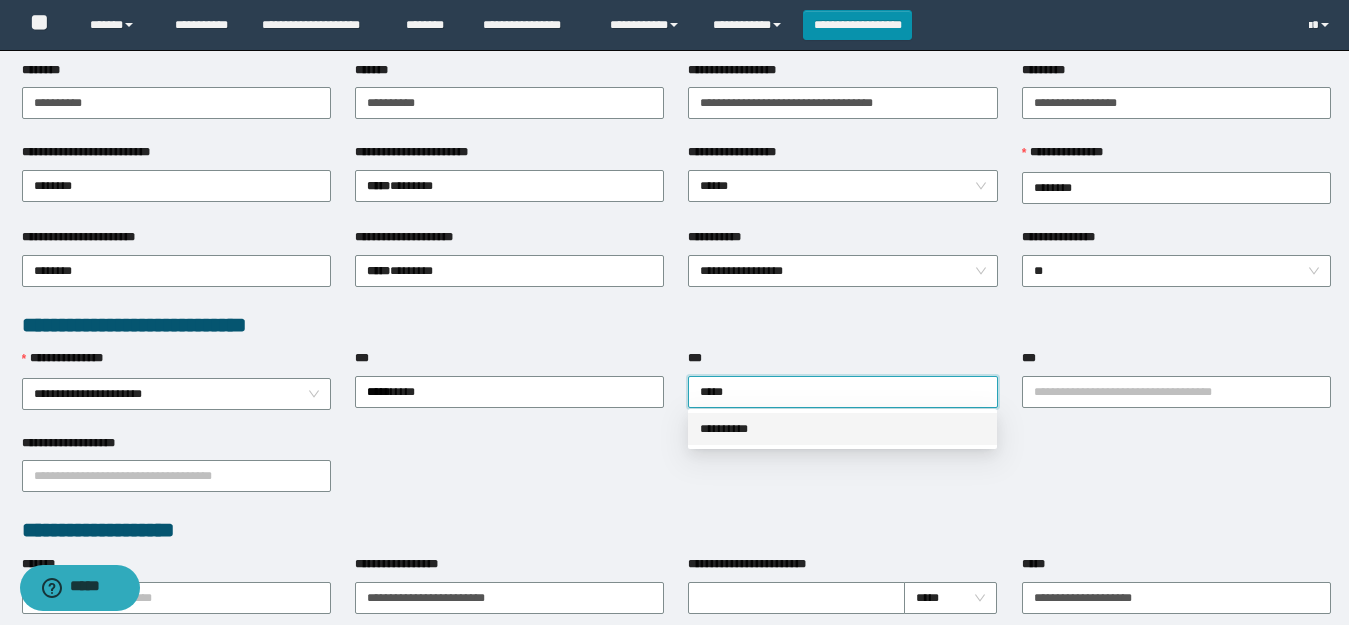 drag, startPoint x: 740, startPoint y: 429, endPoint x: 962, endPoint y: 415, distance: 222.44101 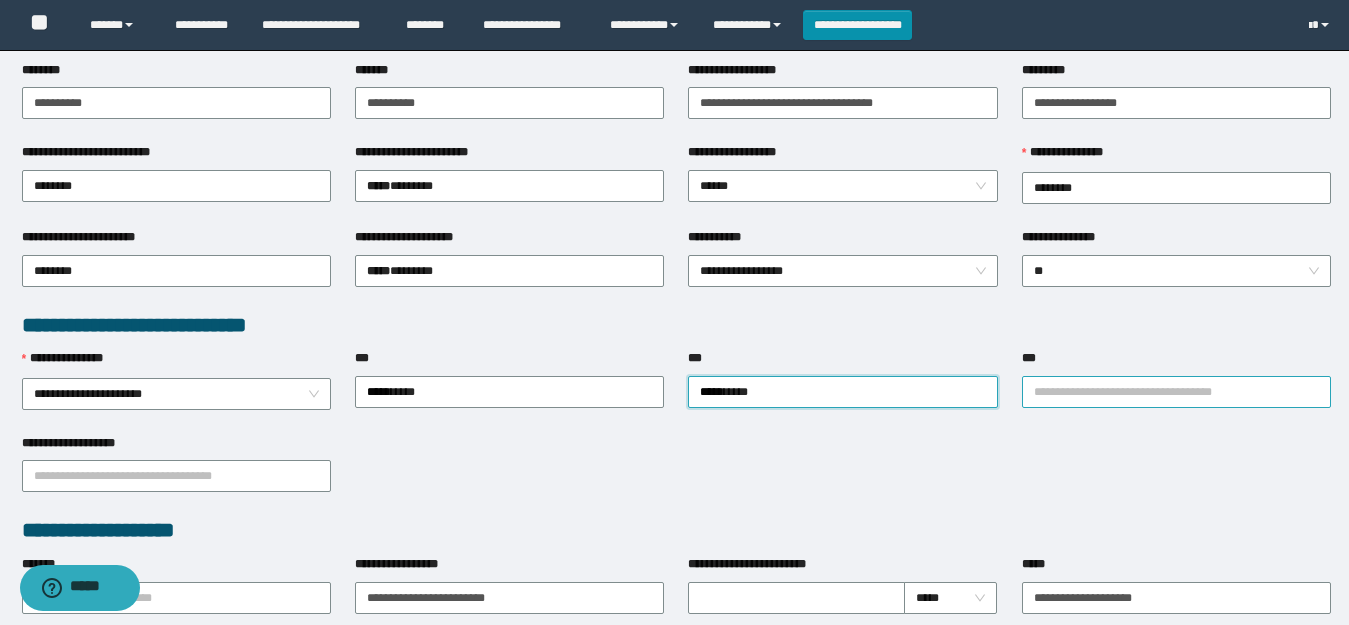 click on "***" at bounding box center [1176, 392] 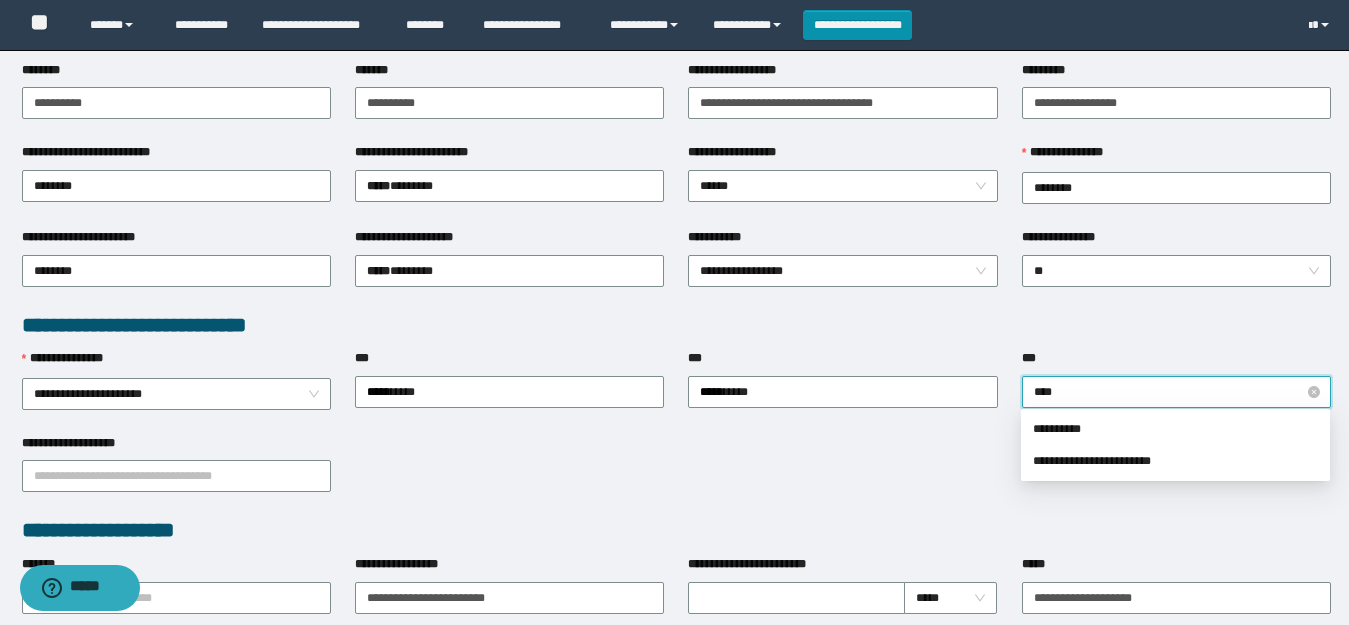 type on "*****" 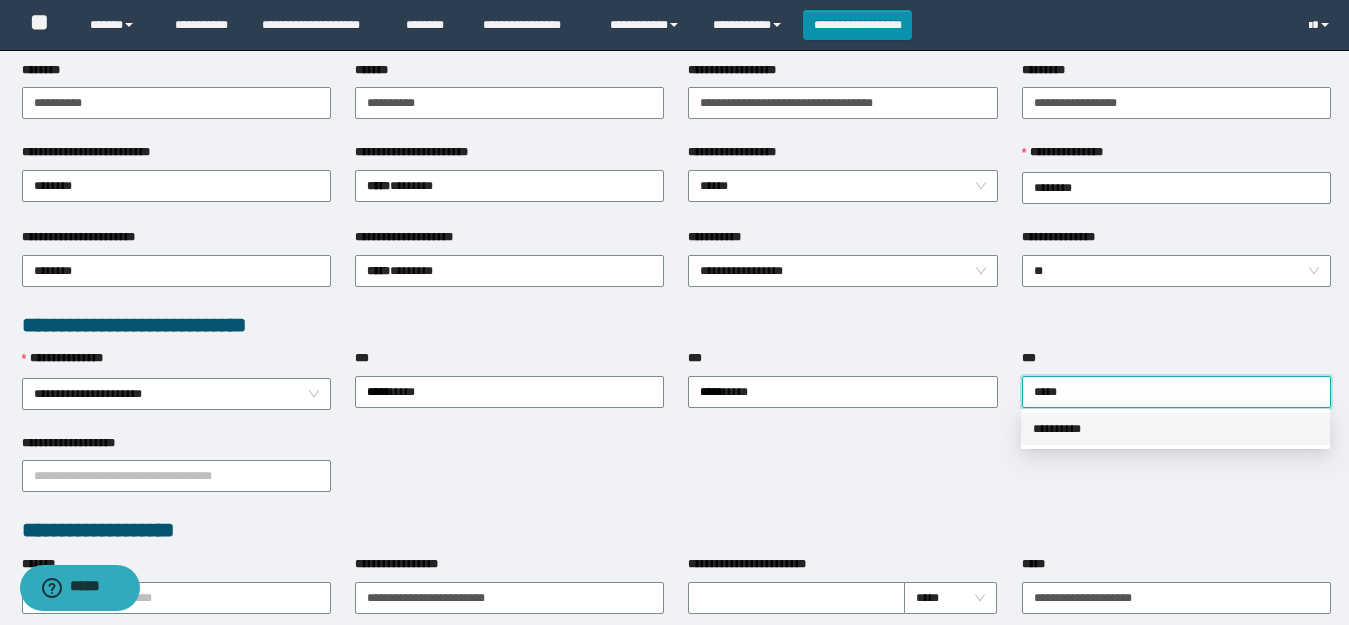 drag, startPoint x: 1050, startPoint y: 435, endPoint x: 892, endPoint y: 433, distance: 158.01266 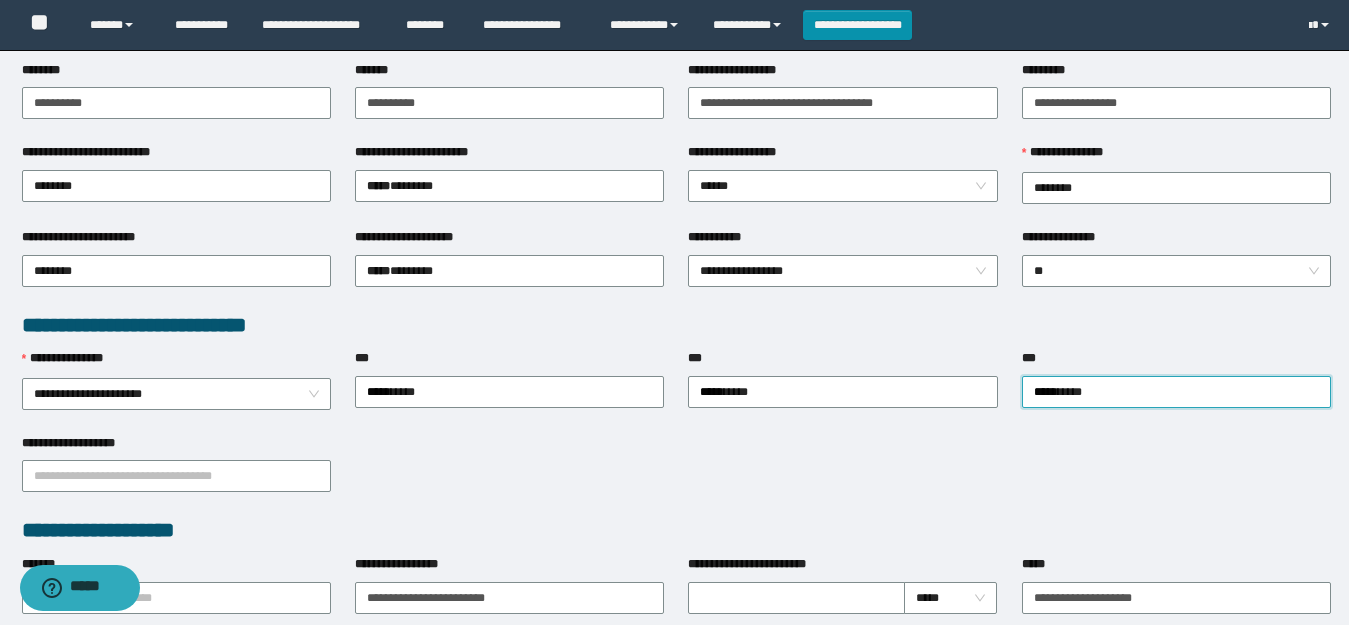 click on "**********" at bounding box center [676, 475] 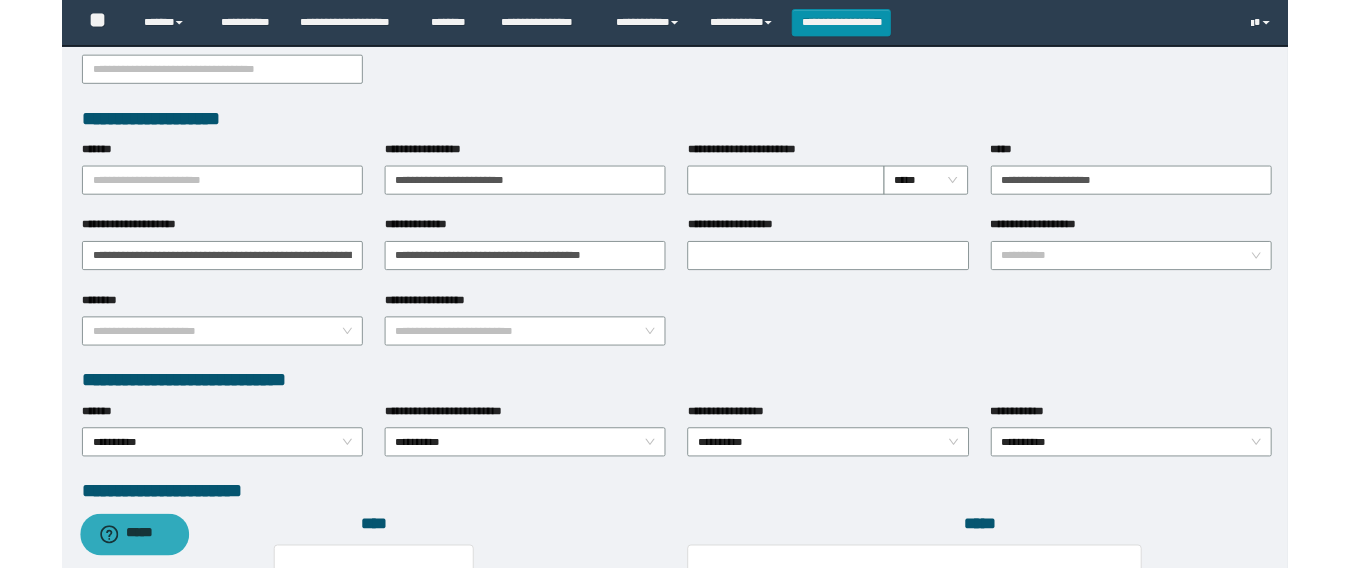 scroll, scrollTop: 900, scrollLeft: 0, axis: vertical 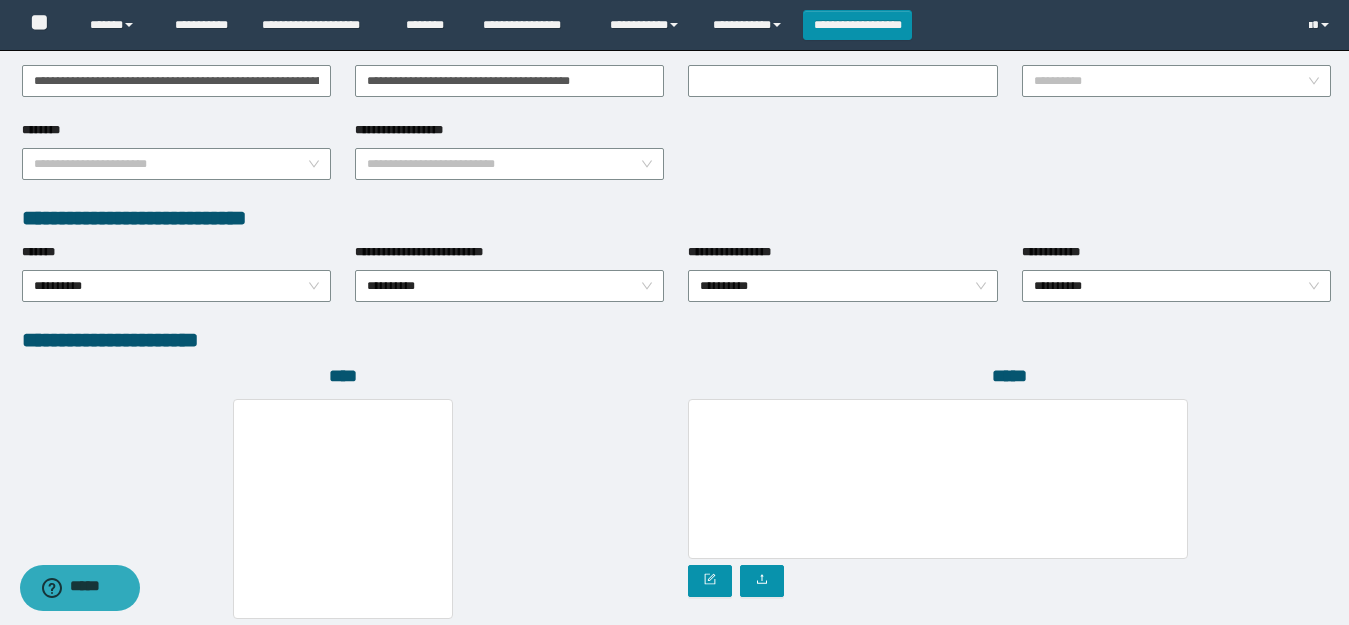 click on "**********" at bounding box center (176, 286) 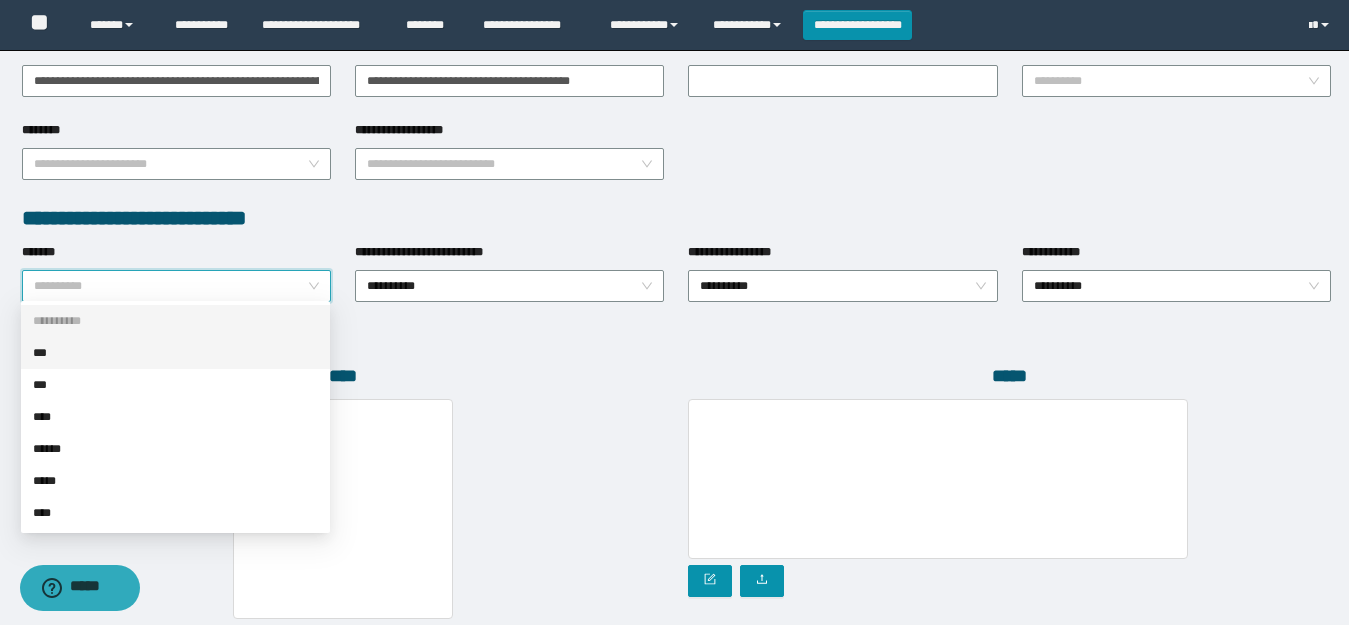click on "***" at bounding box center (175, 353) 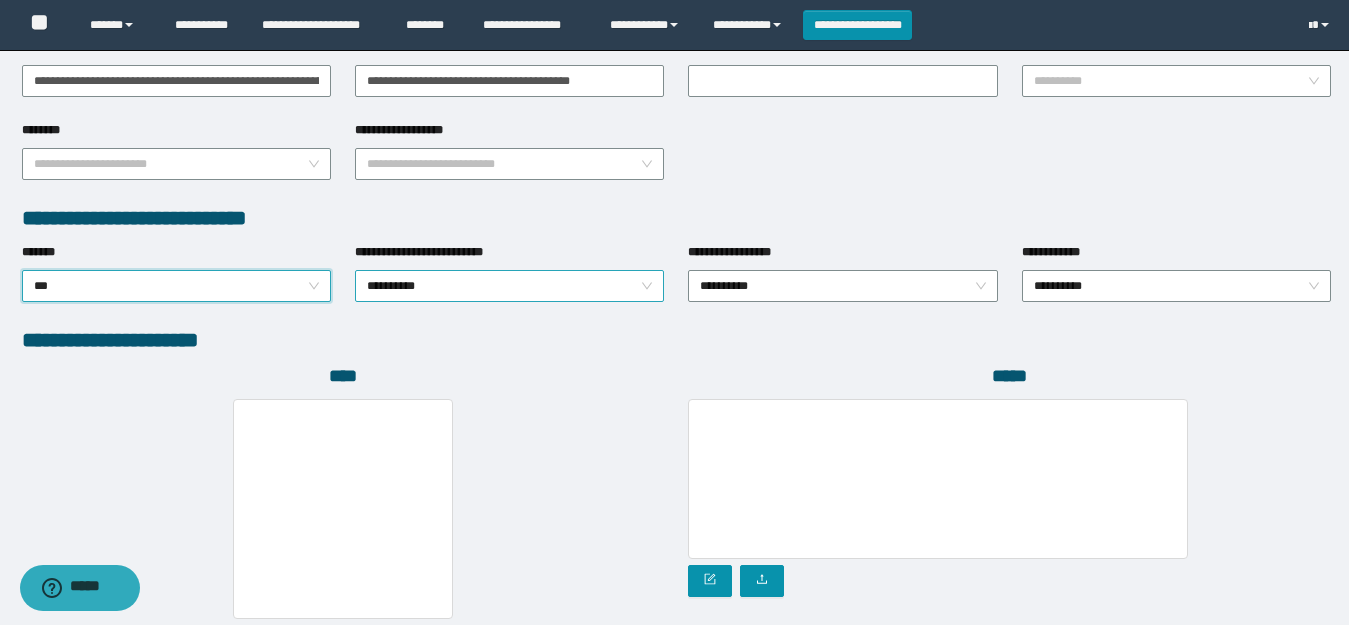 click on "**********" at bounding box center [509, 286] 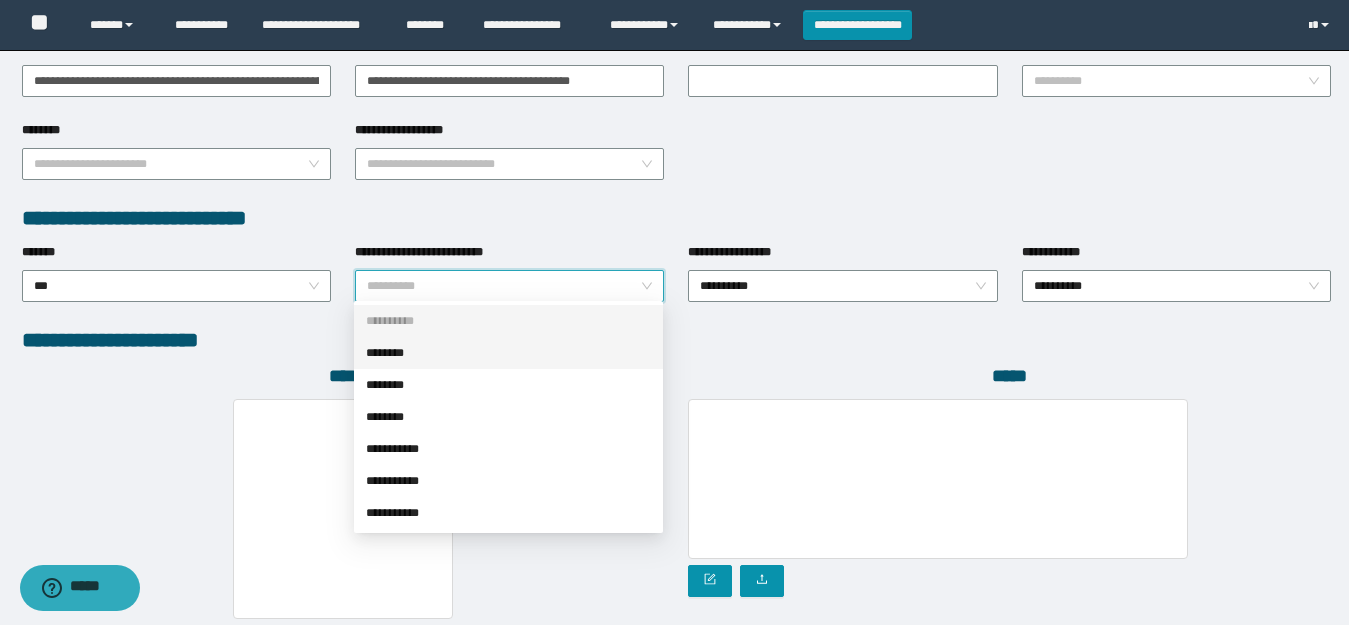 drag, startPoint x: 416, startPoint y: 355, endPoint x: 552, endPoint y: 311, distance: 142.94055 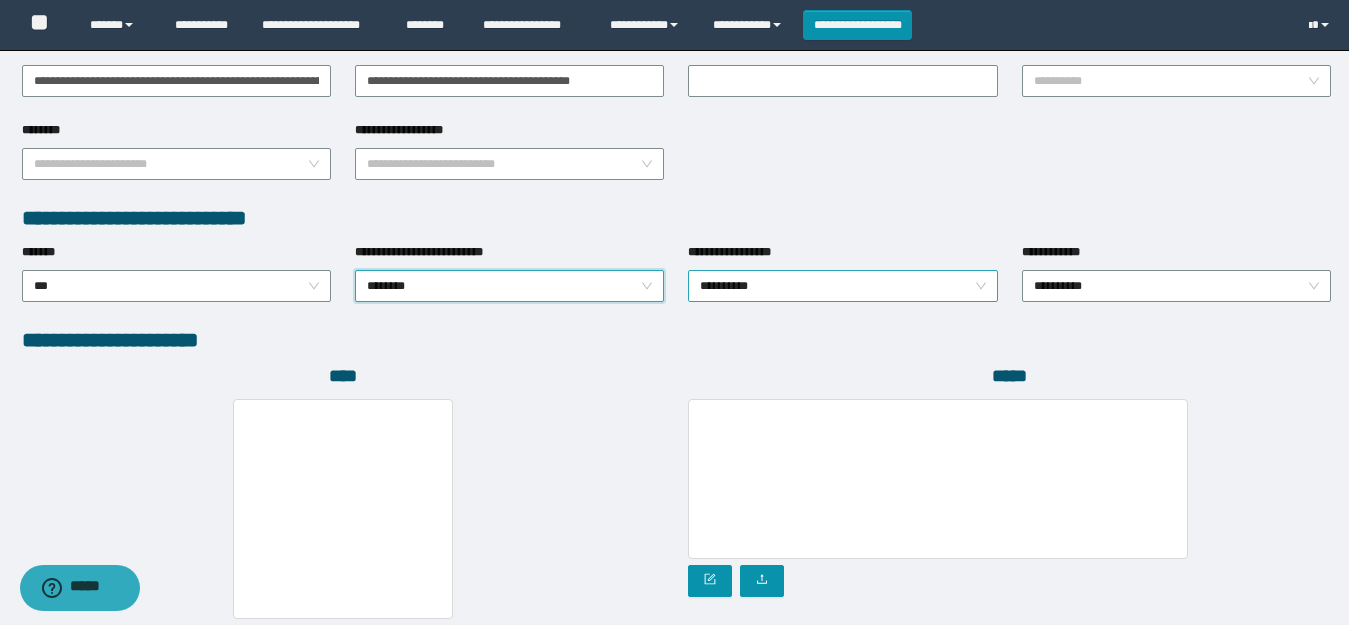 click on "**********" at bounding box center (842, 286) 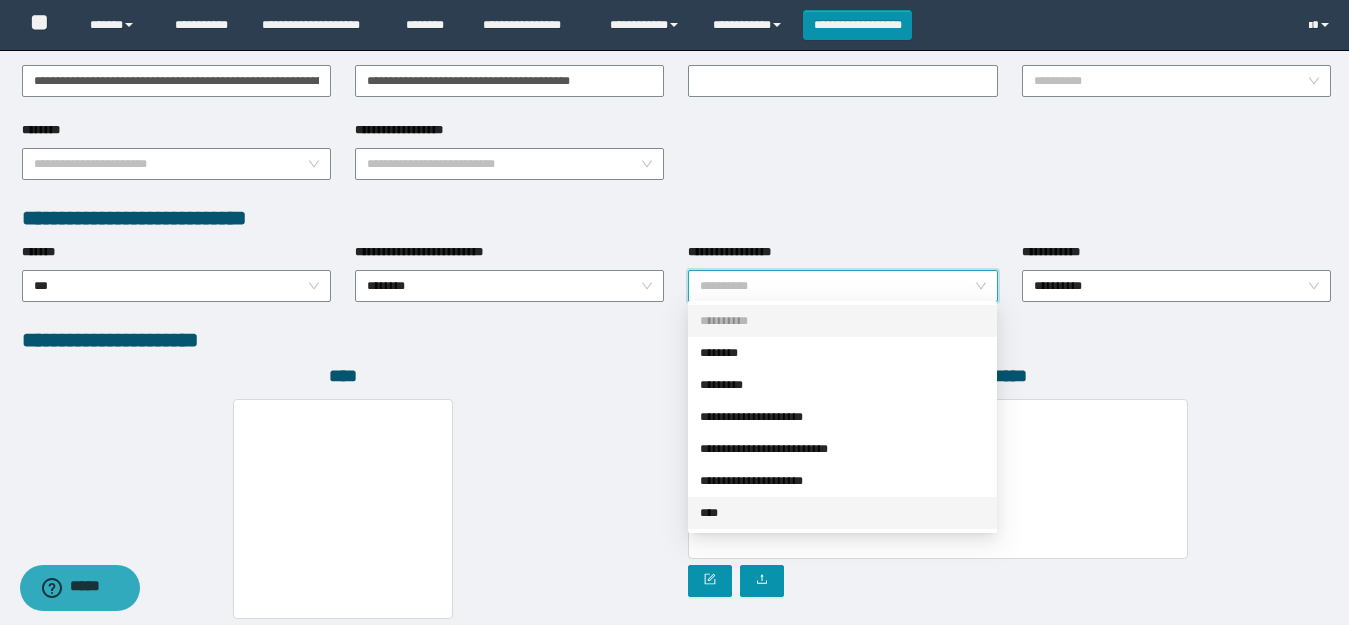drag, startPoint x: 715, startPoint y: 511, endPoint x: 768, endPoint y: 482, distance: 60.41523 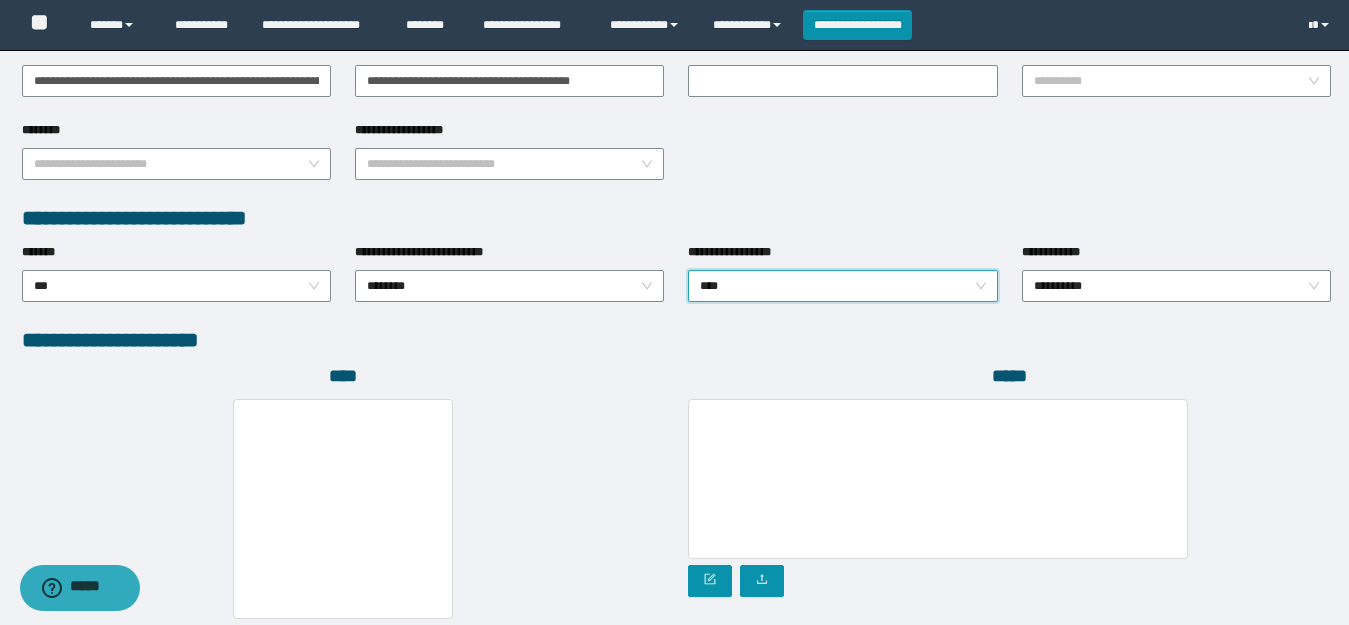 drag, startPoint x: 1078, startPoint y: 273, endPoint x: 1089, endPoint y: 302, distance: 31.016125 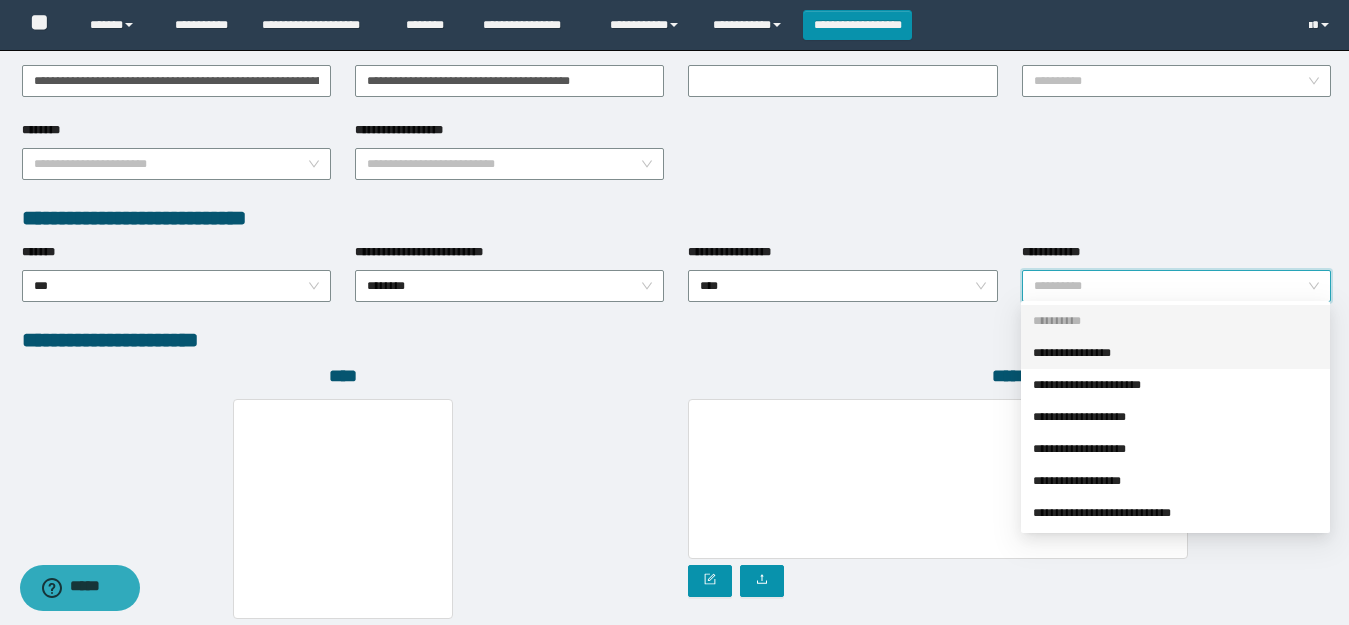 drag, startPoint x: 1066, startPoint y: 355, endPoint x: 843, endPoint y: 351, distance: 223.03587 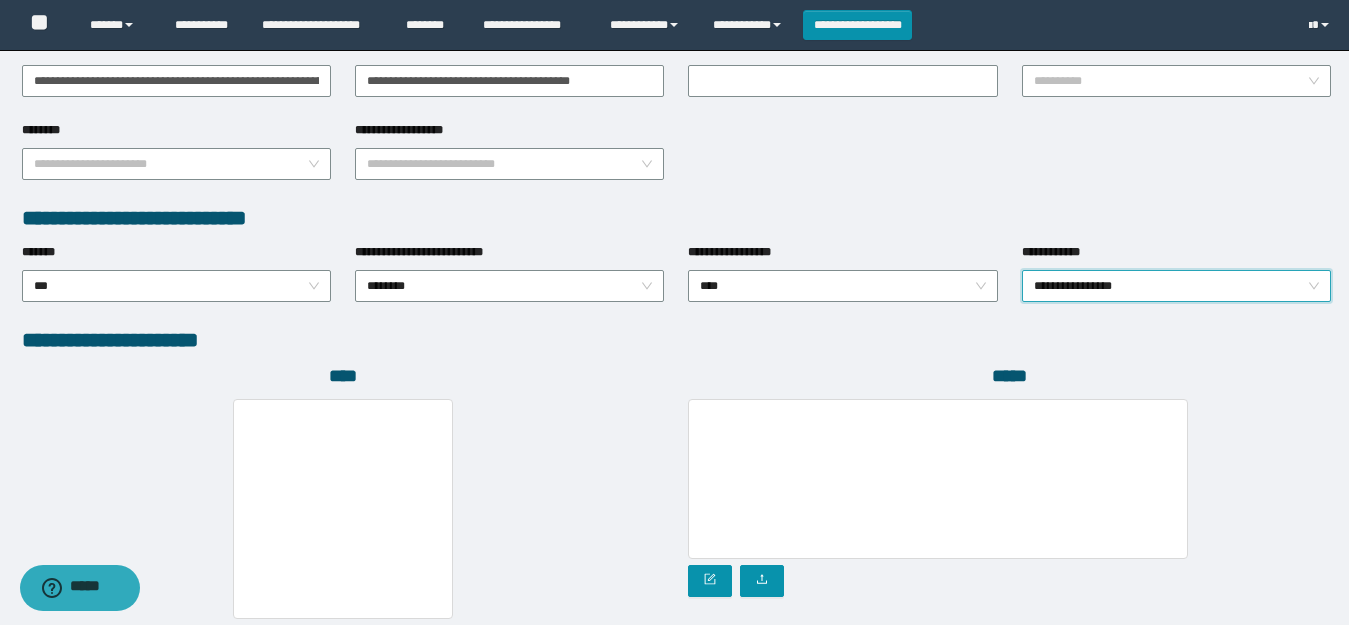 click on "**********" at bounding box center [343, 544] 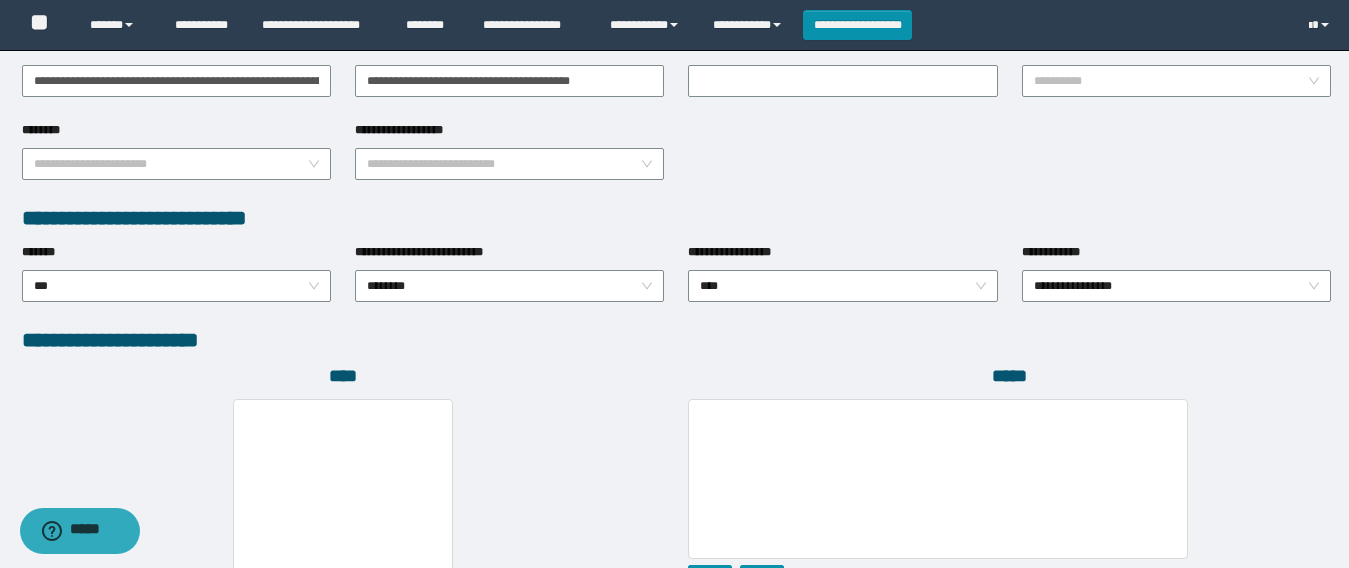 click on "**********" at bounding box center [676, -44] 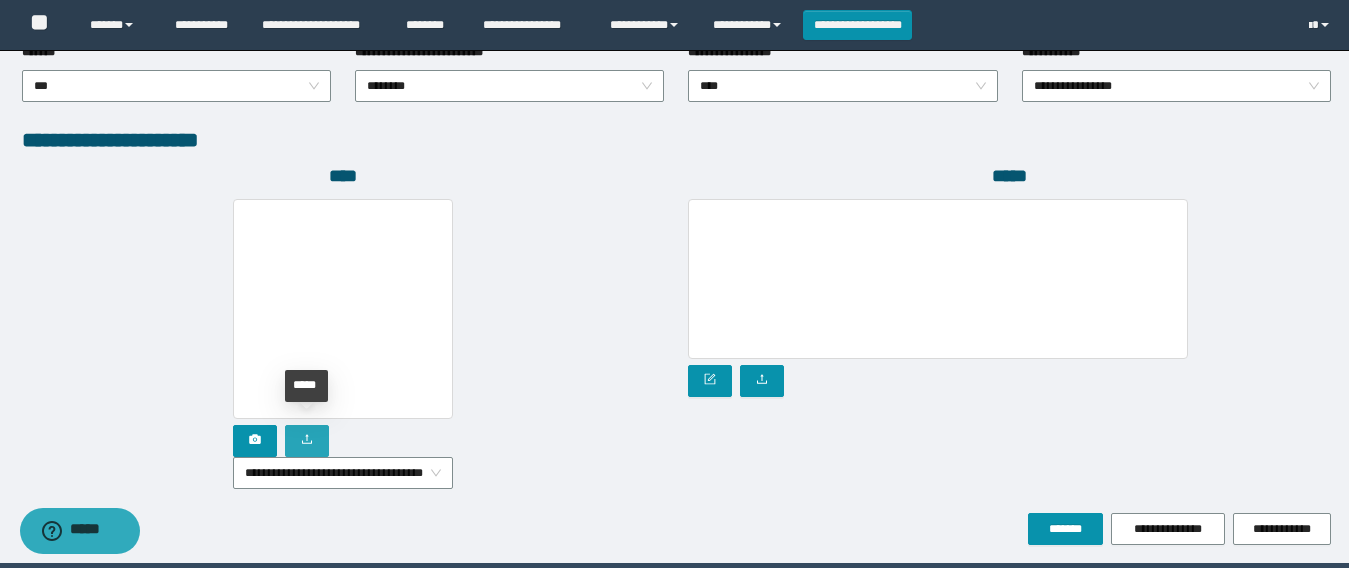 click 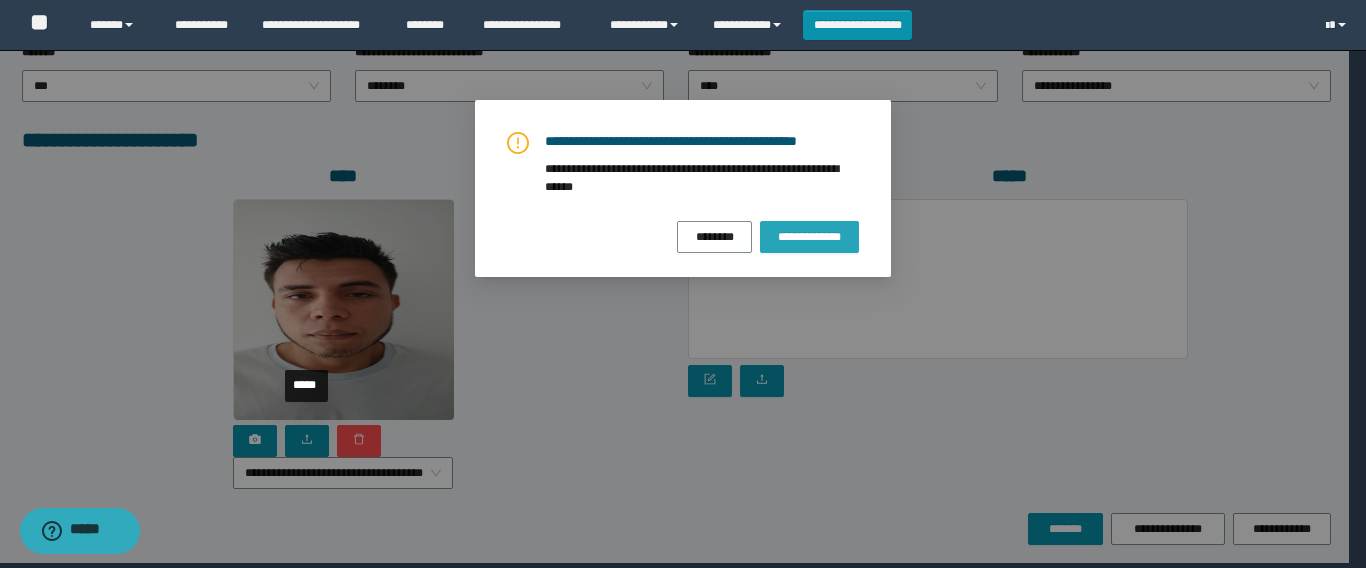 click on "**********" at bounding box center [809, 237] 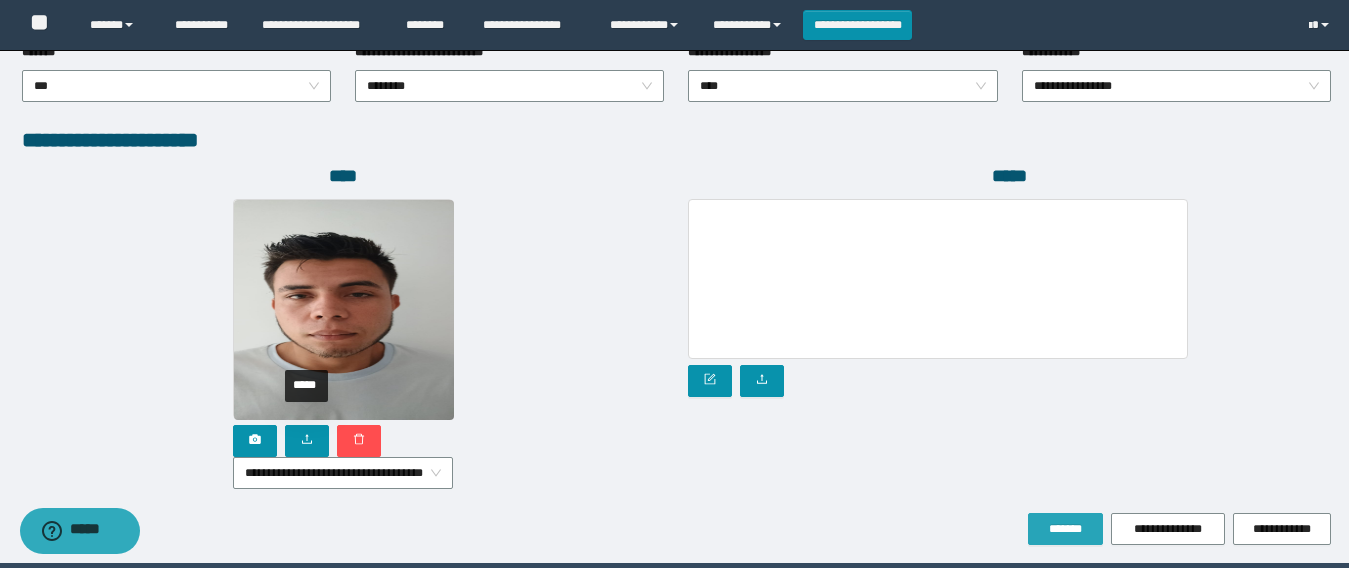 click on "*******" at bounding box center (1065, 529) 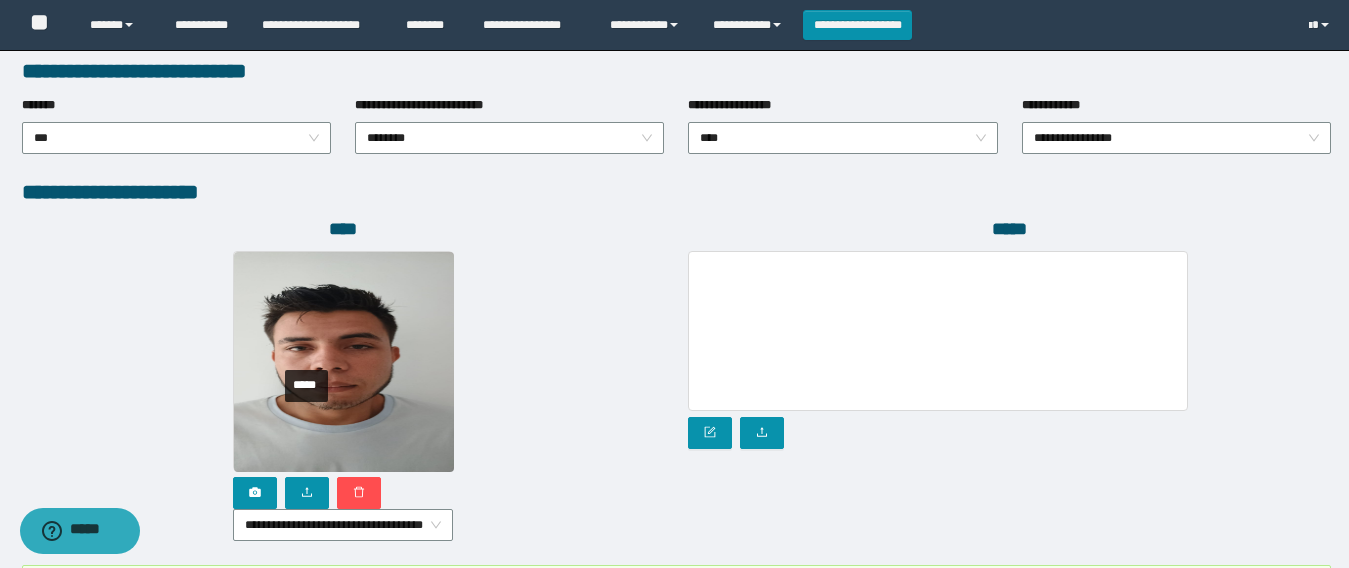 scroll, scrollTop: 1153, scrollLeft: 0, axis: vertical 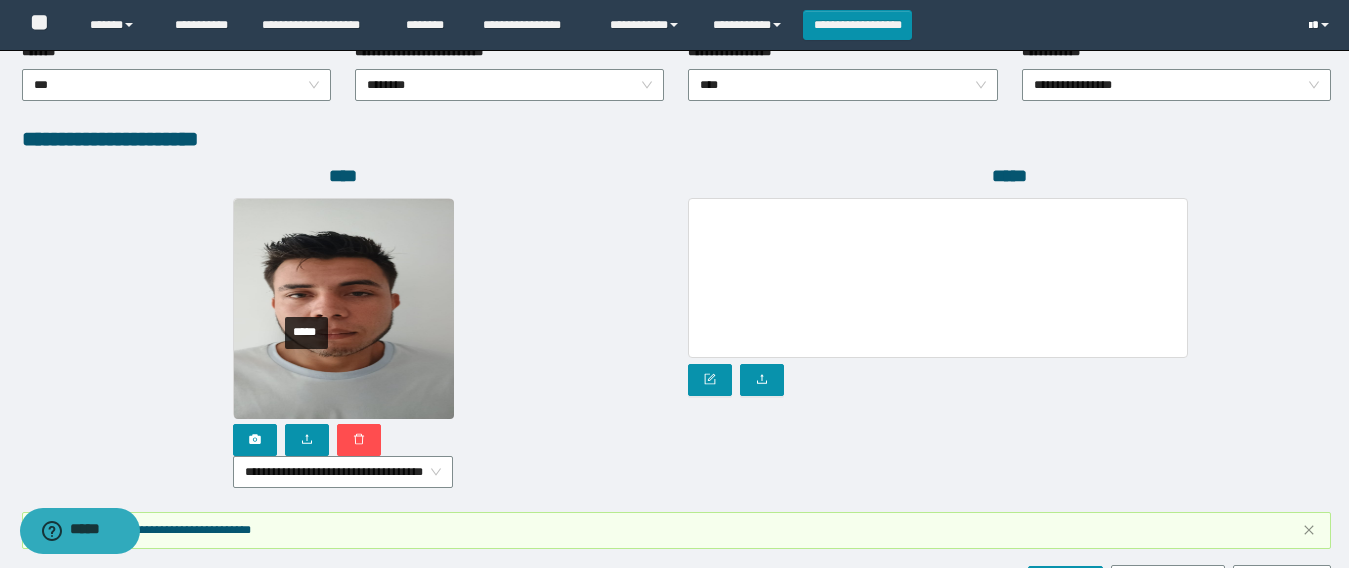 click at bounding box center [1325, 25] 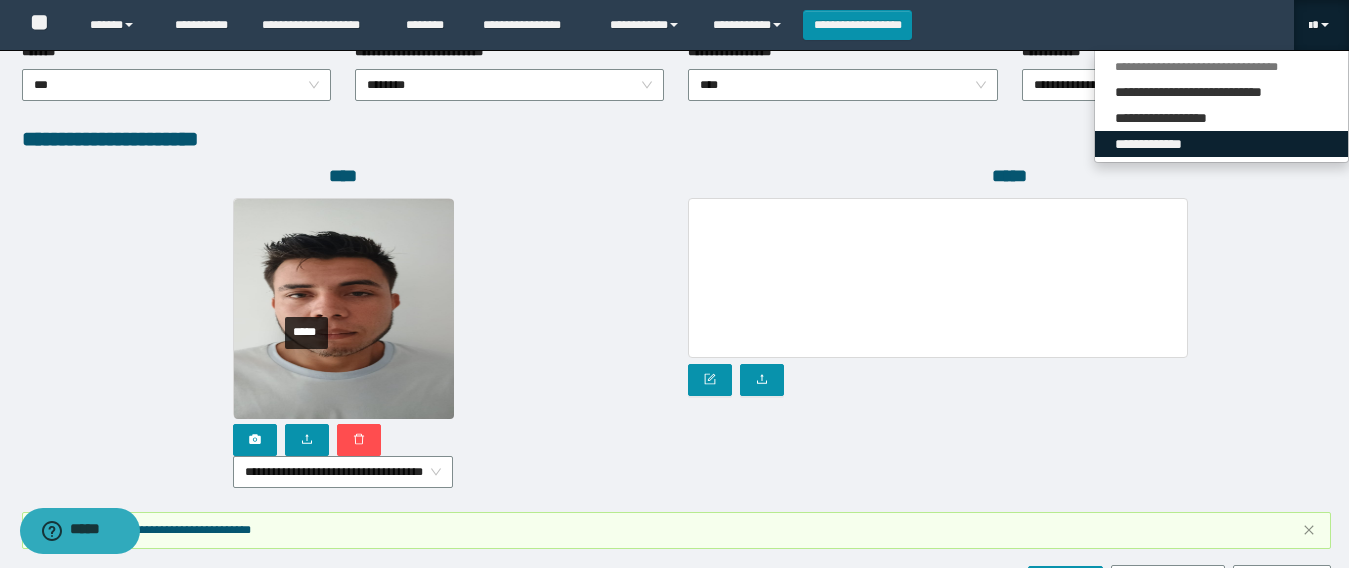 click on "**********" at bounding box center (1221, 144) 